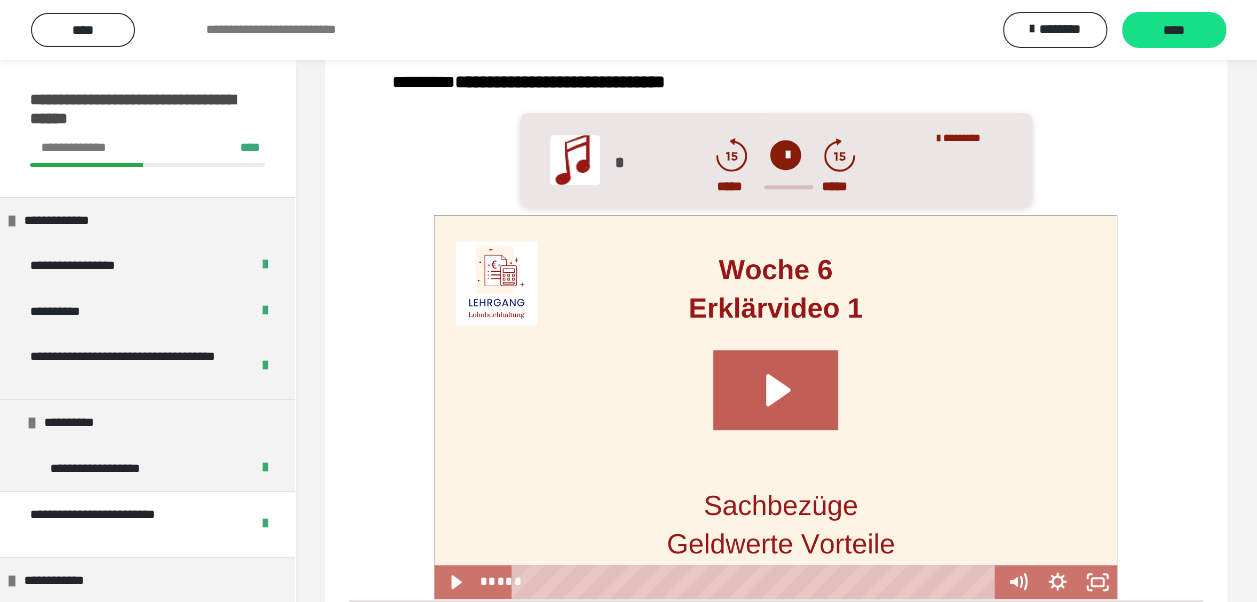 scroll, scrollTop: 0, scrollLeft: 0, axis: both 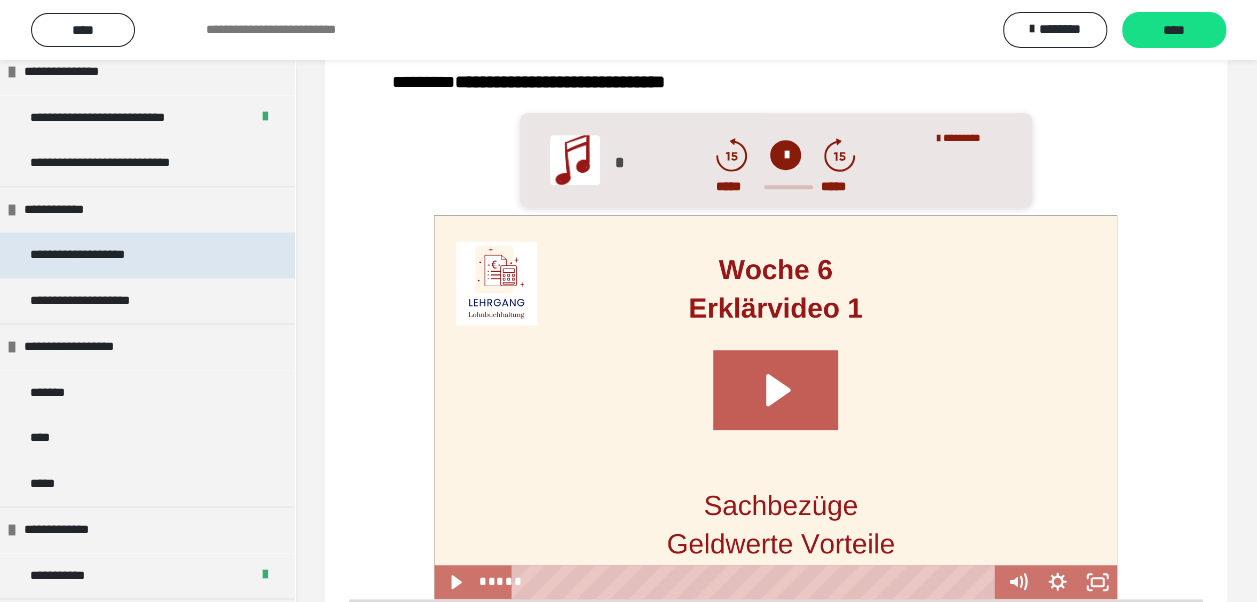 click on "**********" at bounding box center (89, 255) 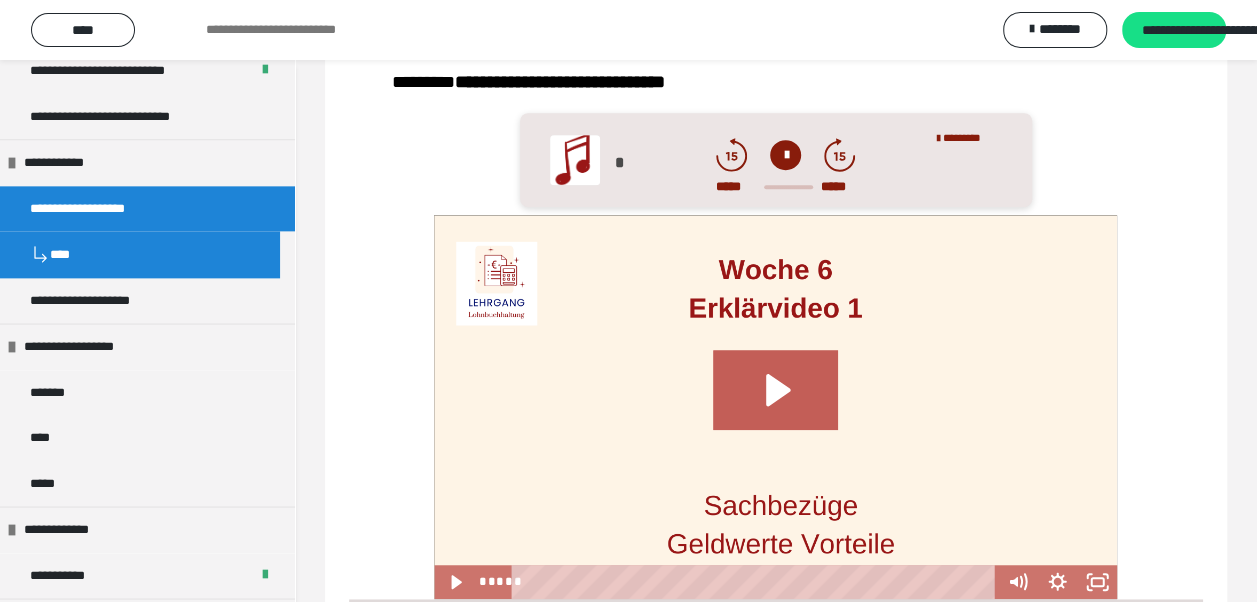 scroll, scrollTop: 1153, scrollLeft: 0, axis: vertical 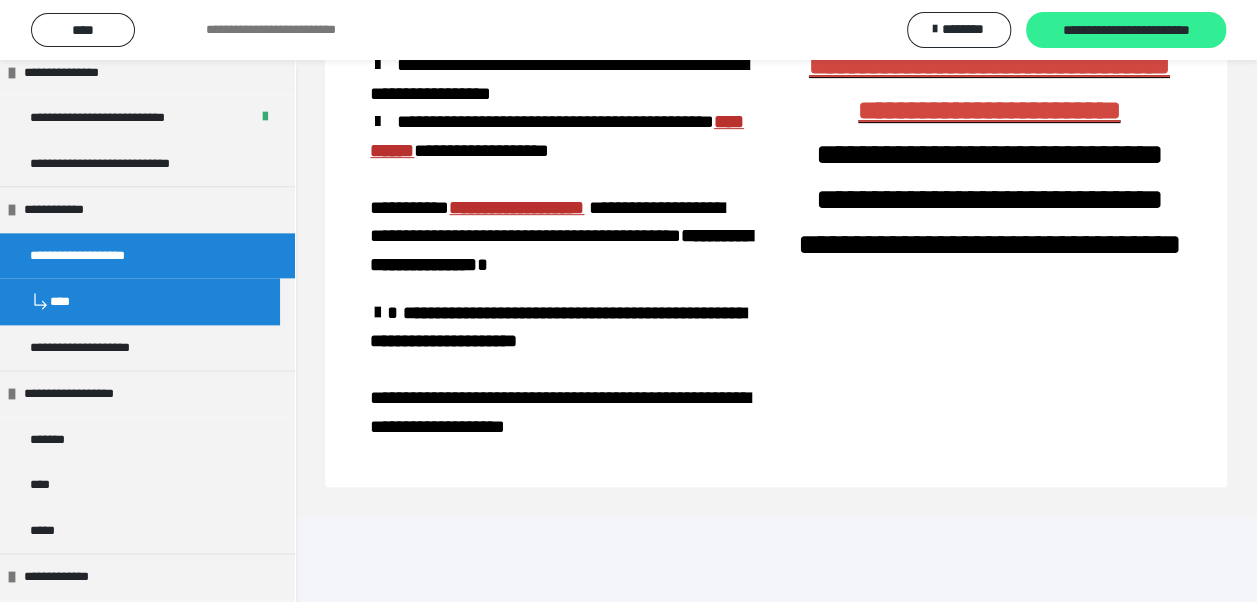 click on "**********" at bounding box center (1126, 31) 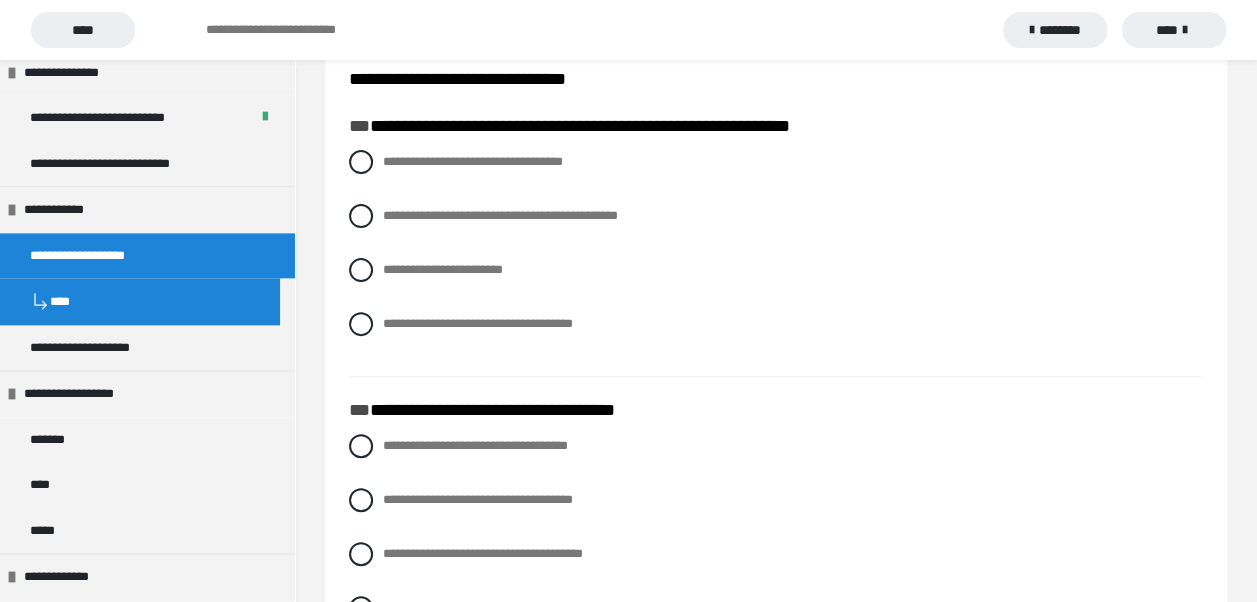 scroll, scrollTop: 200, scrollLeft: 0, axis: vertical 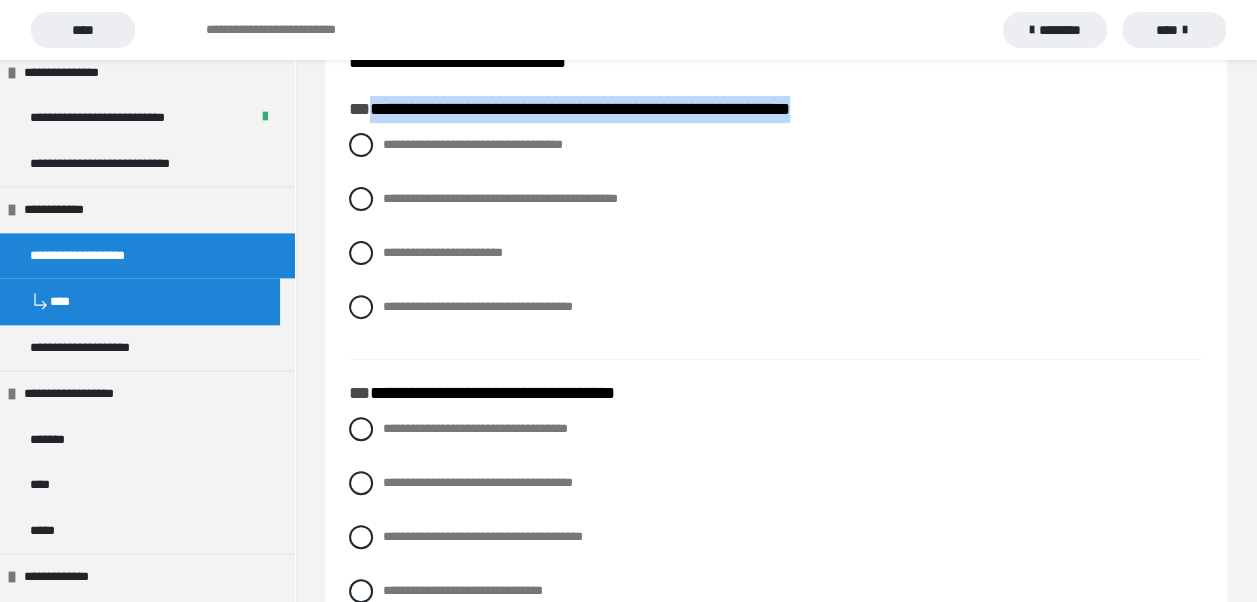 drag, startPoint x: 369, startPoint y: 136, endPoint x: 940, endPoint y: 133, distance: 571.0079 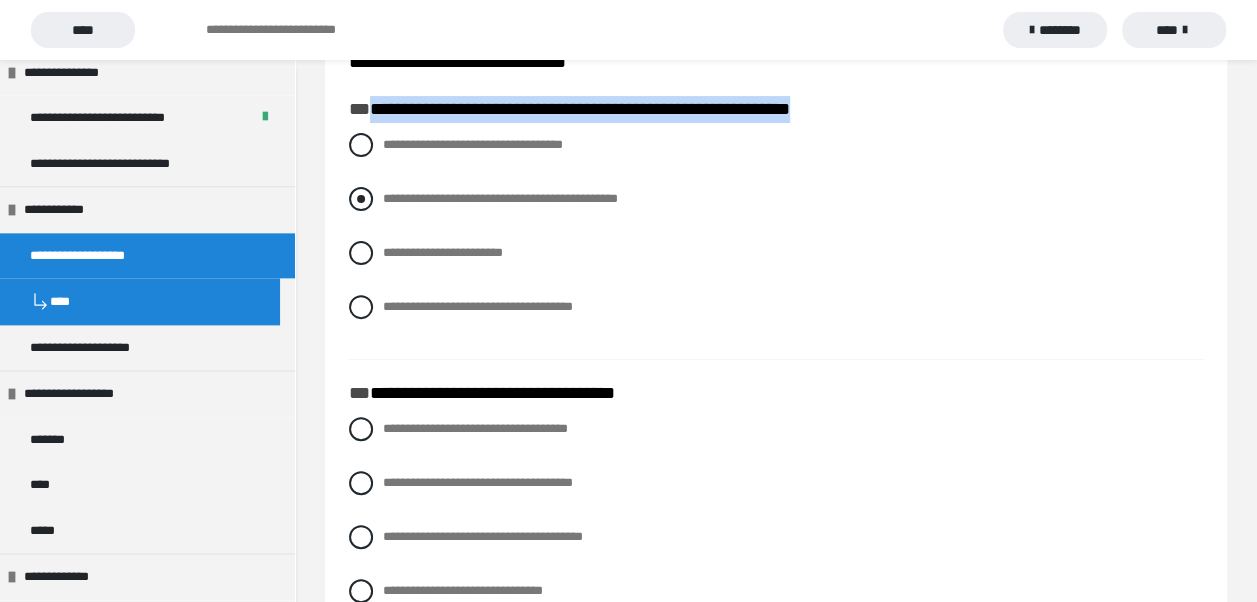 click at bounding box center (361, 199) 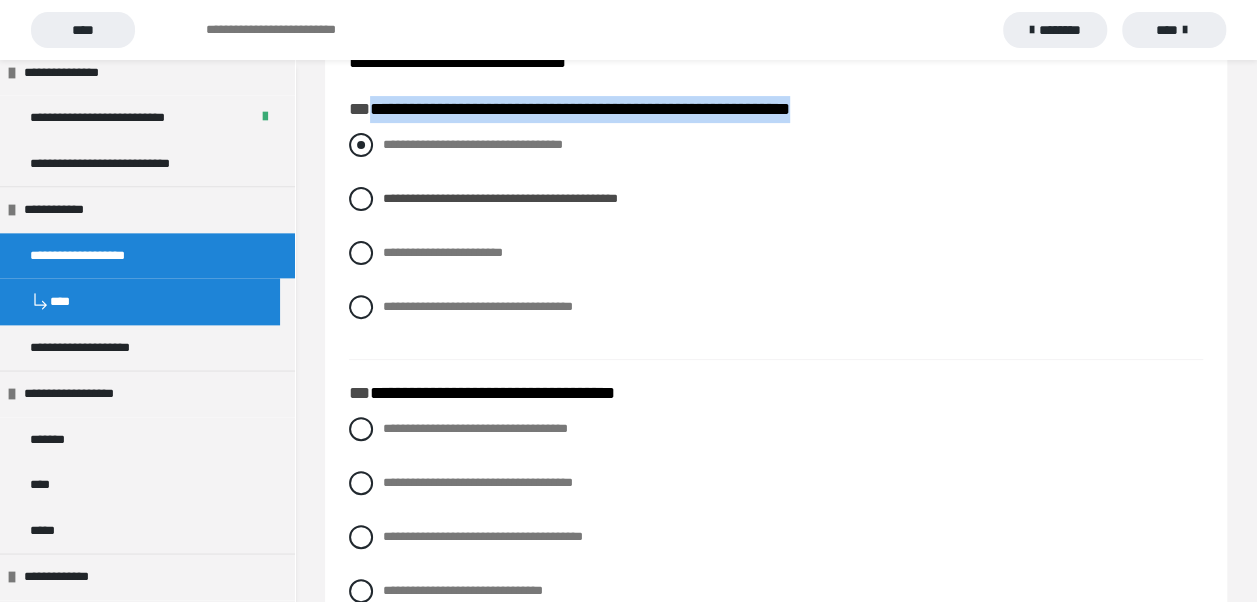 click at bounding box center [361, 145] 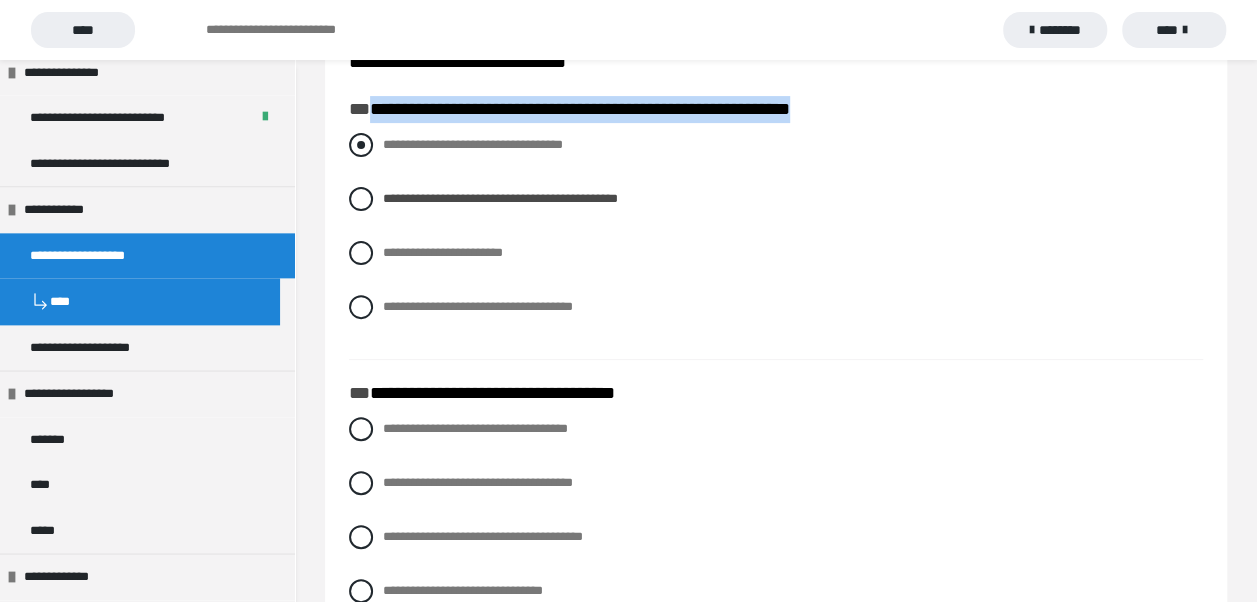 radio on "****" 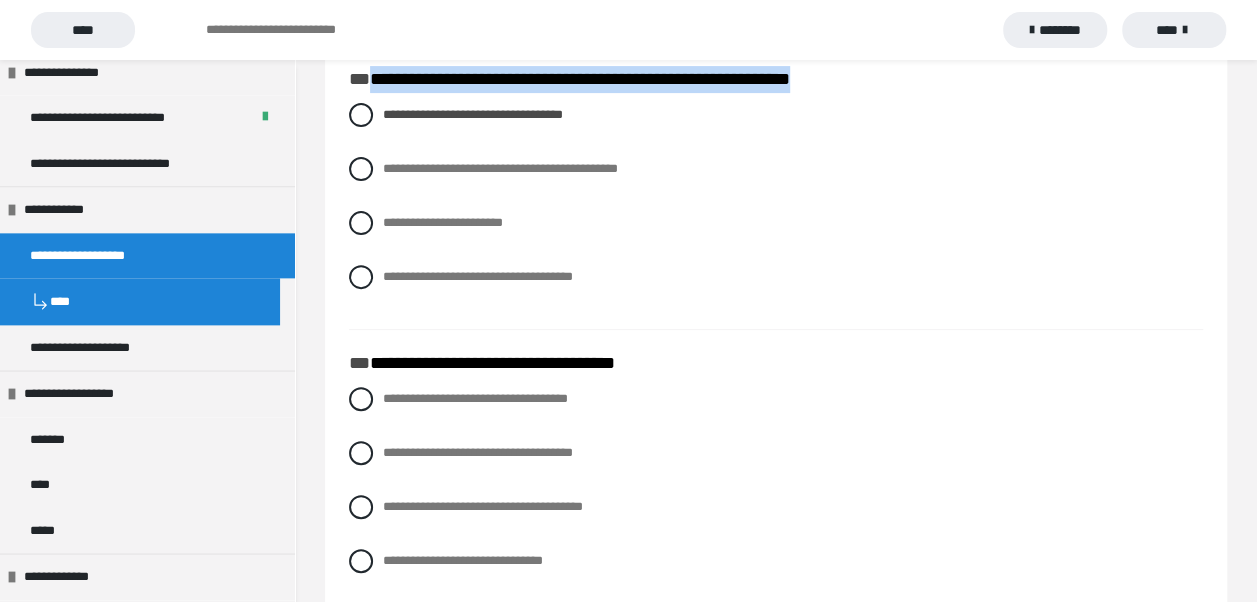 scroll, scrollTop: 200, scrollLeft: 0, axis: vertical 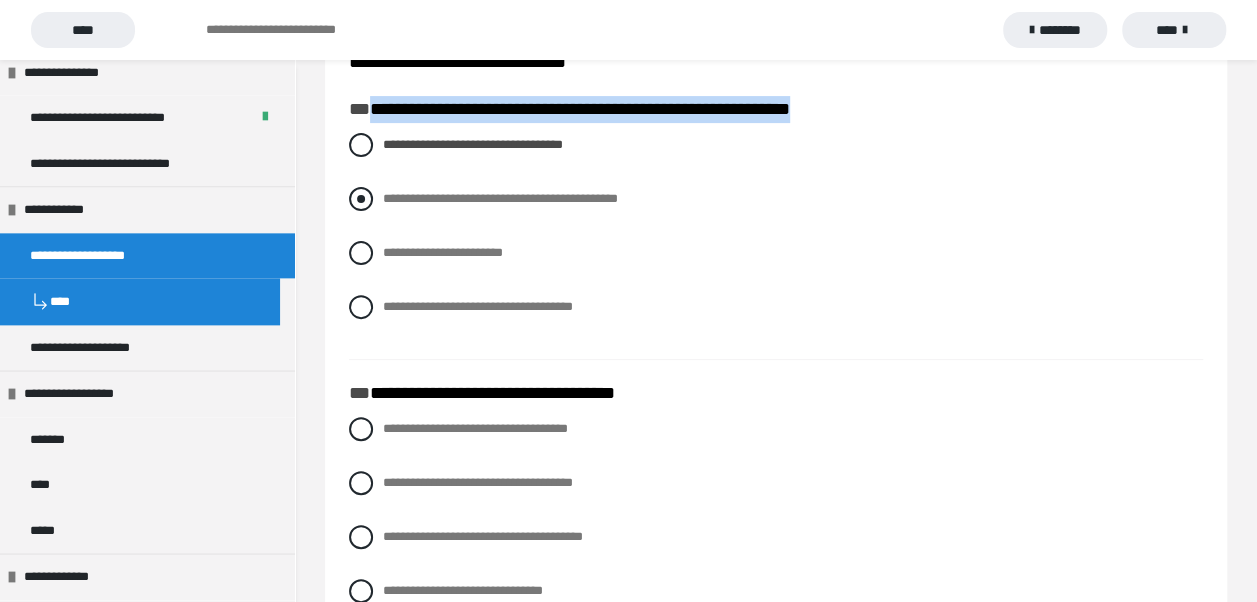 click at bounding box center (361, 199) 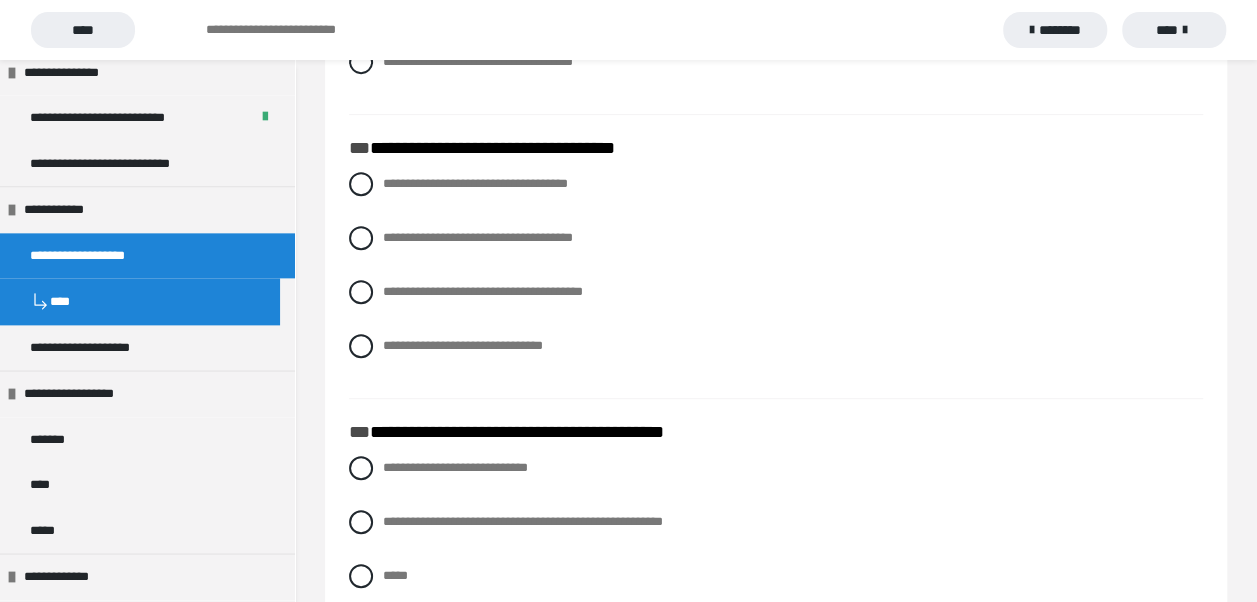 scroll, scrollTop: 400, scrollLeft: 0, axis: vertical 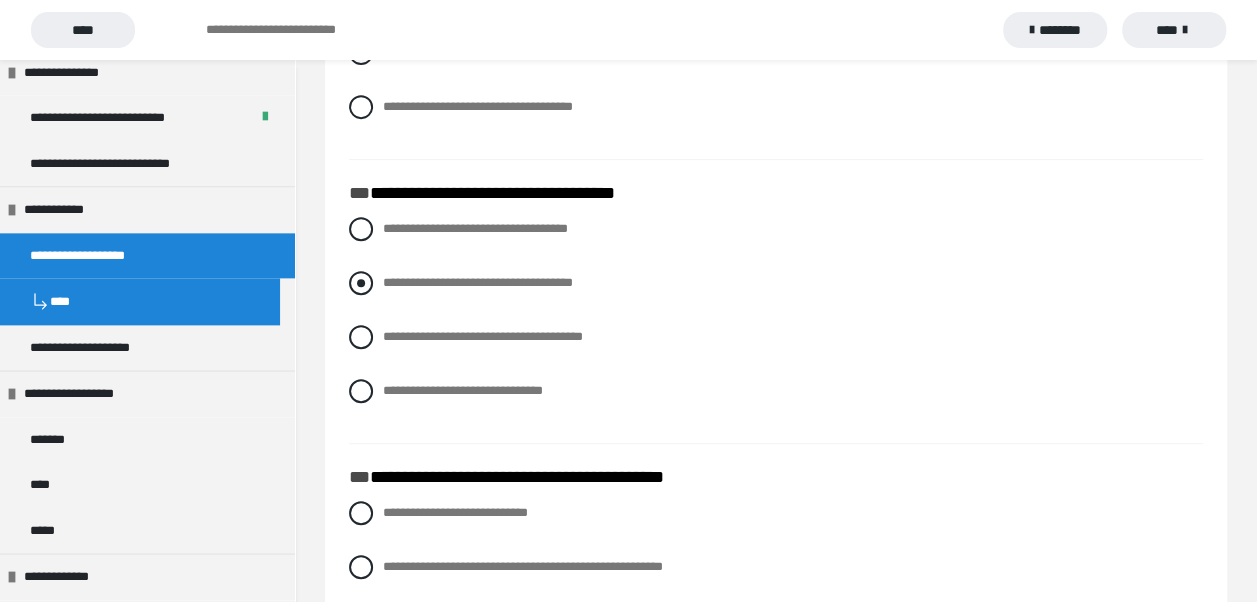 click at bounding box center (361, 283) 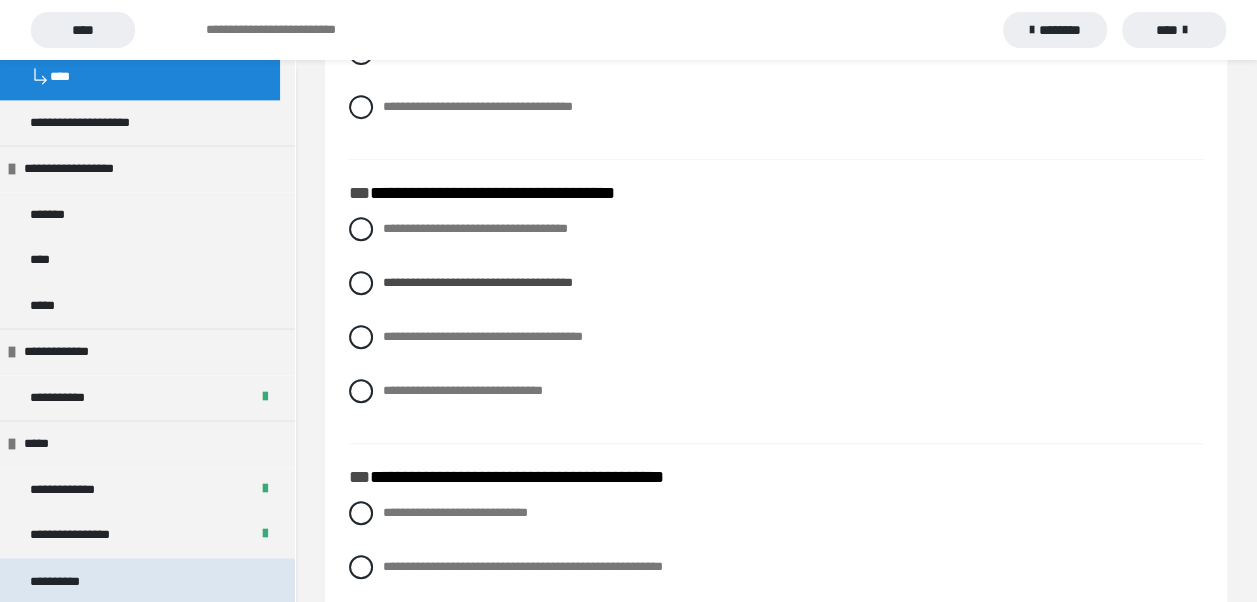 scroll, scrollTop: 1382, scrollLeft: 0, axis: vertical 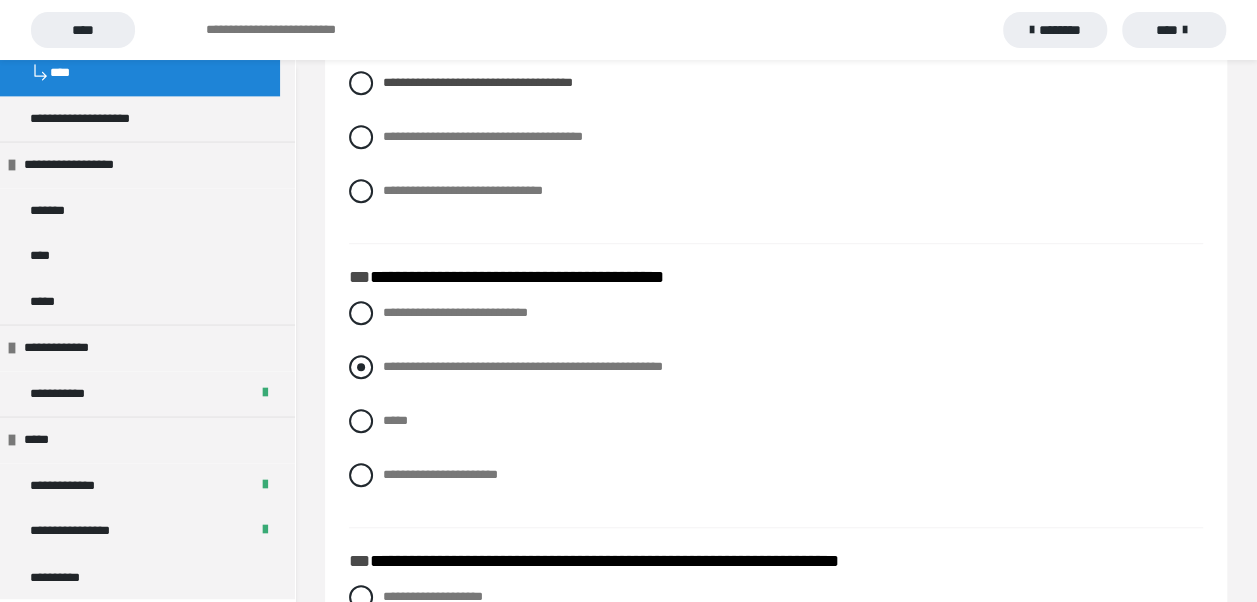 click at bounding box center (361, 367) 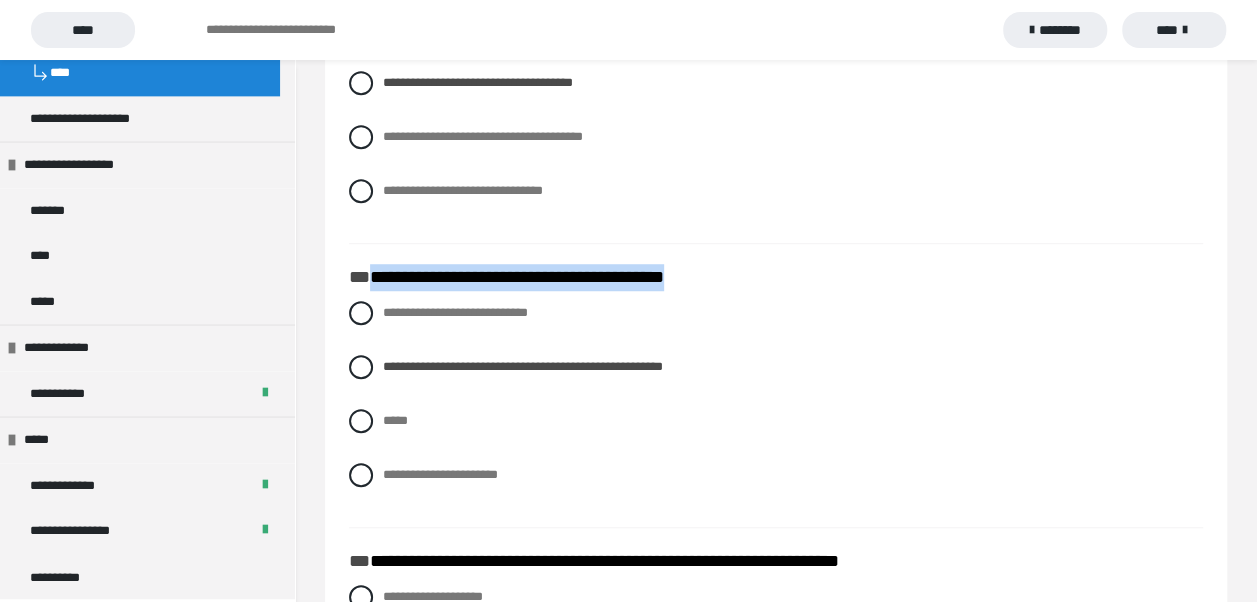 drag, startPoint x: 367, startPoint y: 303, endPoint x: 721, endPoint y: 296, distance: 354.0692 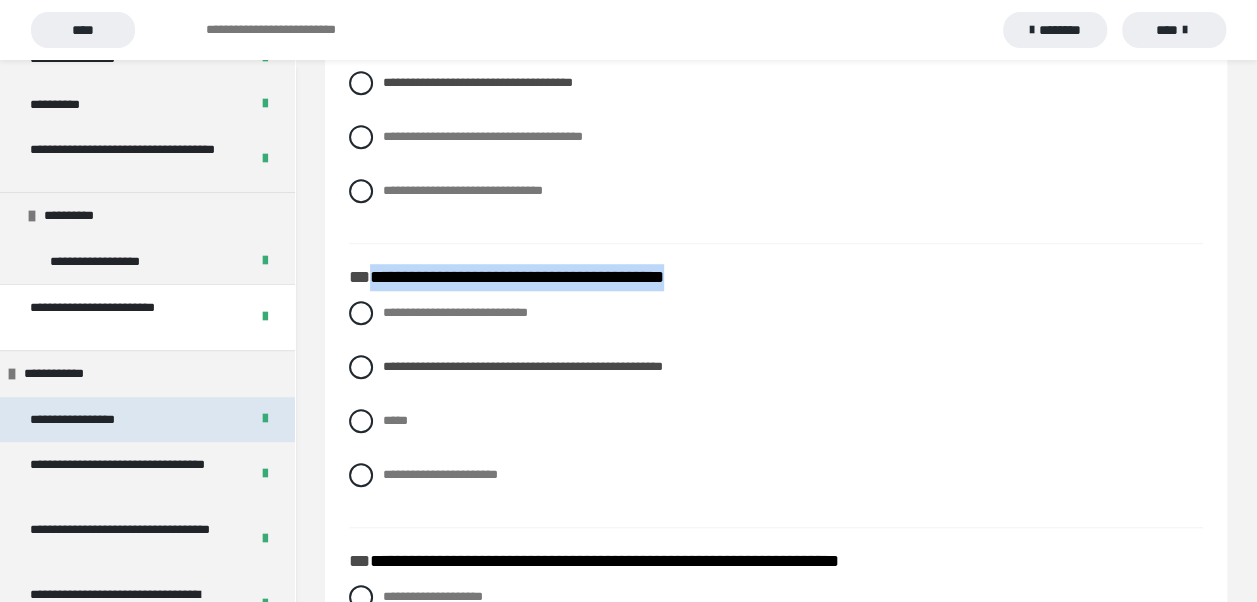 scroll, scrollTop: 0, scrollLeft: 0, axis: both 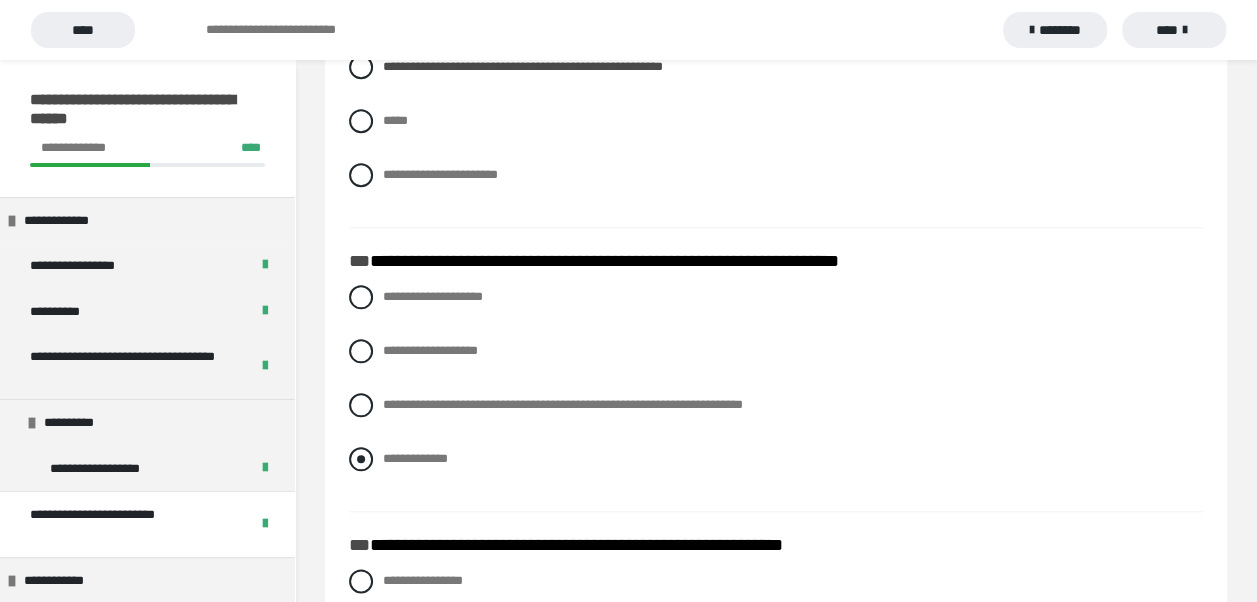 click at bounding box center [361, 459] 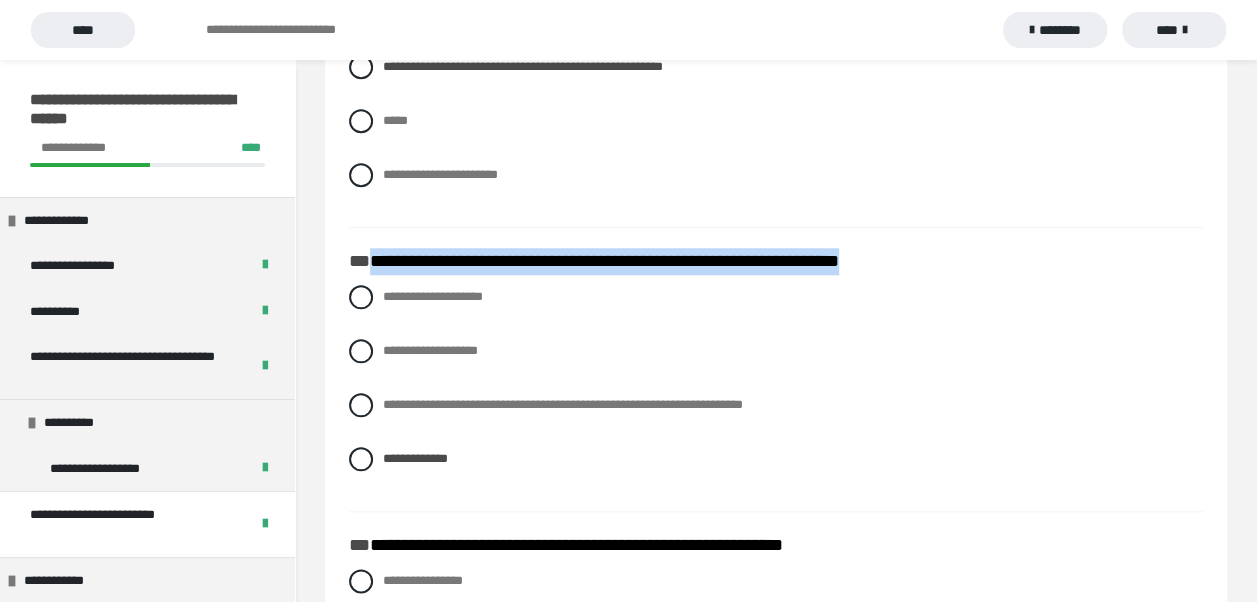 drag, startPoint x: 374, startPoint y: 284, endPoint x: 939, endPoint y: 292, distance: 565.05664 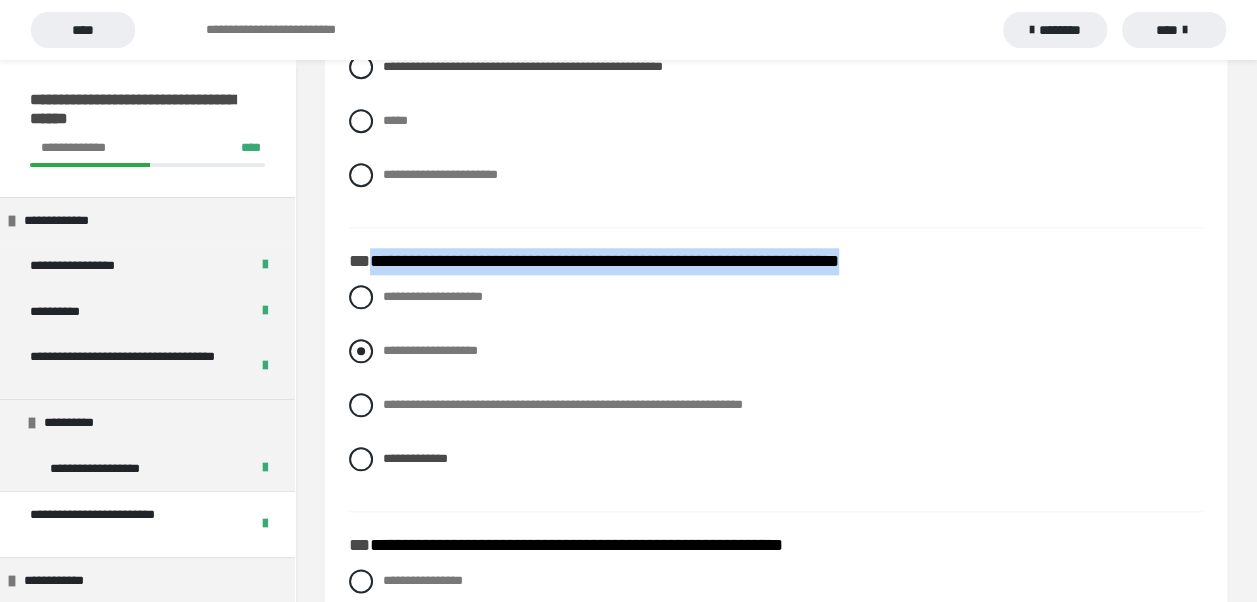 click at bounding box center (361, 351) 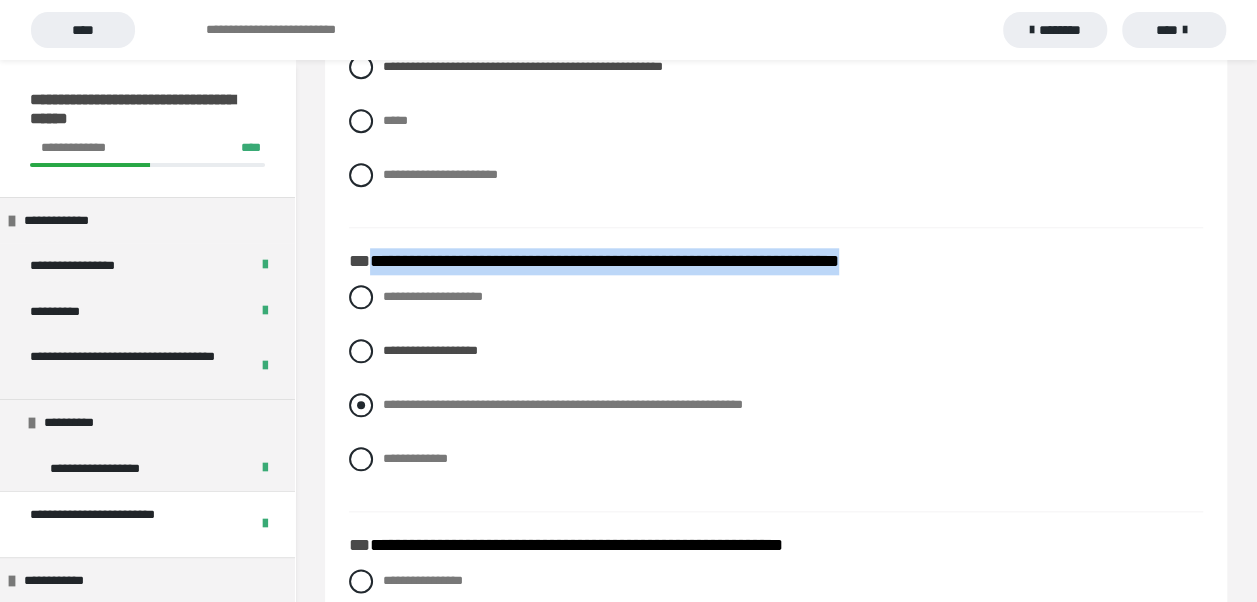 click at bounding box center (361, 405) 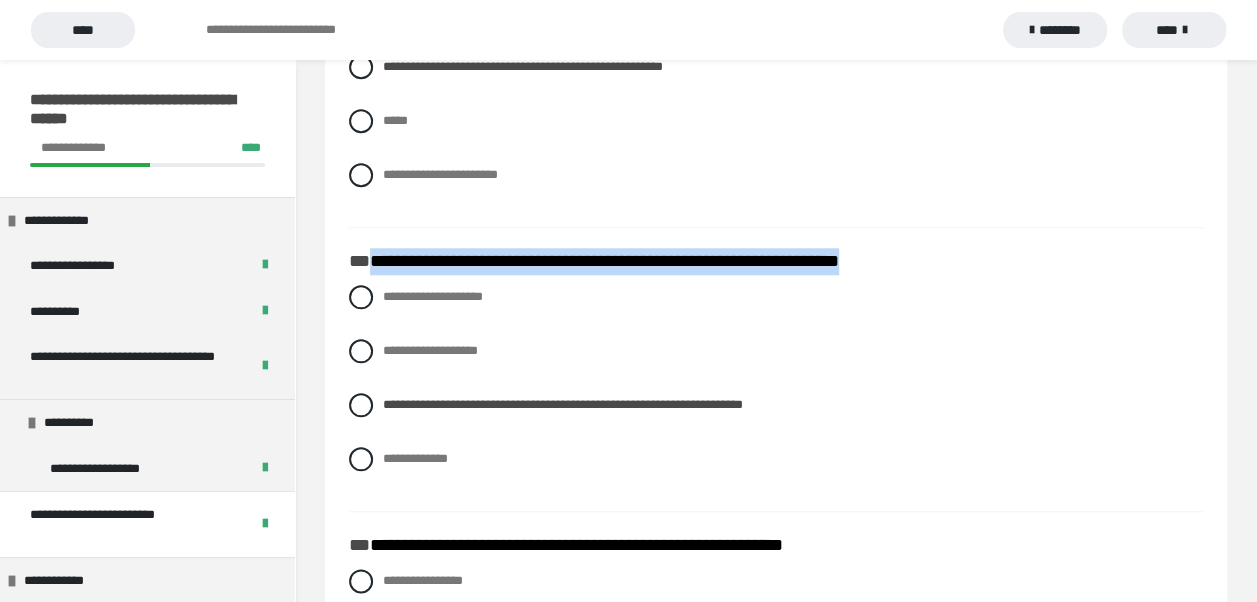 drag, startPoint x: 517, startPoint y: 326, endPoint x: 406, endPoint y: 338, distance: 111.64677 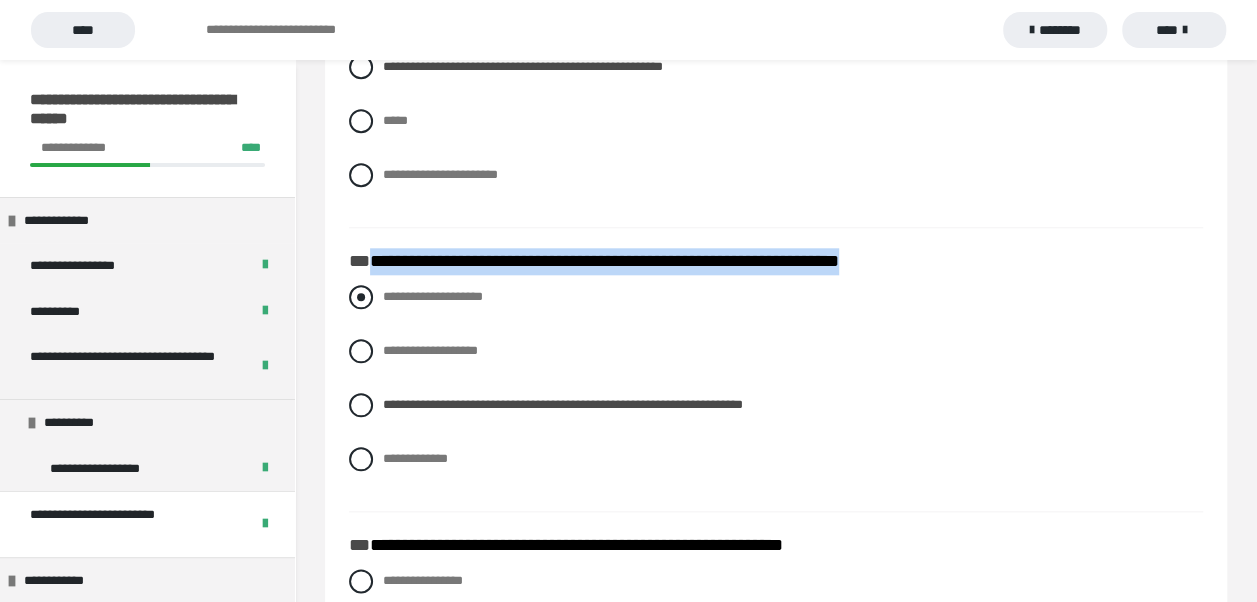drag, startPoint x: 437, startPoint y: 317, endPoint x: 425, endPoint y: 318, distance: 12.0415945 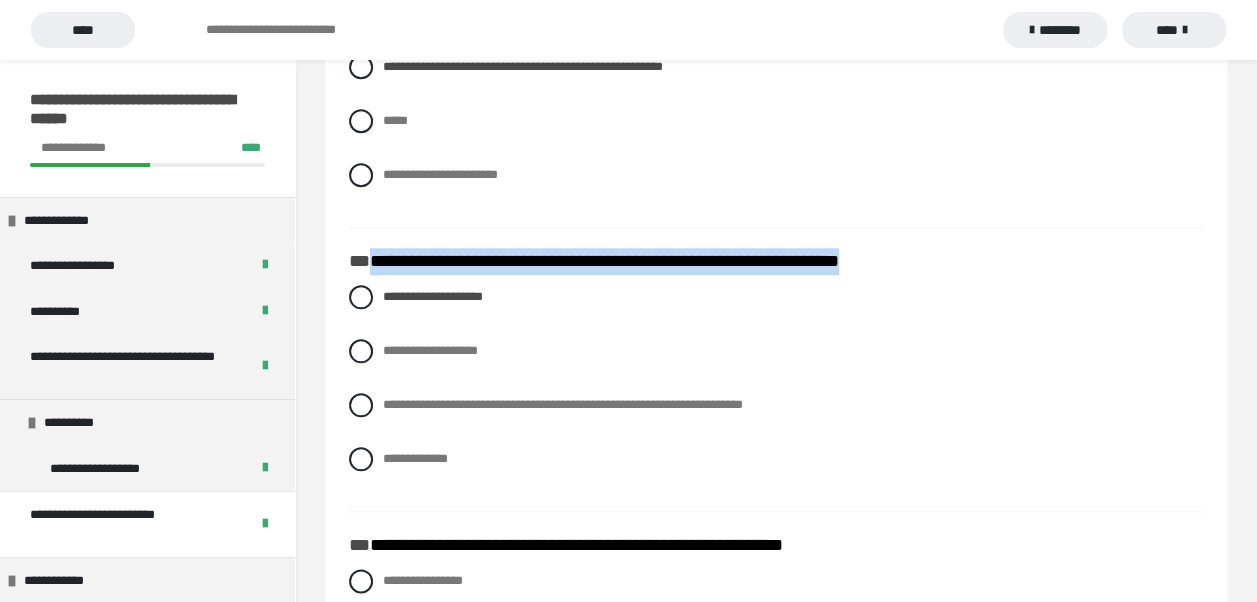 drag, startPoint x: 425, startPoint y: 318, endPoint x: 463, endPoint y: 310, distance: 38.832977 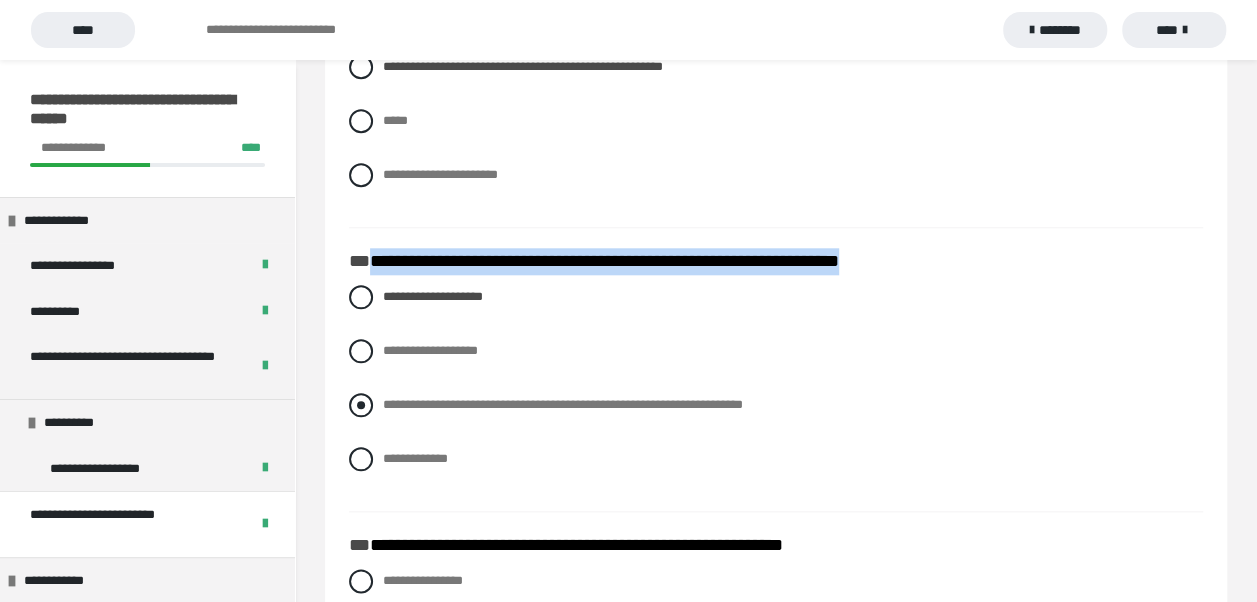 drag, startPoint x: 463, startPoint y: 310, endPoint x: 354, endPoint y: 430, distance: 162.11415 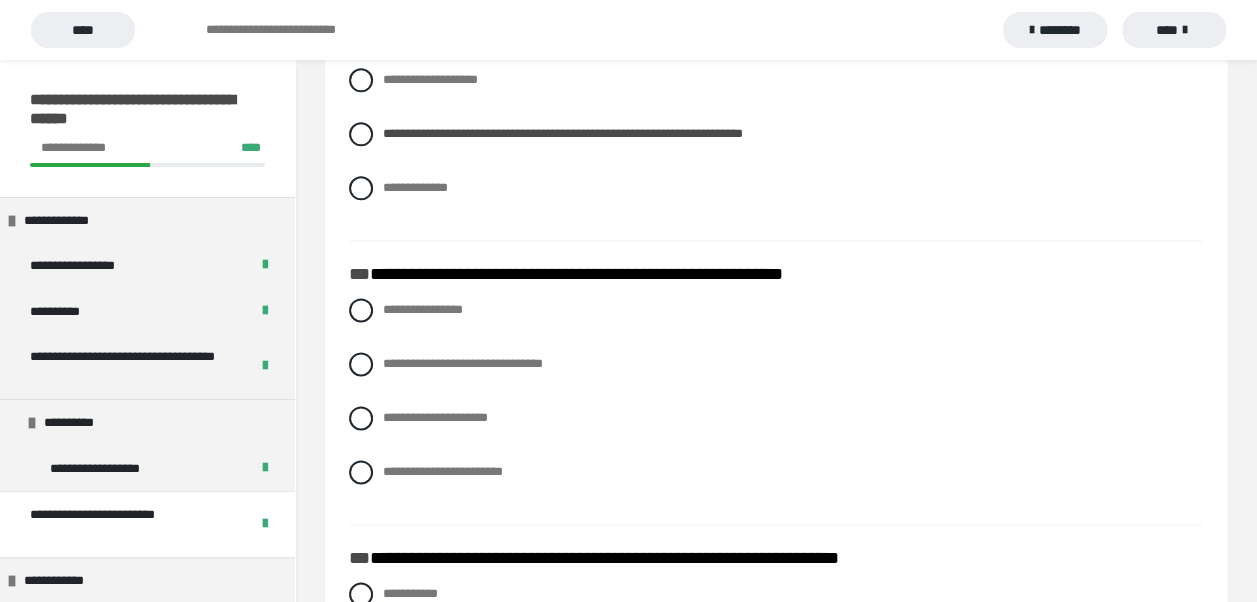 scroll, scrollTop: 1200, scrollLeft: 0, axis: vertical 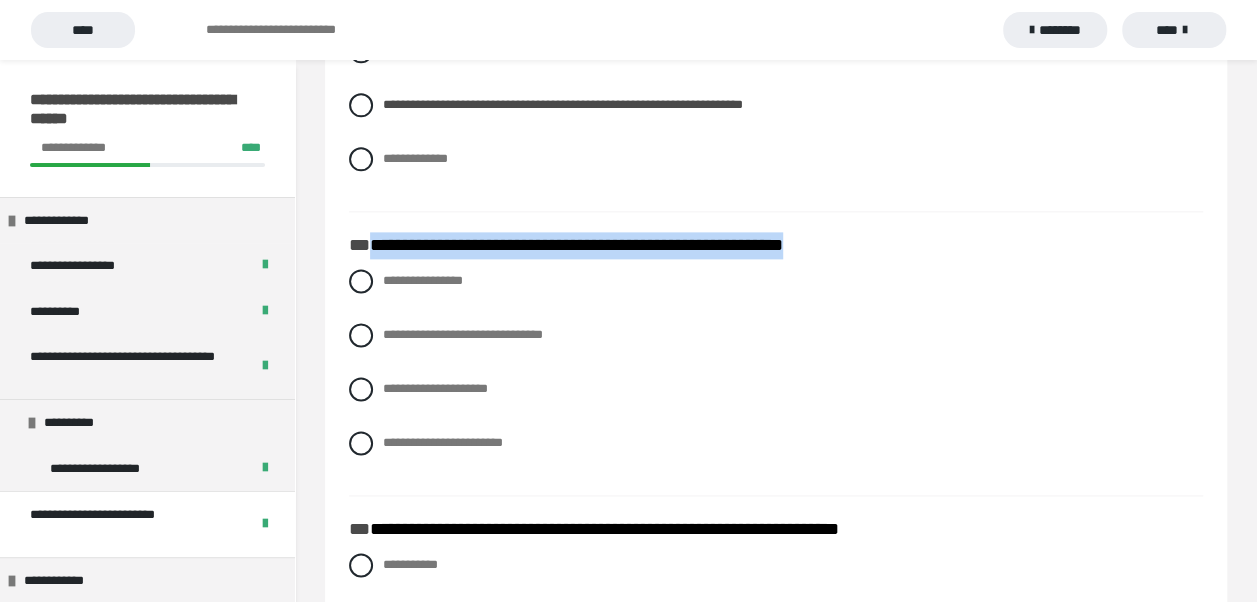 drag, startPoint x: 370, startPoint y: 268, endPoint x: 870, endPoint y: 270, distance: 500.004 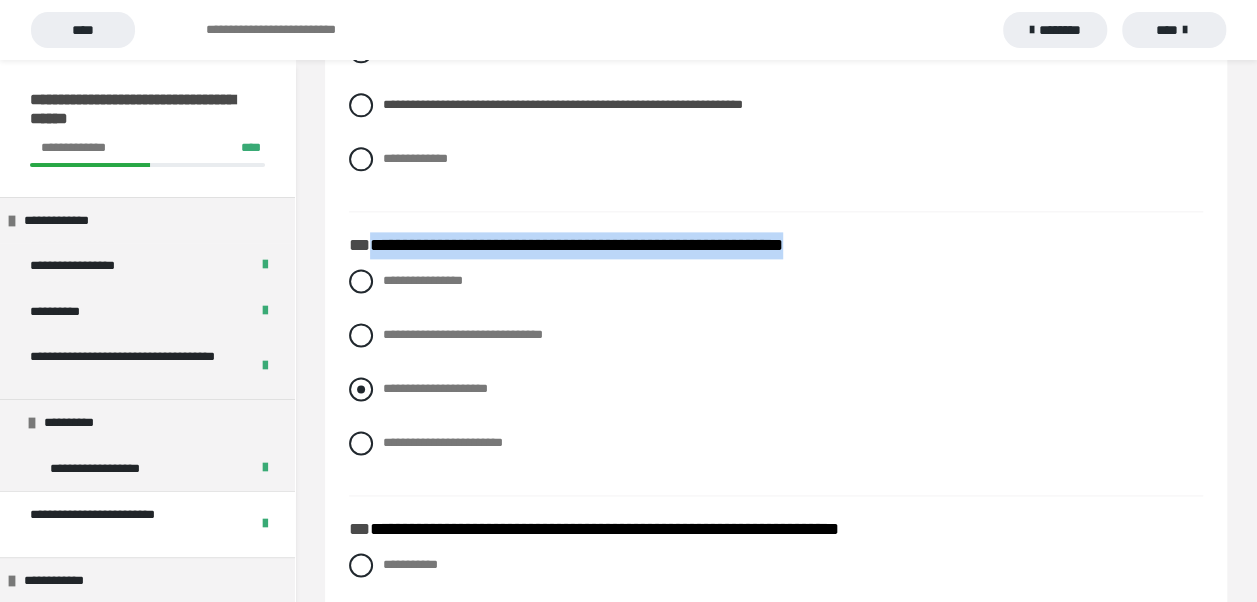 click at bounding box center [361, 389] 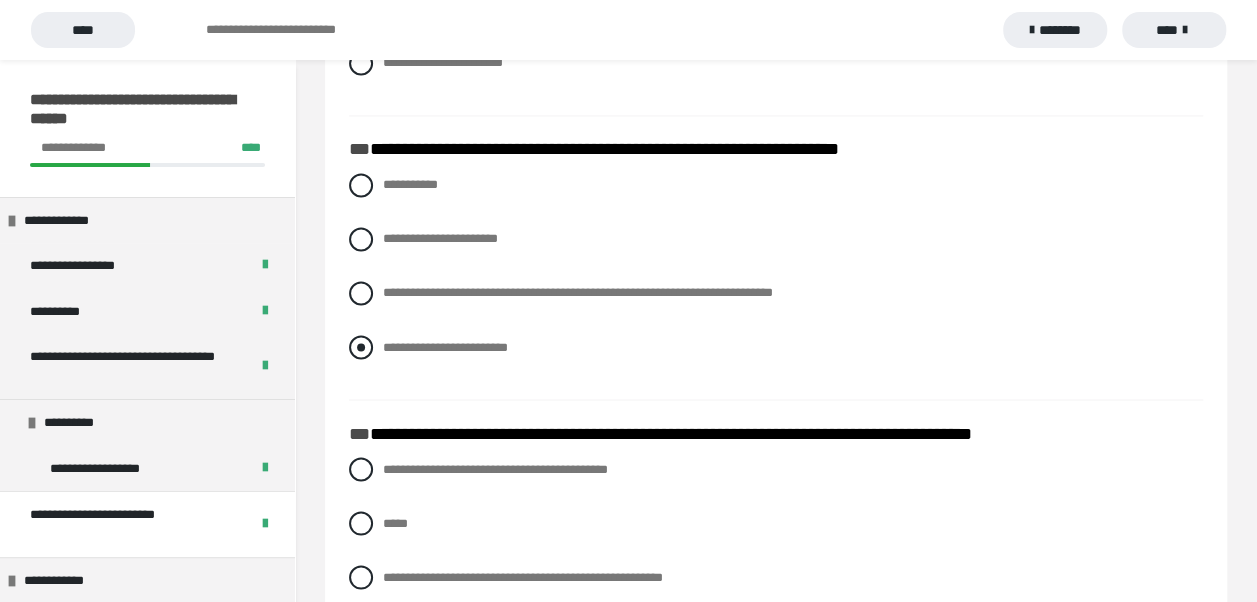 scroll, scrollTop: 1500, scrollLeft: 0, axis: vertical 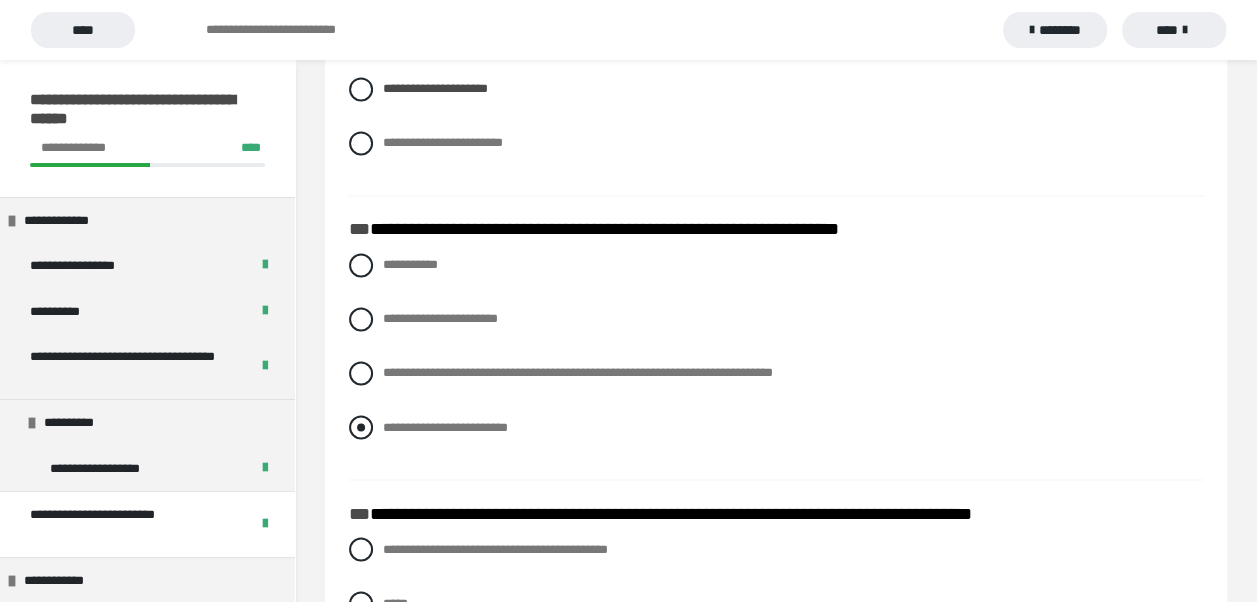 click at bounding box center [361, 427] 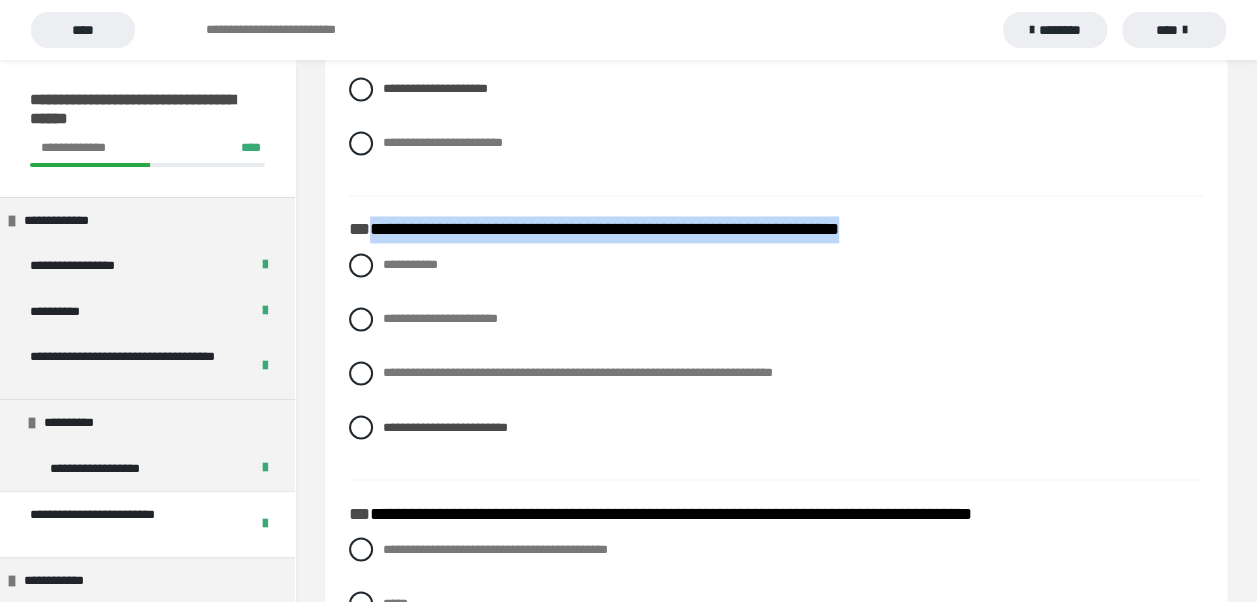 drag, startPoint x: 372, startPoint y: 250, endPoint x: 1003, endPoint y: 250, distance: 631 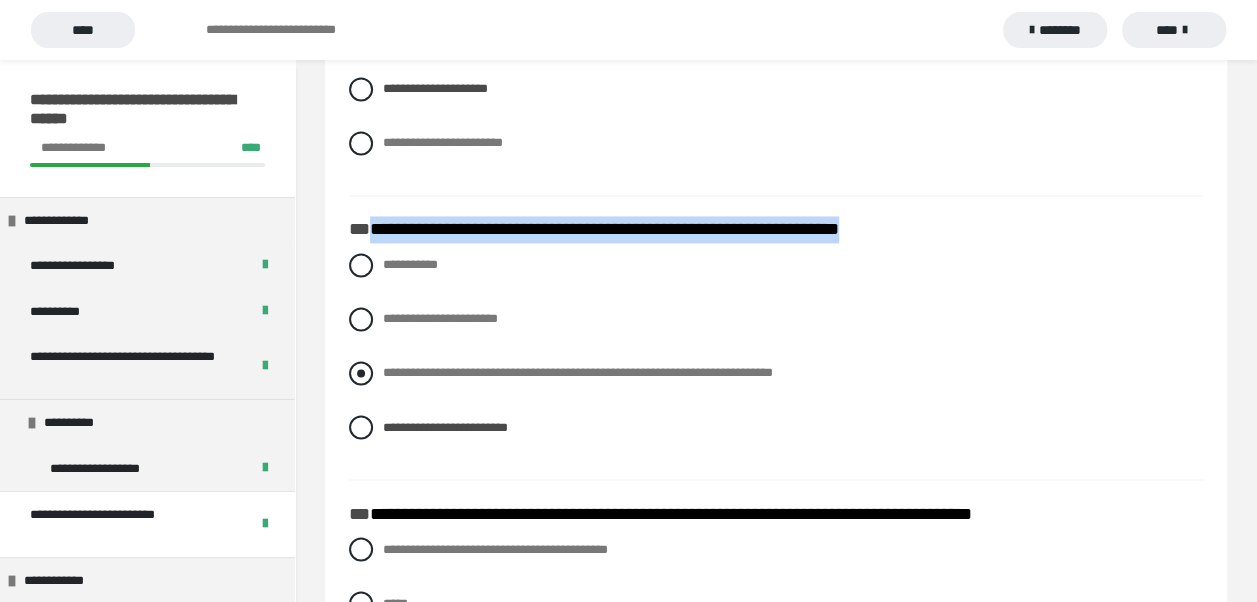 click at bounding box center [361, 373] 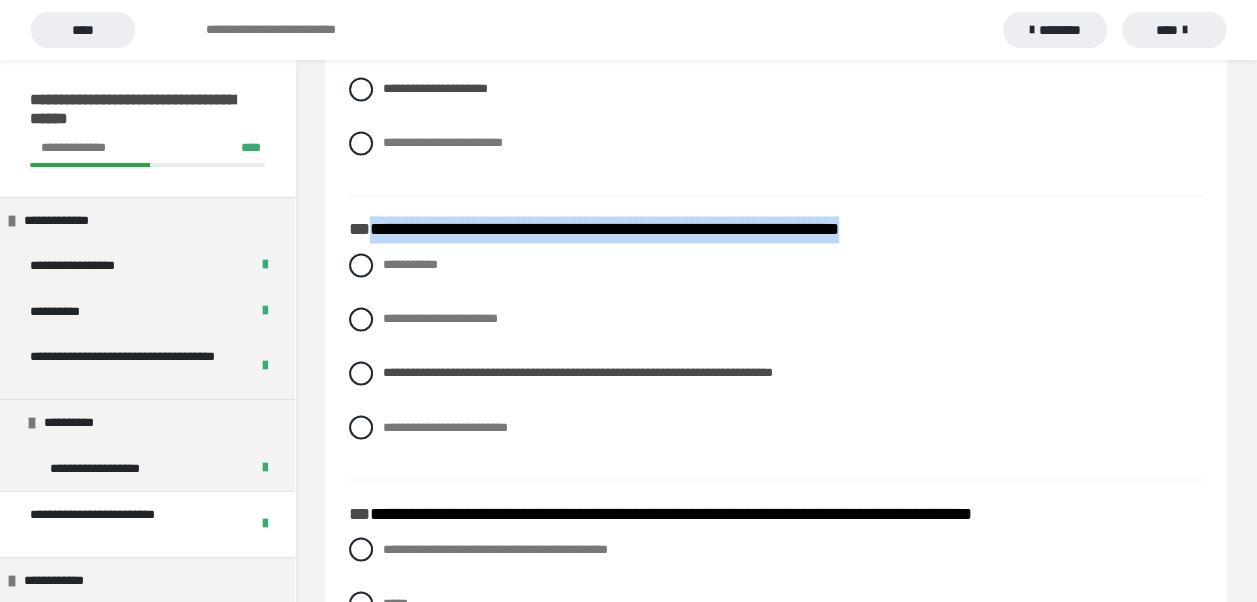 drag, startPoint x: 551, startPoint y: 266, endPoint x: 546, endPoint y: 244, distance: 22.561028 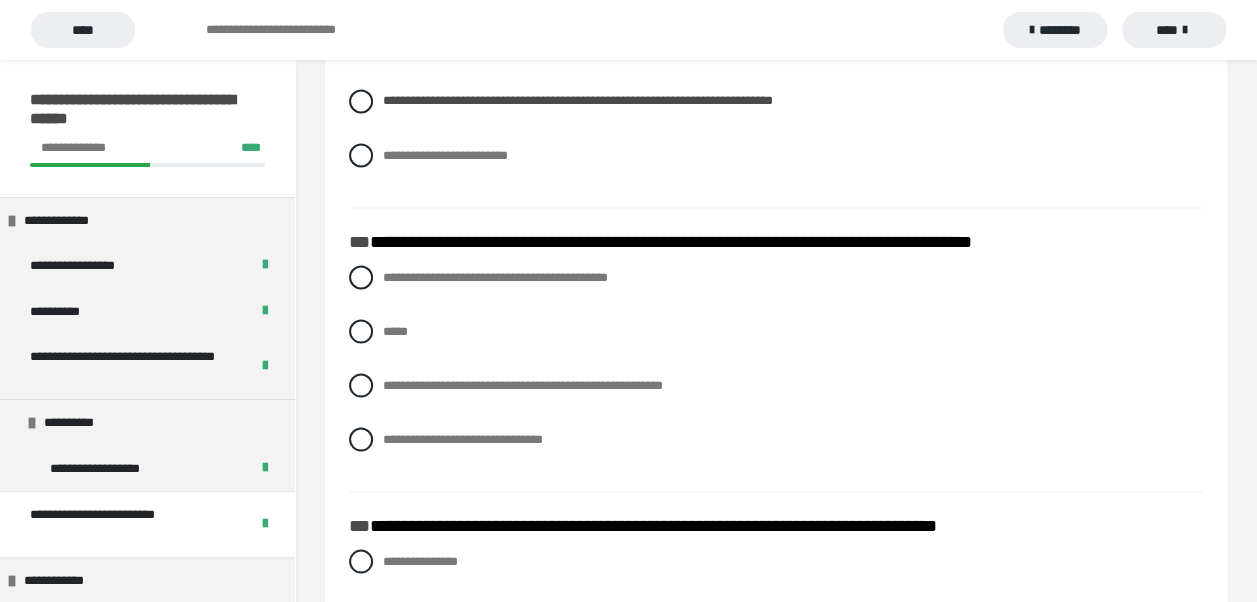 scroll, scrollTop: 1800, scrollLeft: 0, axis: vertical 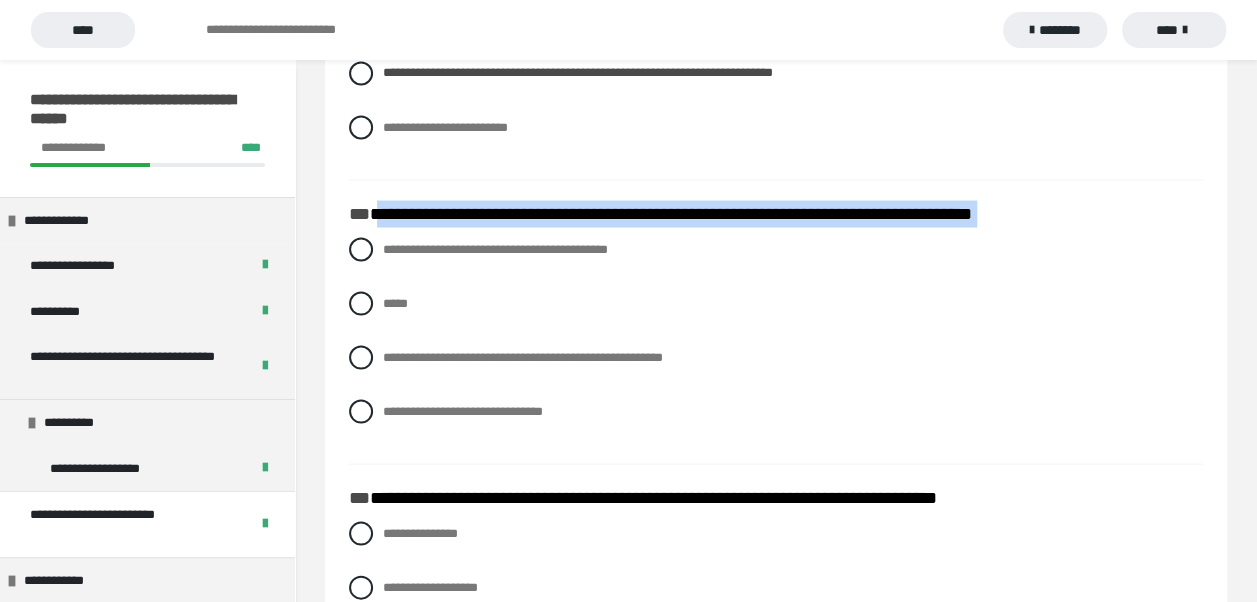 drag, startPoint x: 375, startPoint y: 240, endPoint x: 1090, endPoint y: 252, distance: 715.1007 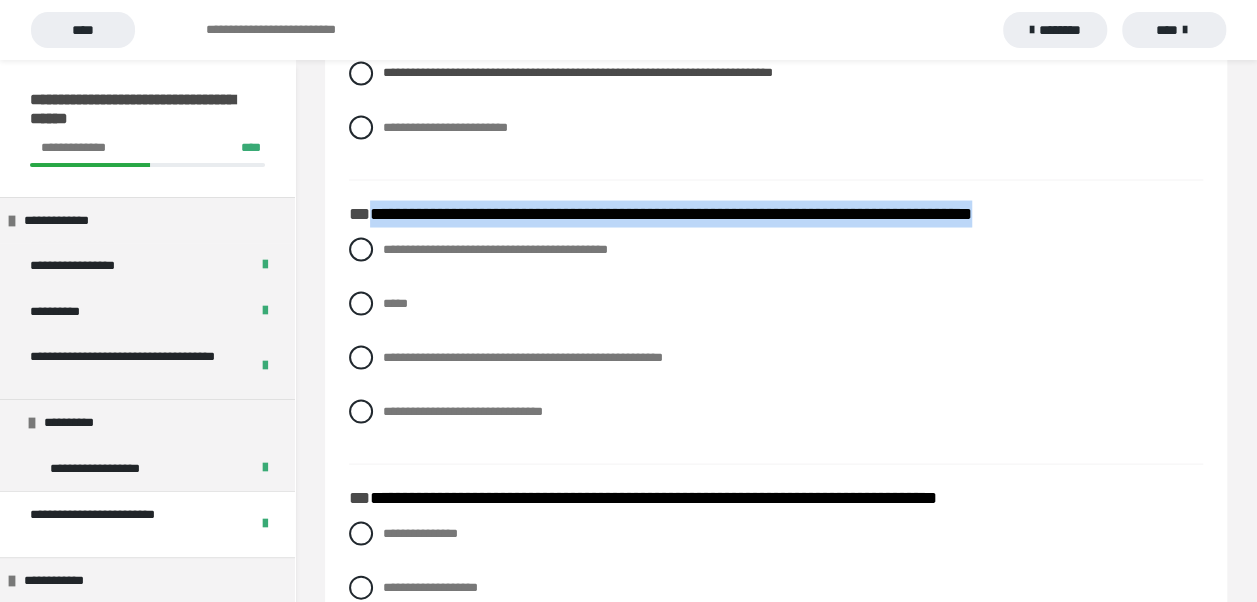 drag, startPoint x: 402, startPoint y: 233, endPoint x: 1149, endPoint y: 240, distance: 747.0328 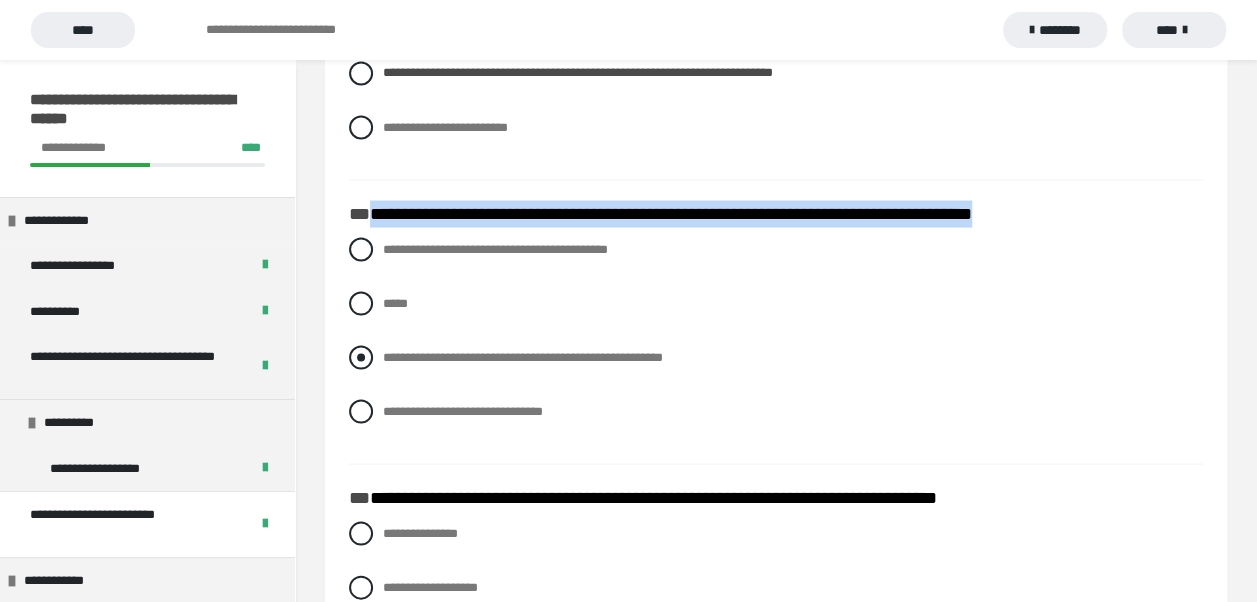 click at bounding box center [361, 357] 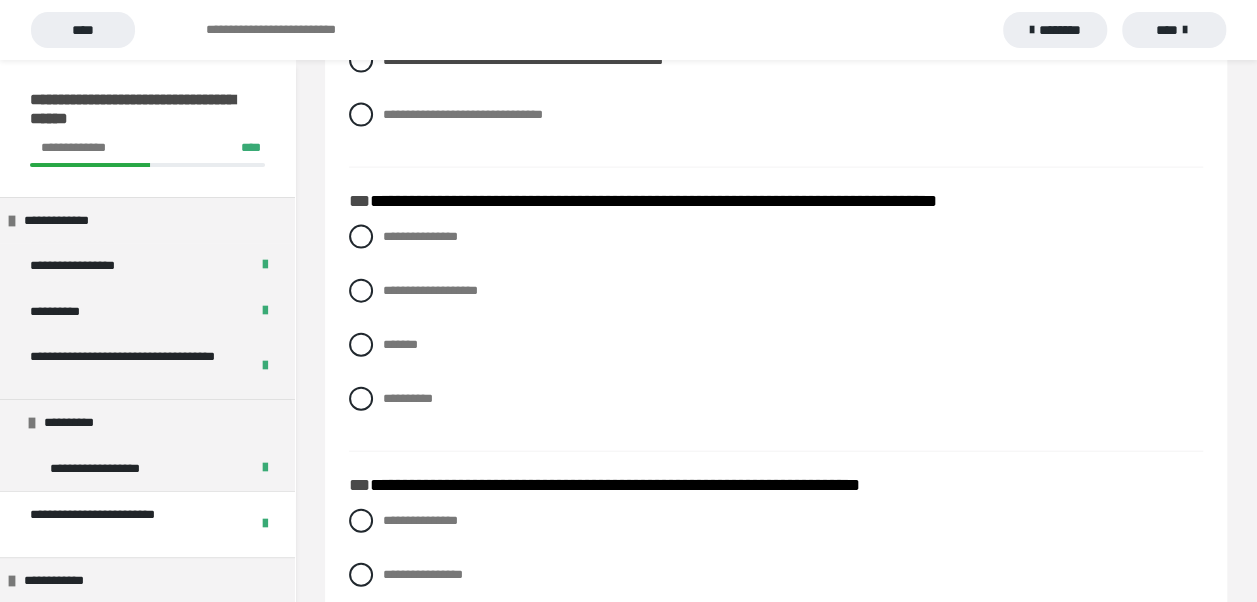 scroll, scrollTop: 2100, scrollLeft: 0, axis: vertical 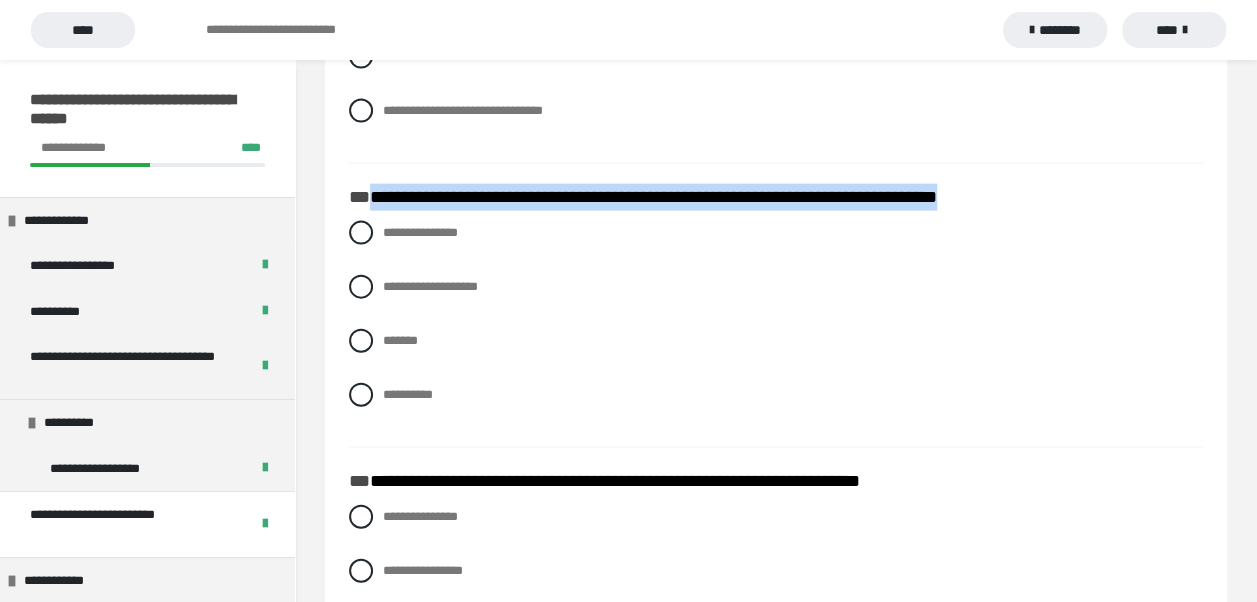 drag, startPoint x: 374, startPoint y: 213, endPoint x: 1078, endPoint y: 217, distance: 704.01135 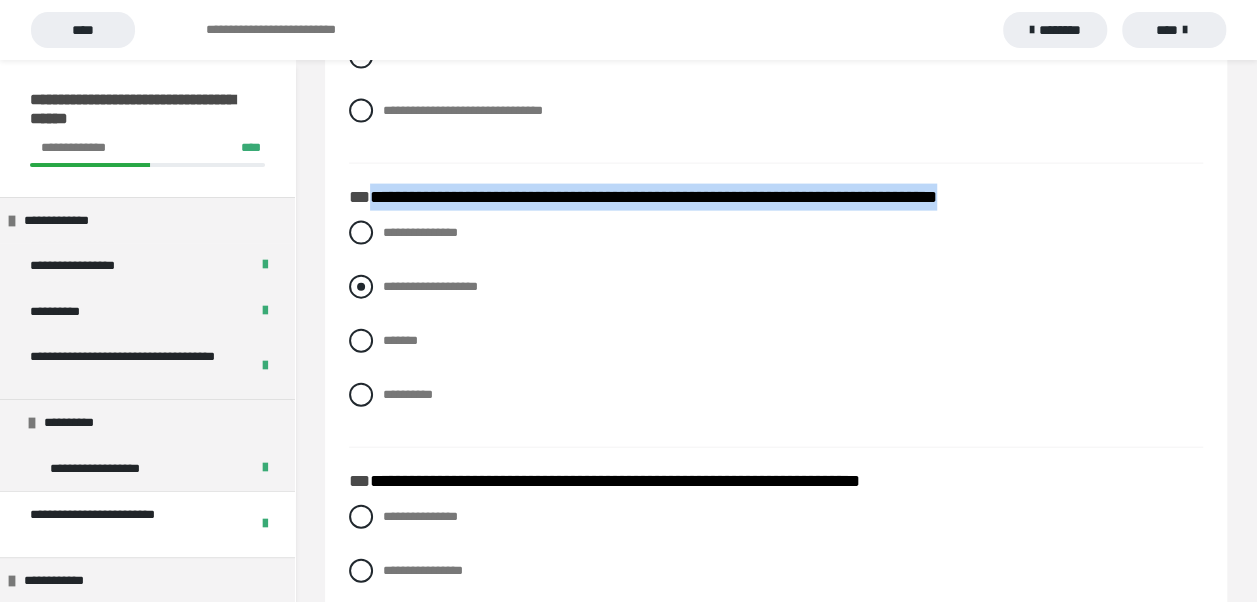 click at bounding box center [361, 287] 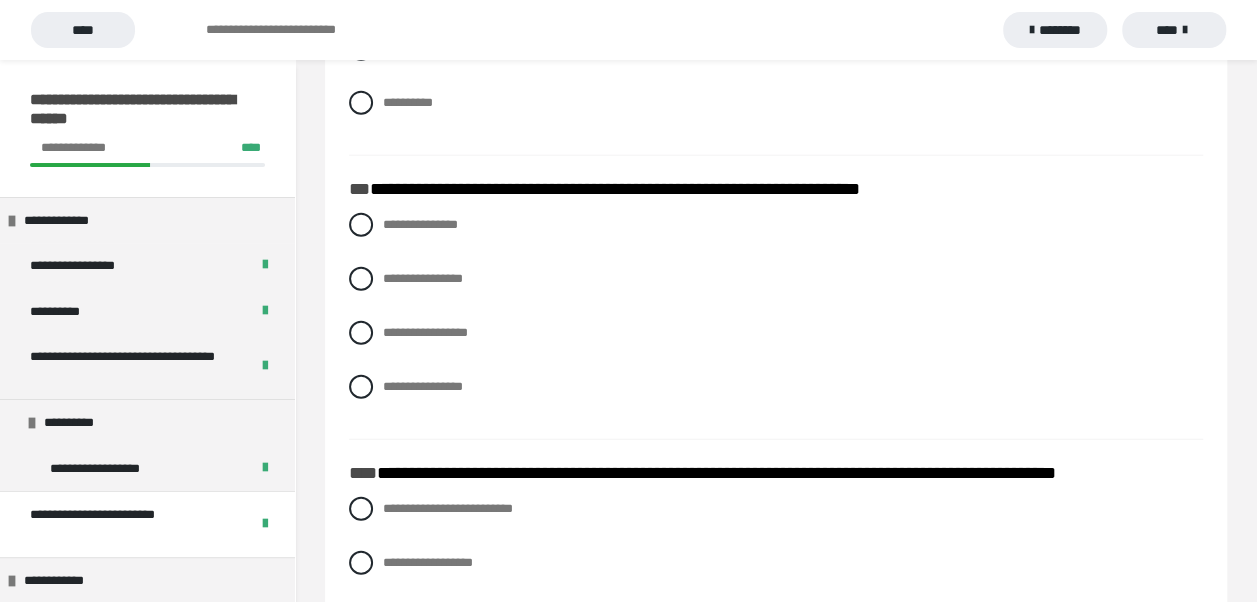 scroll, scrollTop: 2400, scrollLeft: 0, axis: vertical 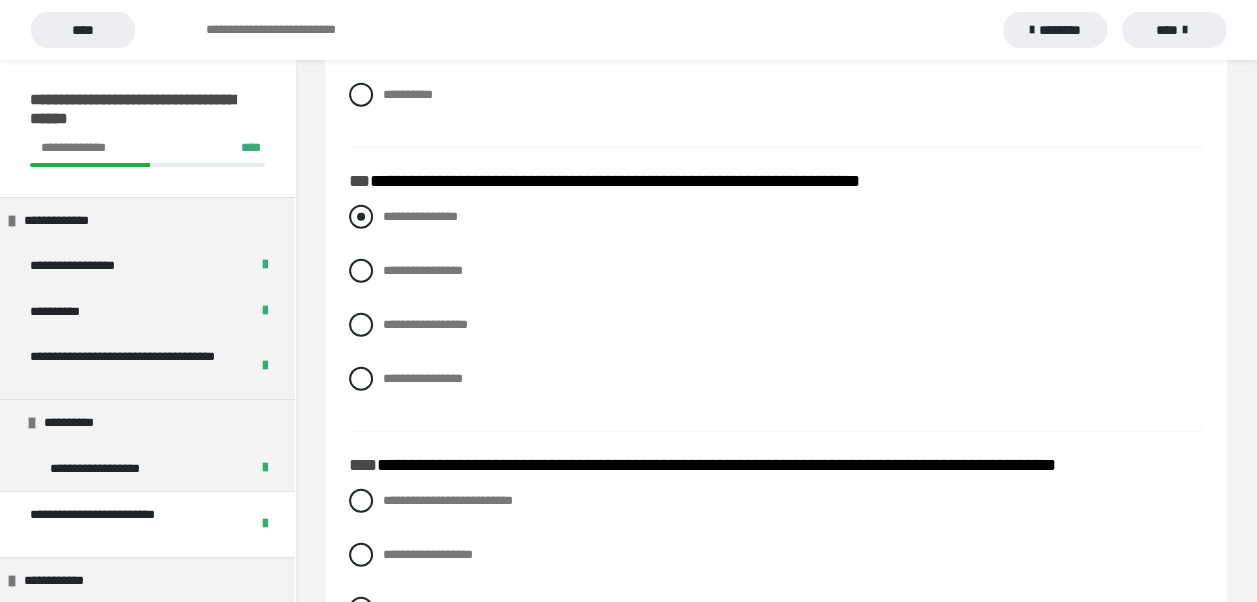 click at bounding box center [361, 217] 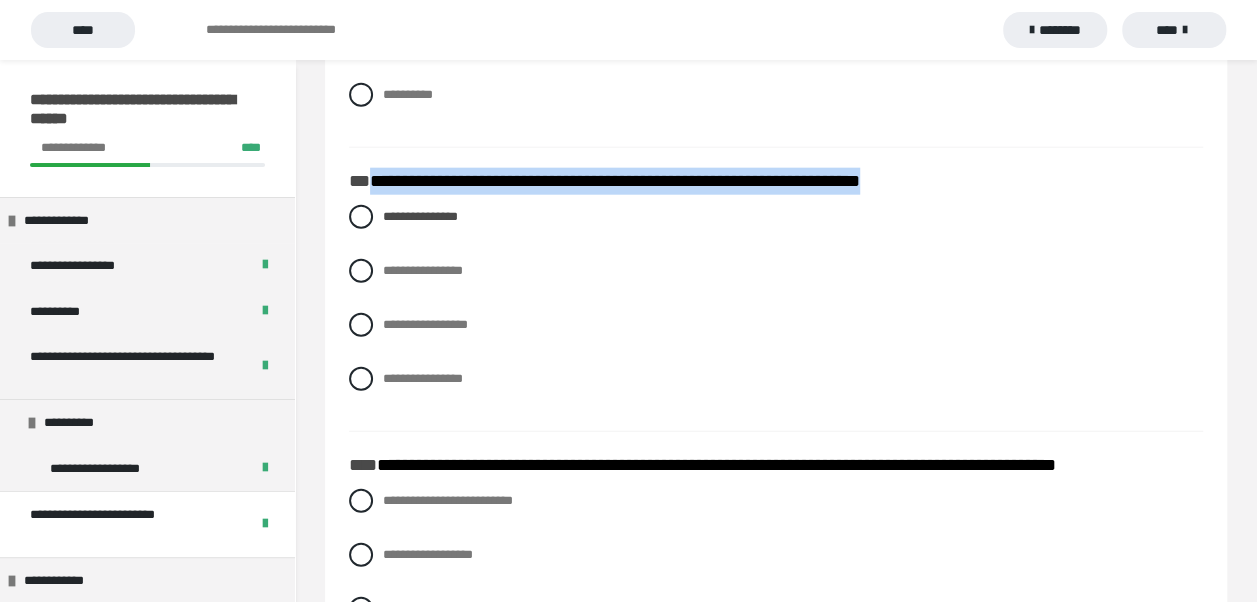 drag, startPoint x: 375, startPoint y: 206, endPoint x: 1015, endPoint y: 210, distance: 640.0125 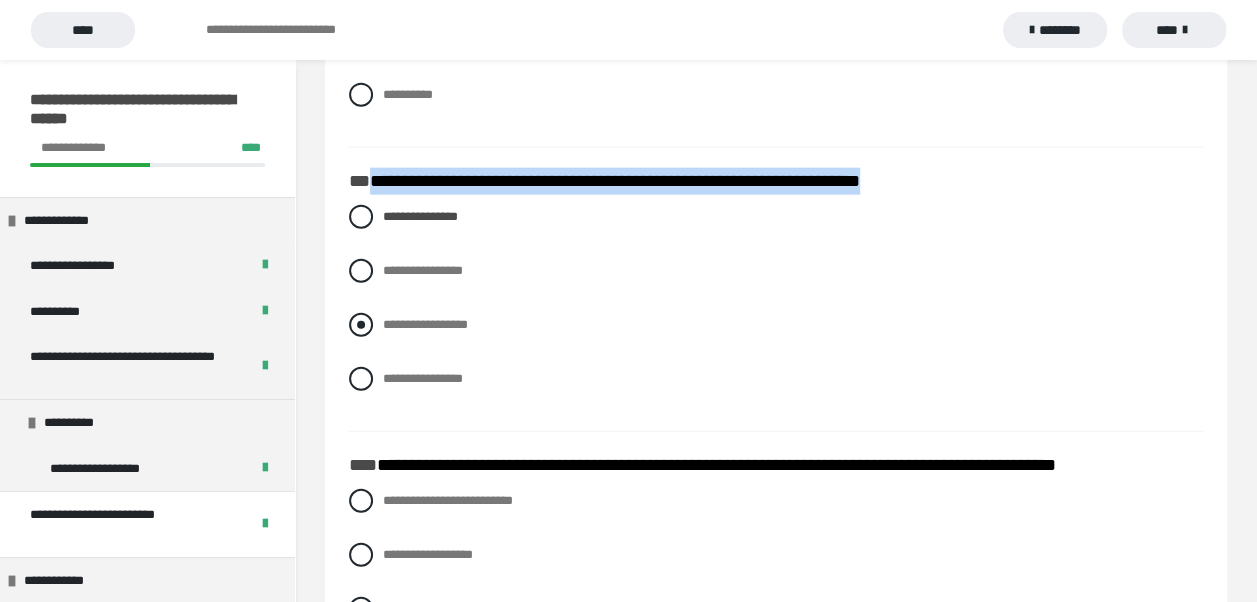 click at bounding box center [361, 325] 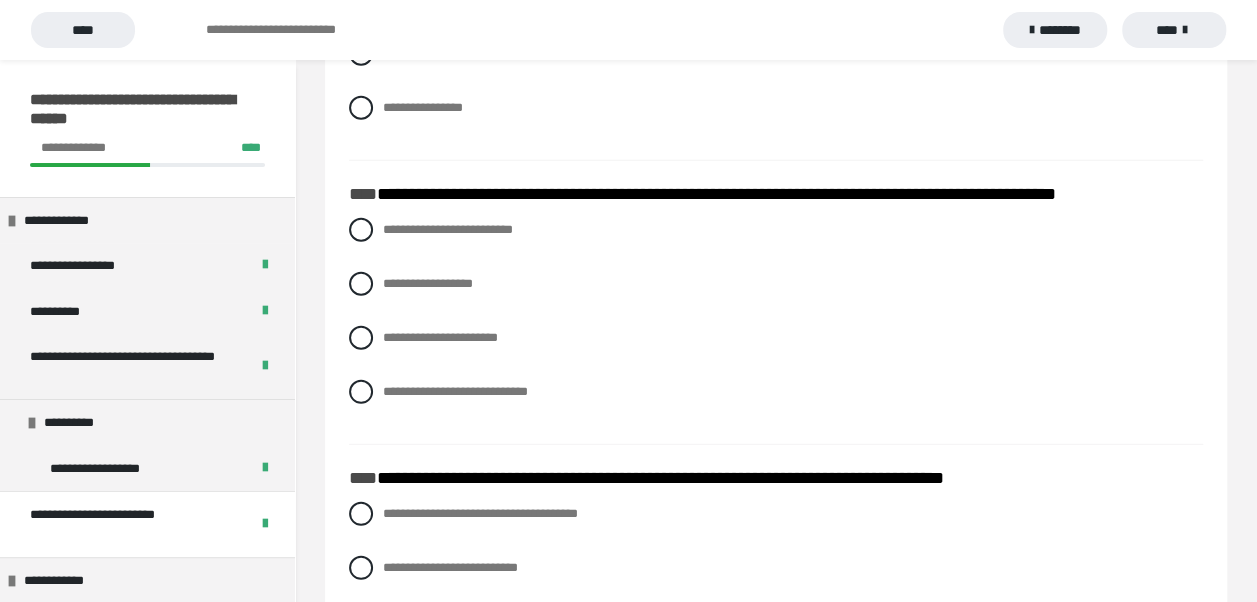 scroll, scrollTop: 2700, scrollLeft: 0, axis: vertical 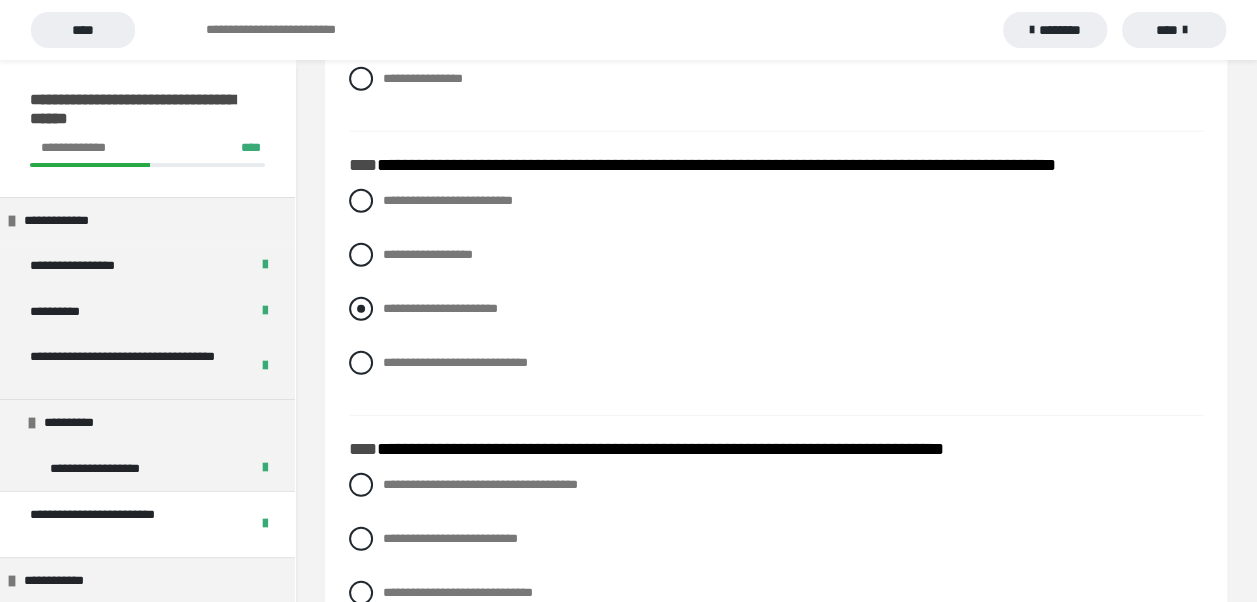 click on "**********" at bounding box center [776, 309] 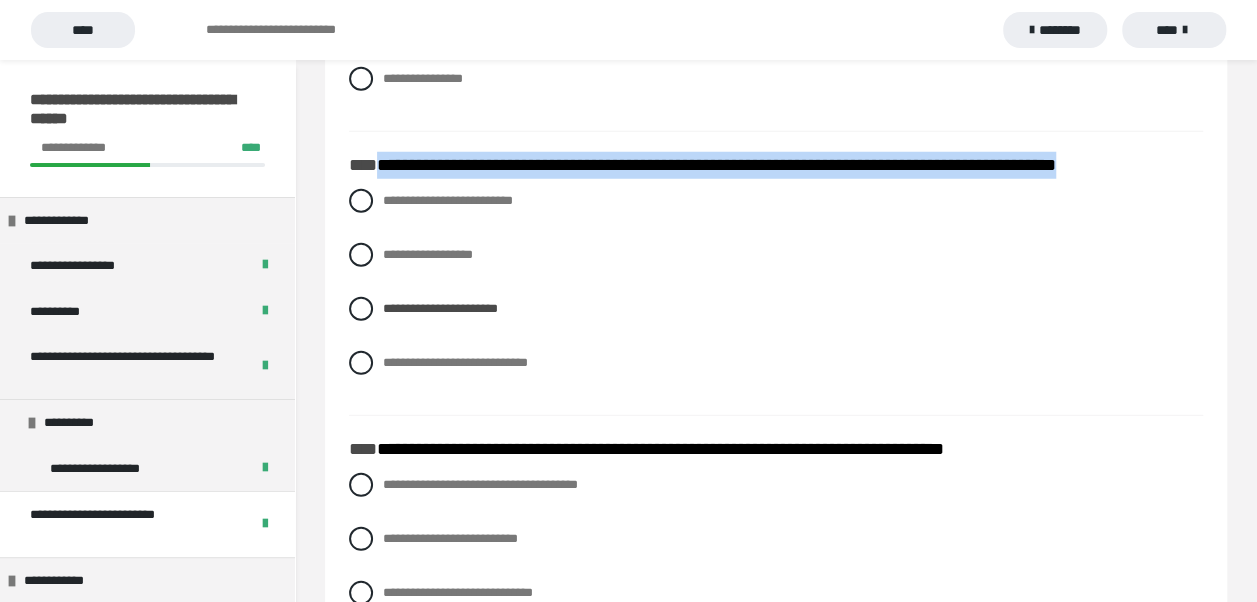 drag, startPoint x: 403, startPoint y: 180, endPoint x: 1204, endPoint y: 185, distance: 801.0156 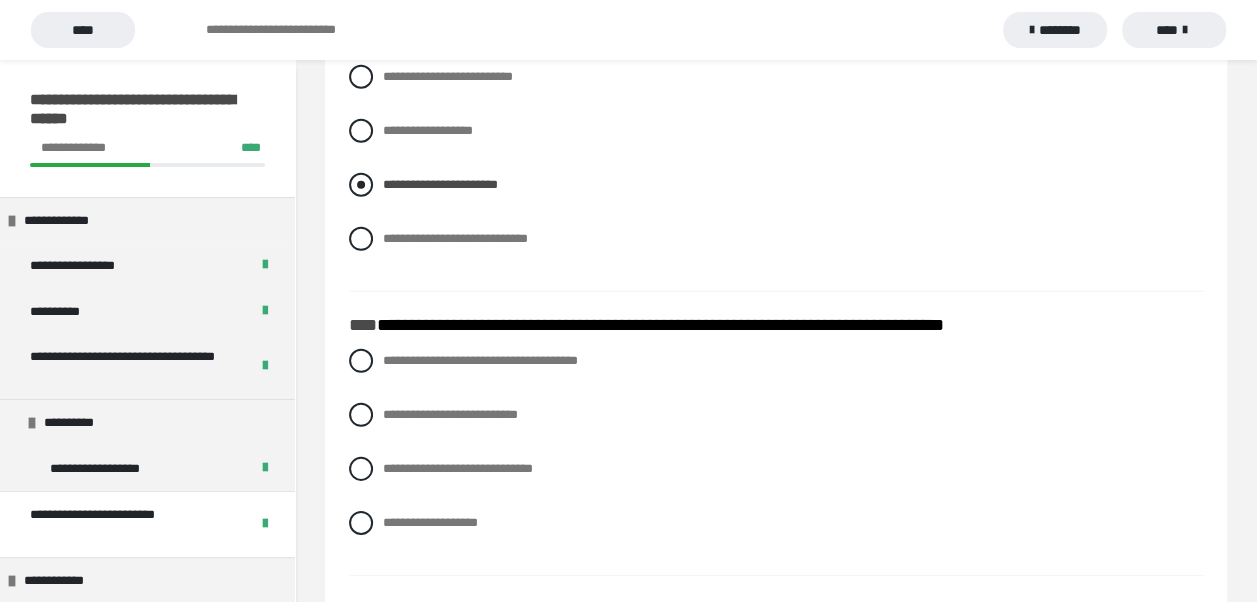 scroll, scrollTop: 2852, scrollLeft: 0, axis: vertical 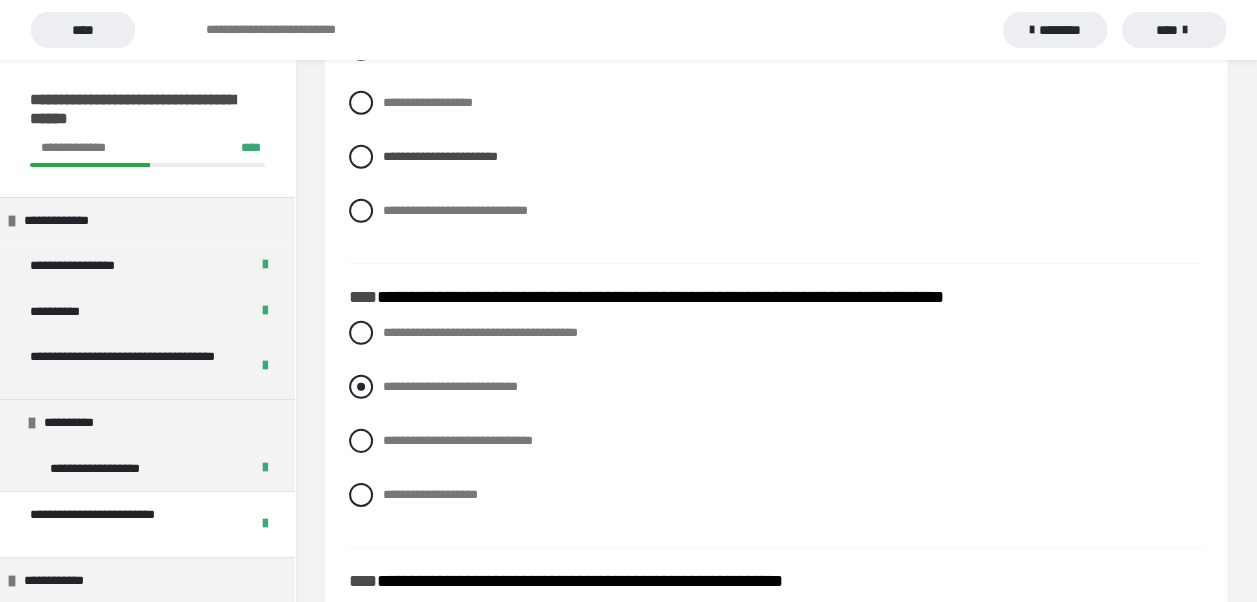 click at bounding box center (361, 387) 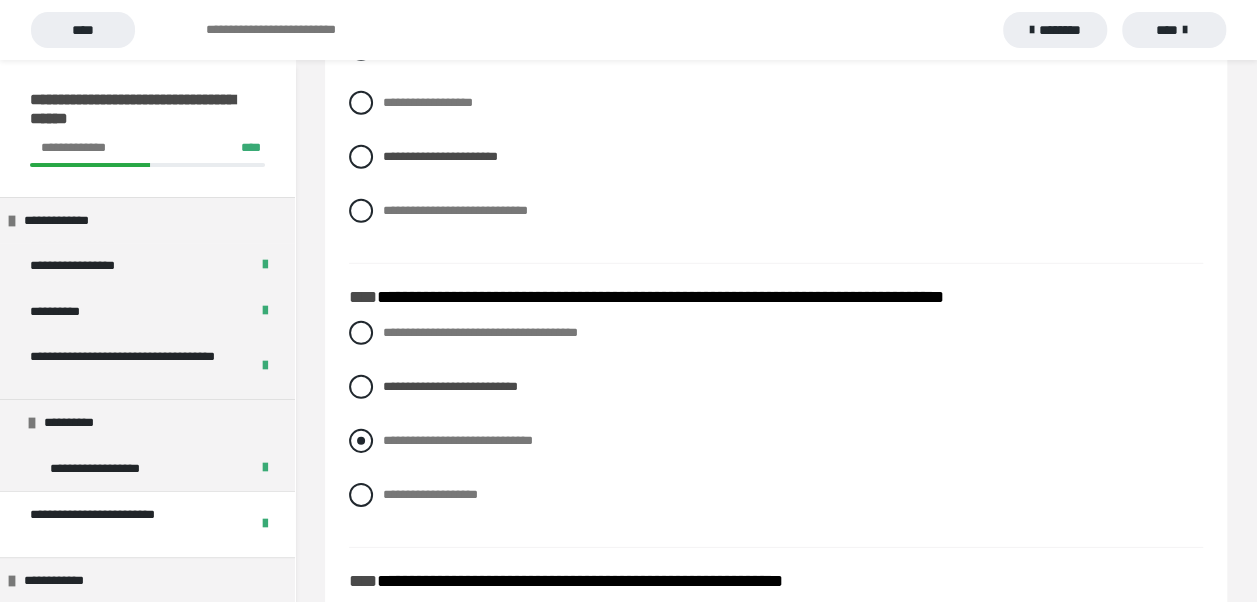 click at bounding box center [361, 441] 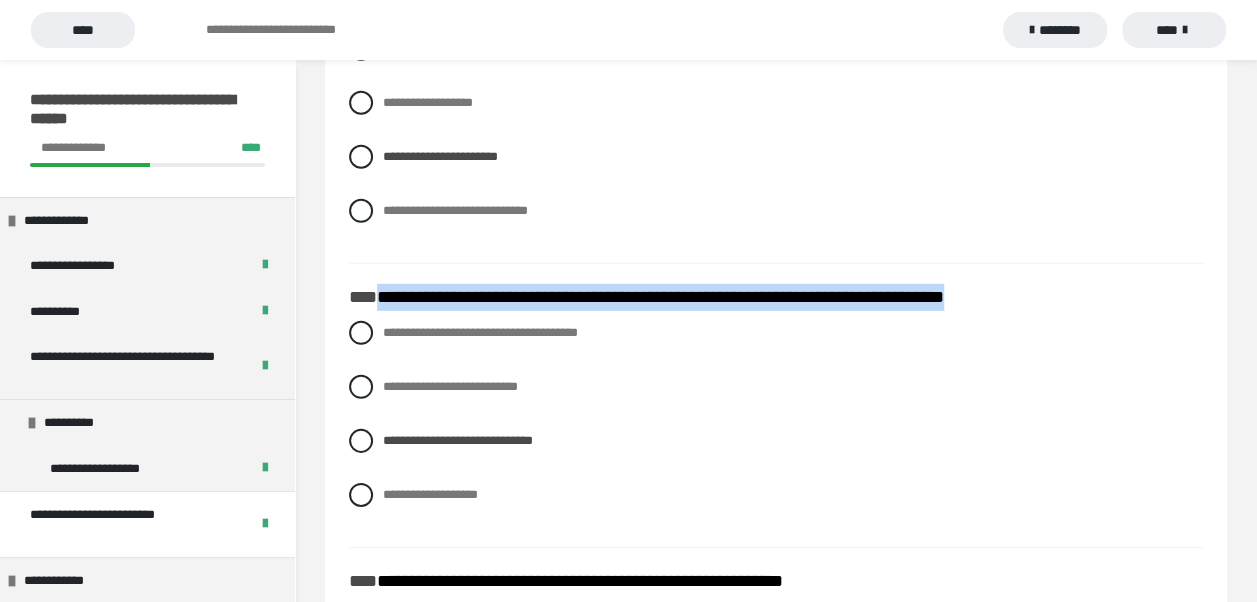 drag, startPoint x: 376, startPoint y: 319, endPoint x: 1092, endPoint y: 325, distance: 716.02515 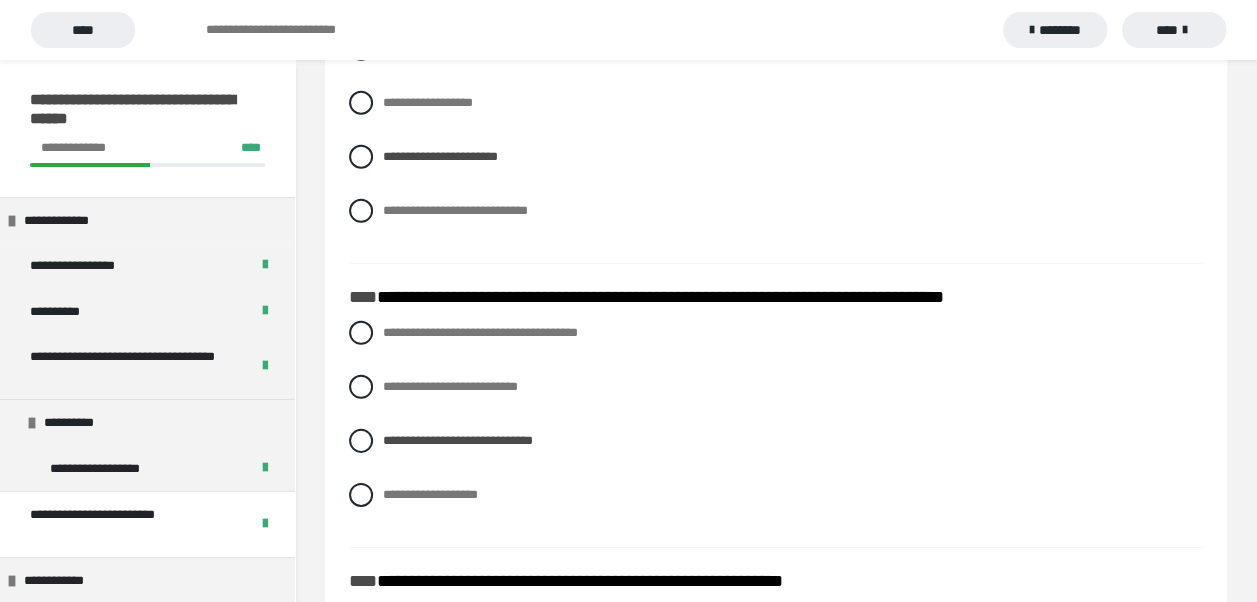 click on "**********" at bounding box center [776, 429] 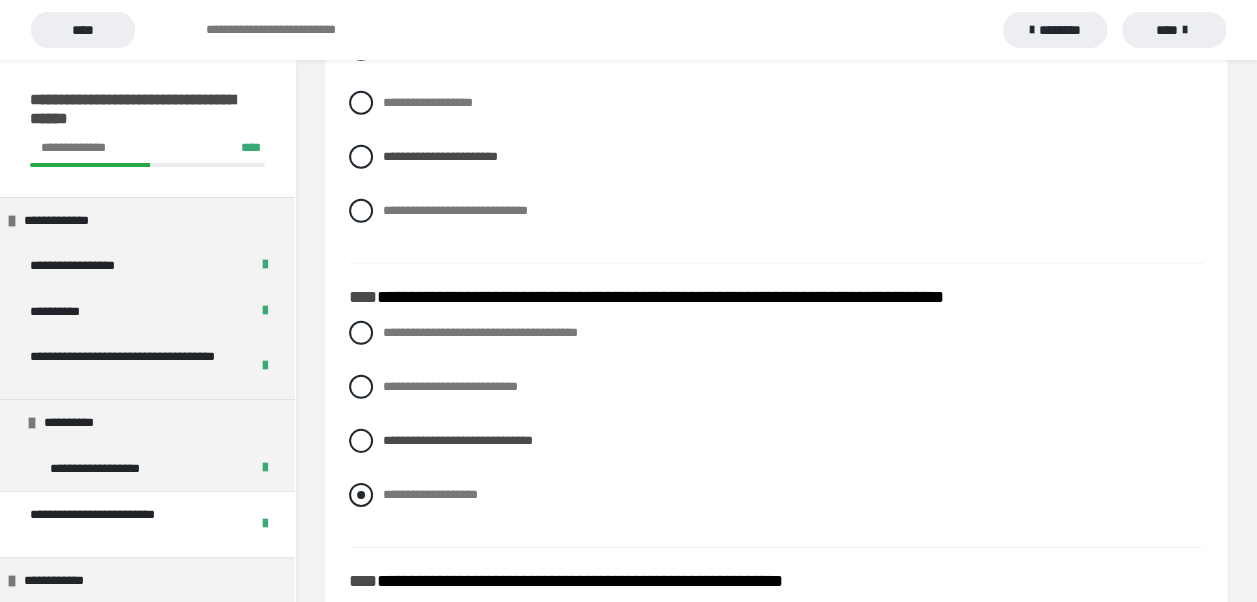 click at bounding box center (361, 495) 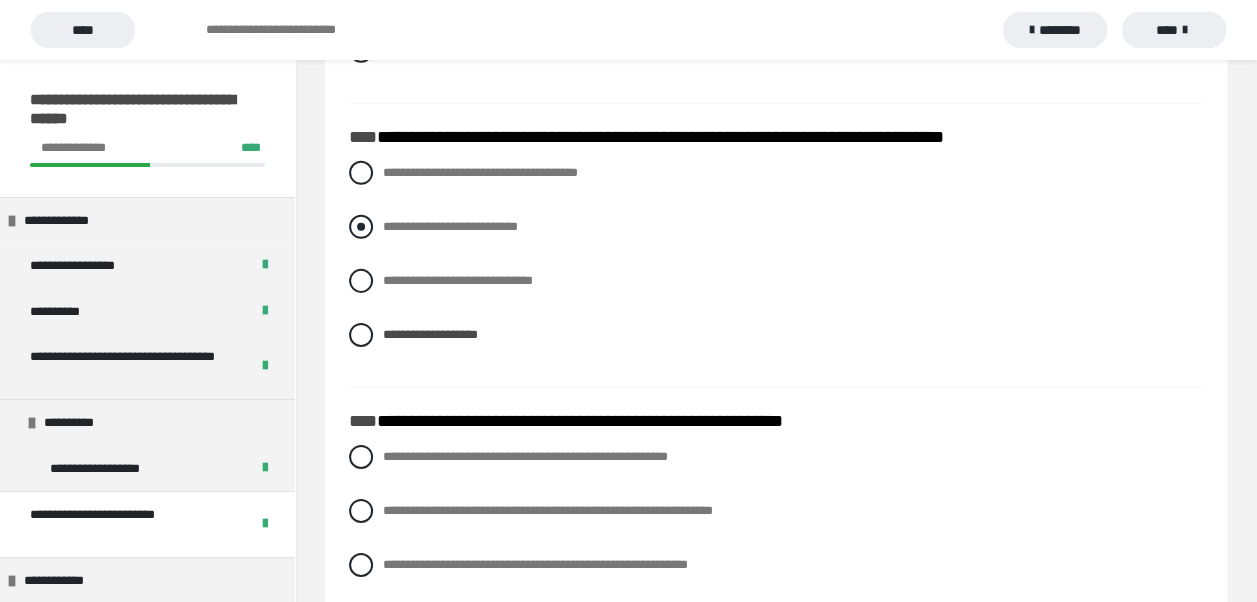 scroll, scrollTop: 3052, scrollLeft: 0, axis: vertical 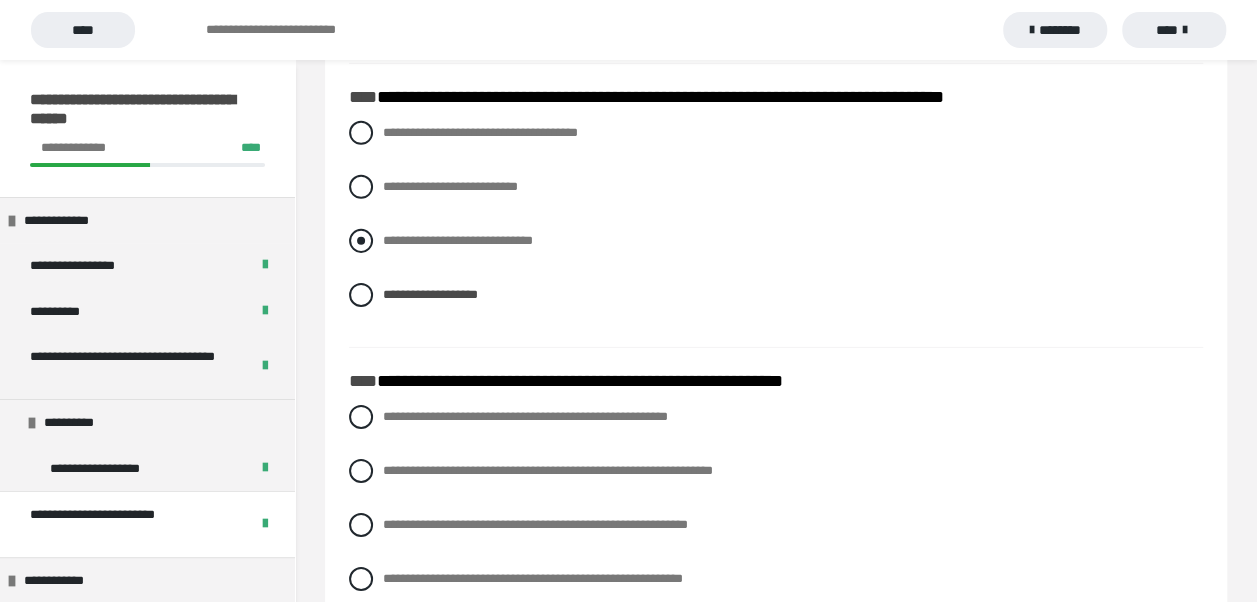 click at bounding box center [361, 241] 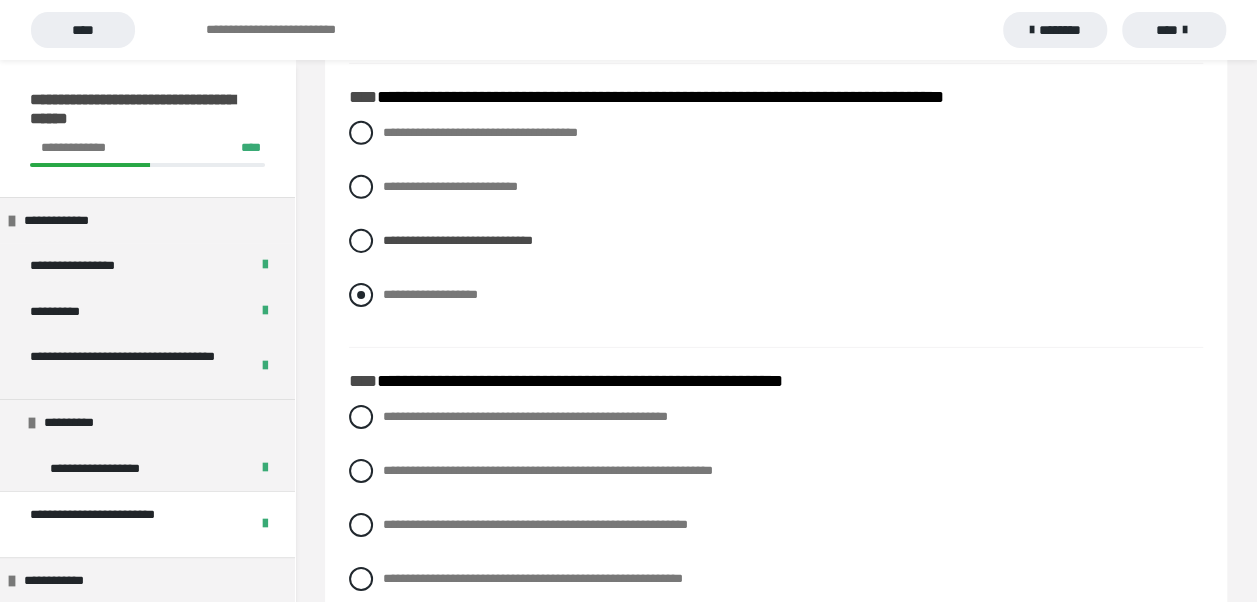 click at bounding box center (361, 295) 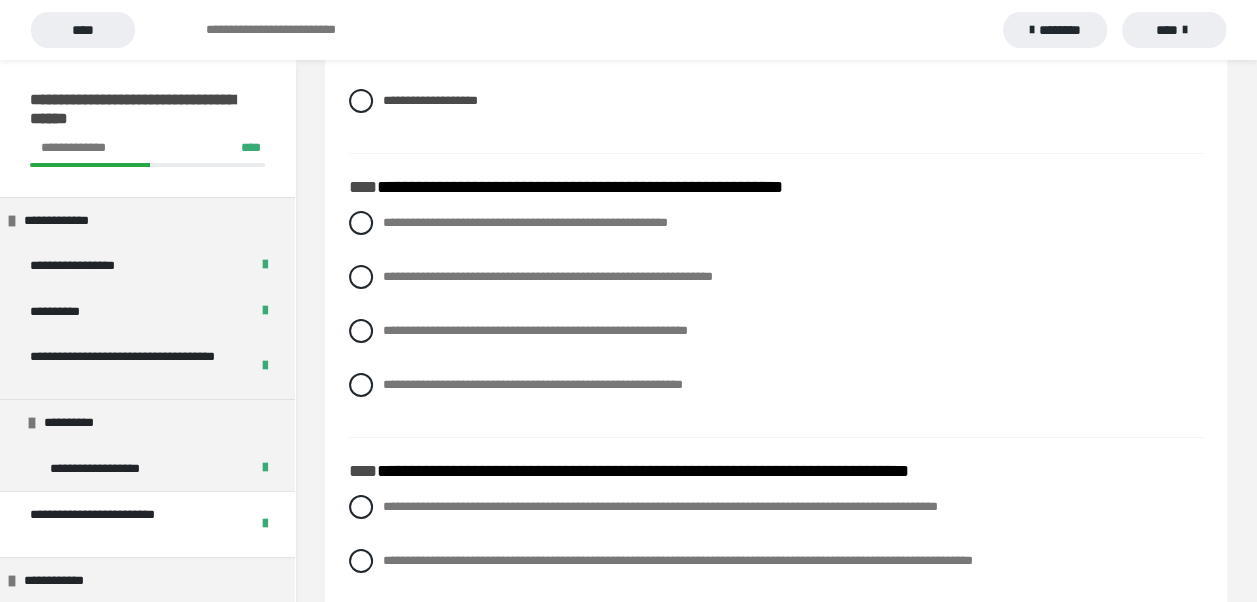 scroll, scrollTop: 3252, scrollLeft: 0, axis: vertical 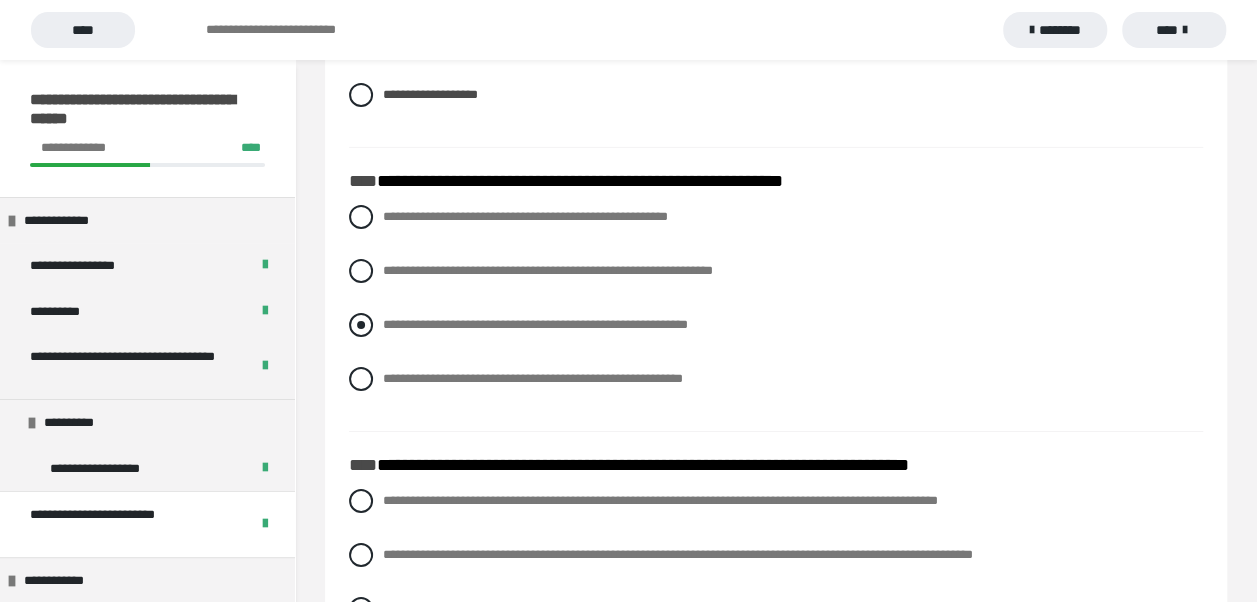 click at bounding box center (361, 325) 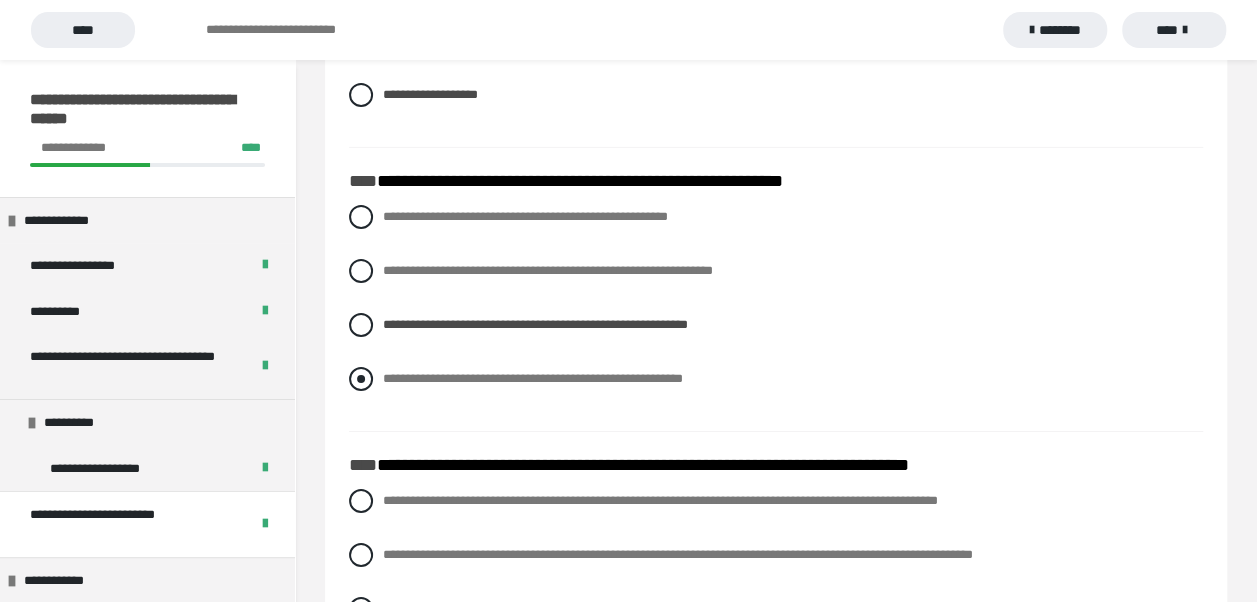 scroll, scrollTop: 3452, scrollLeft: 0, axis: vertical 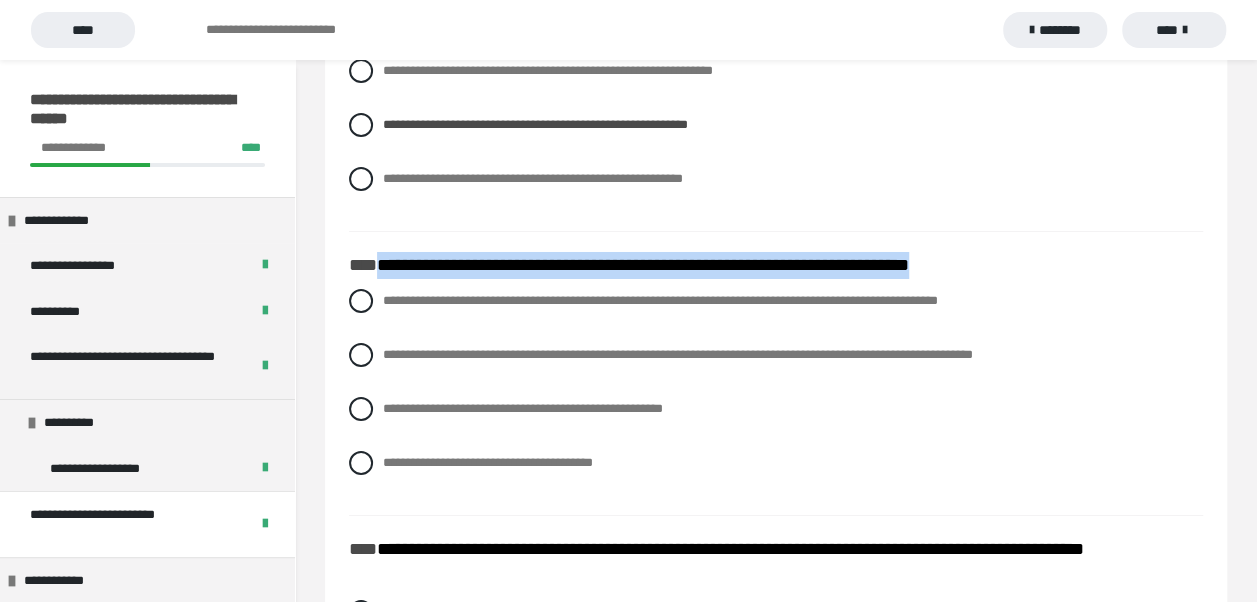 drag, startPoint x: 394, startPoint y: 286, endPoint x: 1048, endPoint y: 291, distance: 654.0191 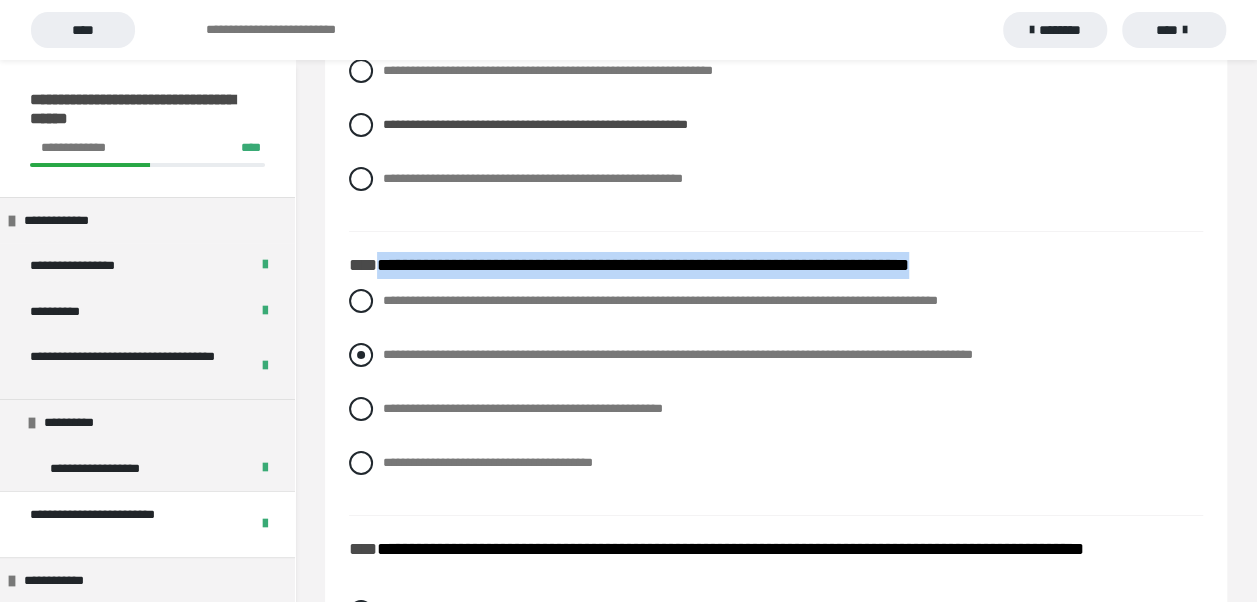 click at bounding box center (361, 355) 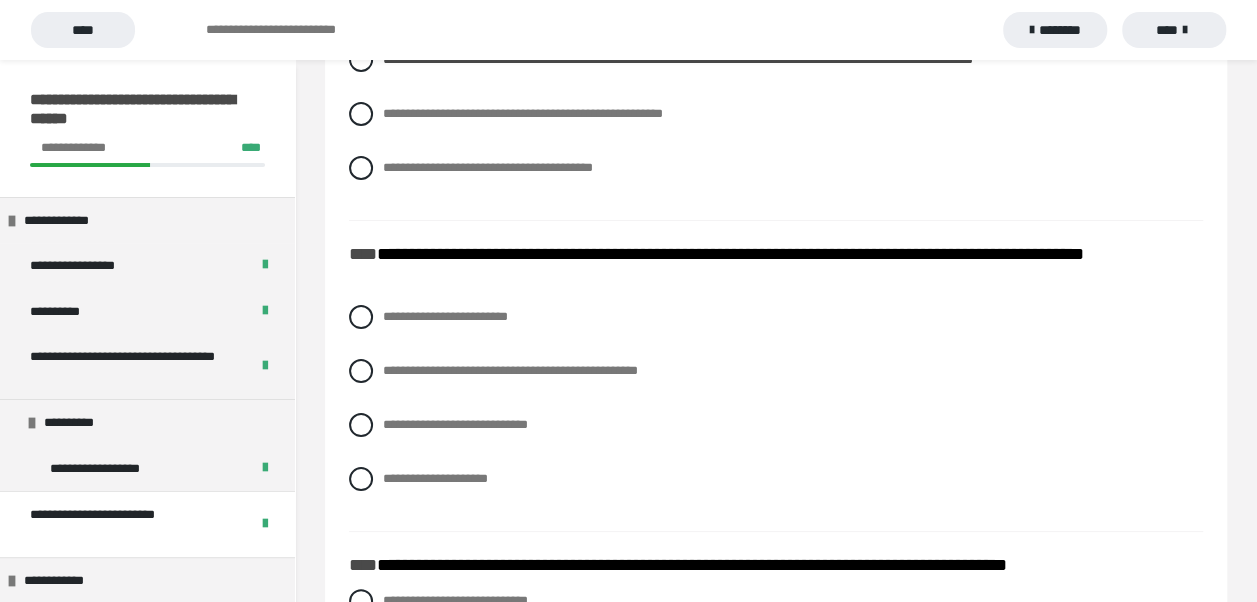 scroll, scrollTop: 3652, scrollLeft: 0, axis: vertical 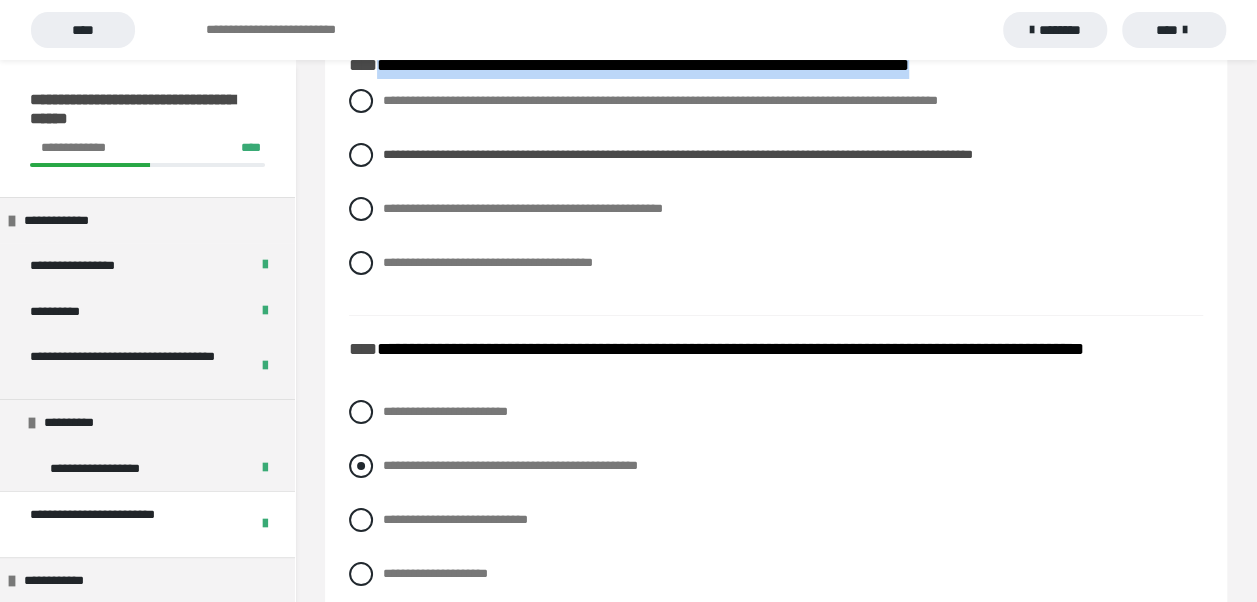 click at bounding box center (361, 466) 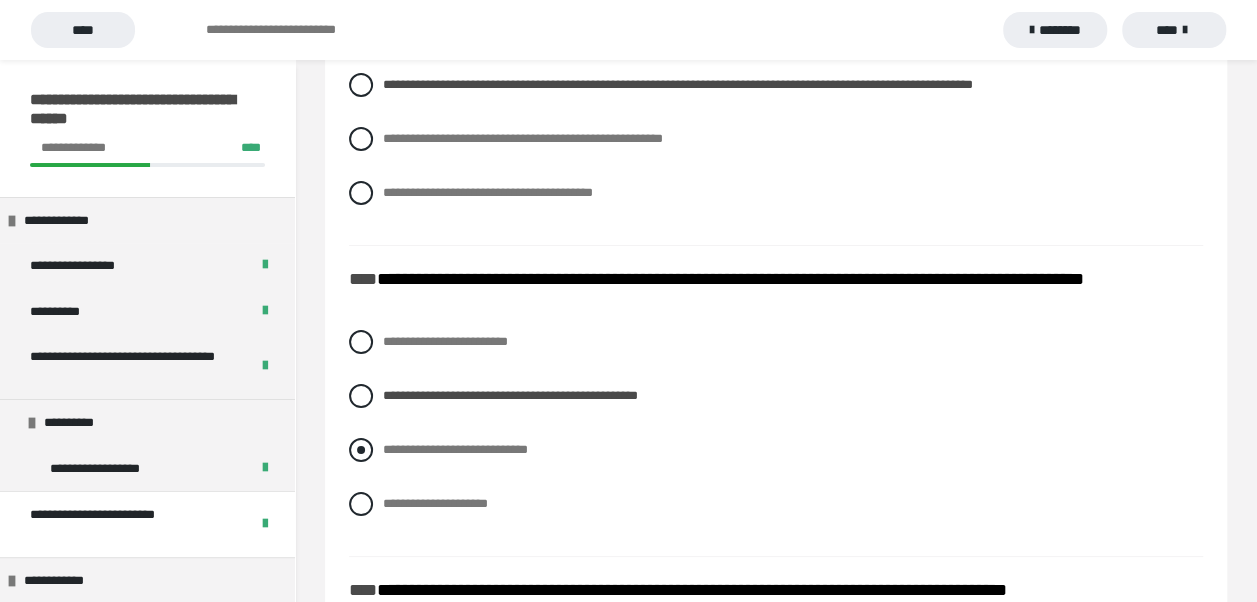 scroll, scrollTop: 3752, scrollLeft: 0, axis: vertical 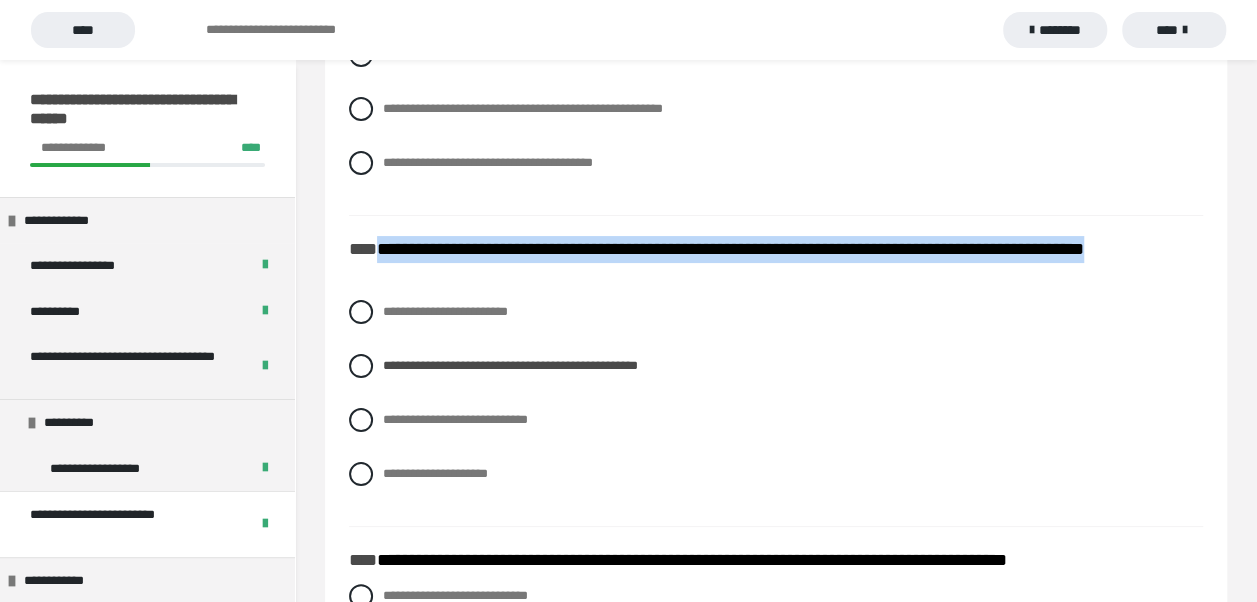 drag, startPoint x: 381, startPoint y: 270, endPoint x: 535, endPoint y: 298, distance: 156.52477 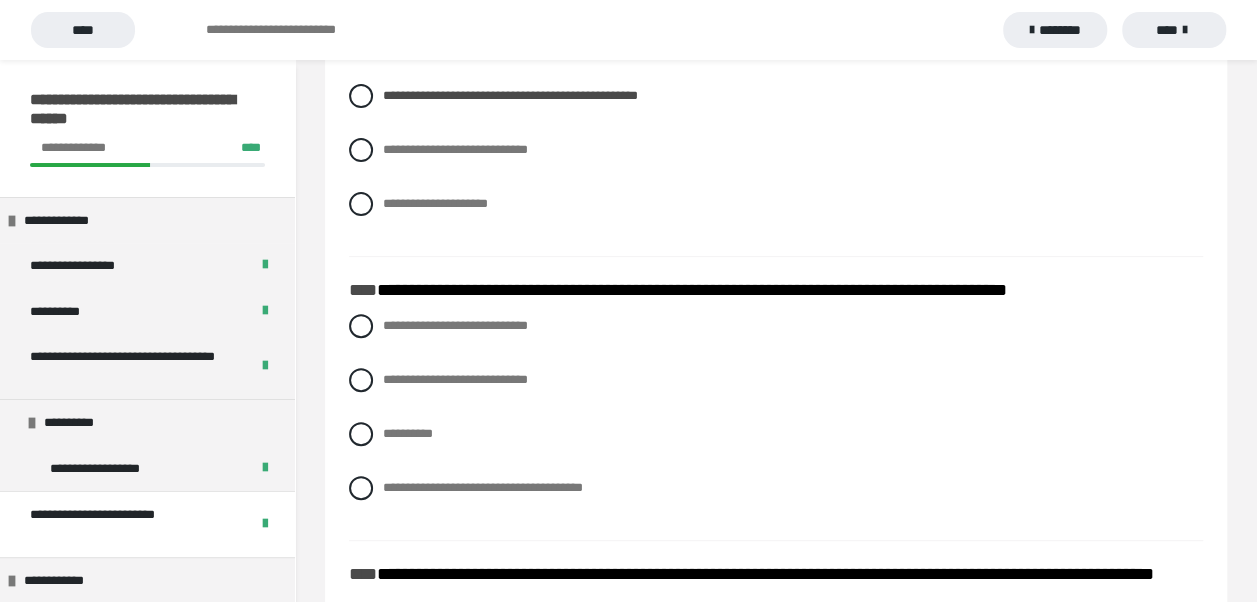 scroll, scrollTop: 4052, scrollLeft: 0, axis: vertical 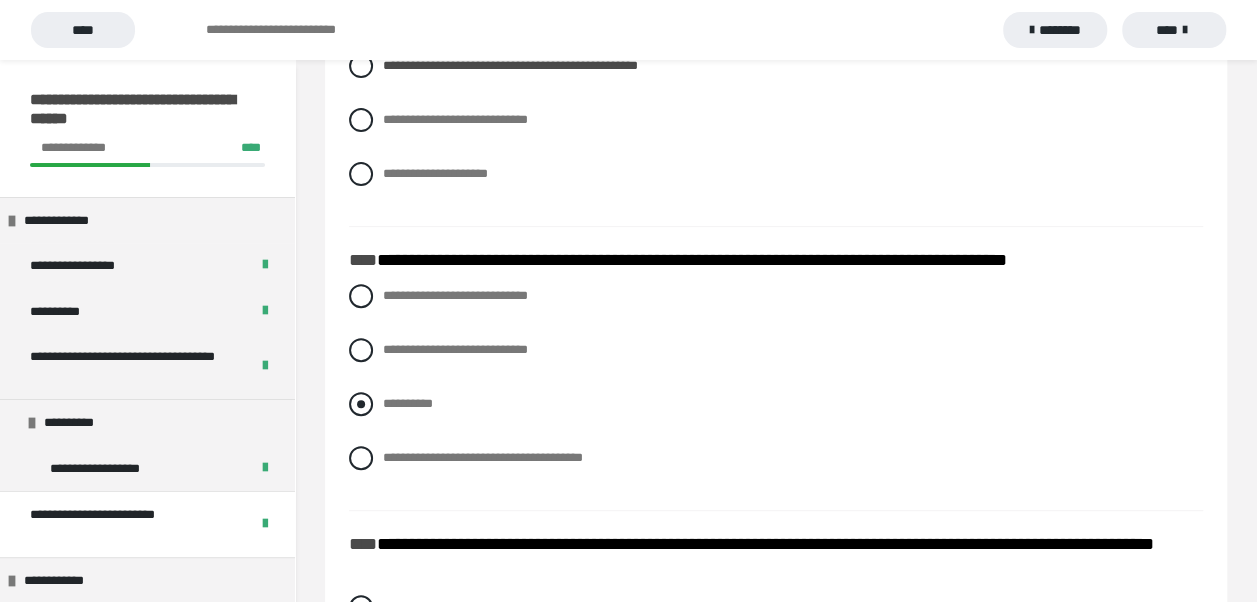click at bounding box center (361, 404) 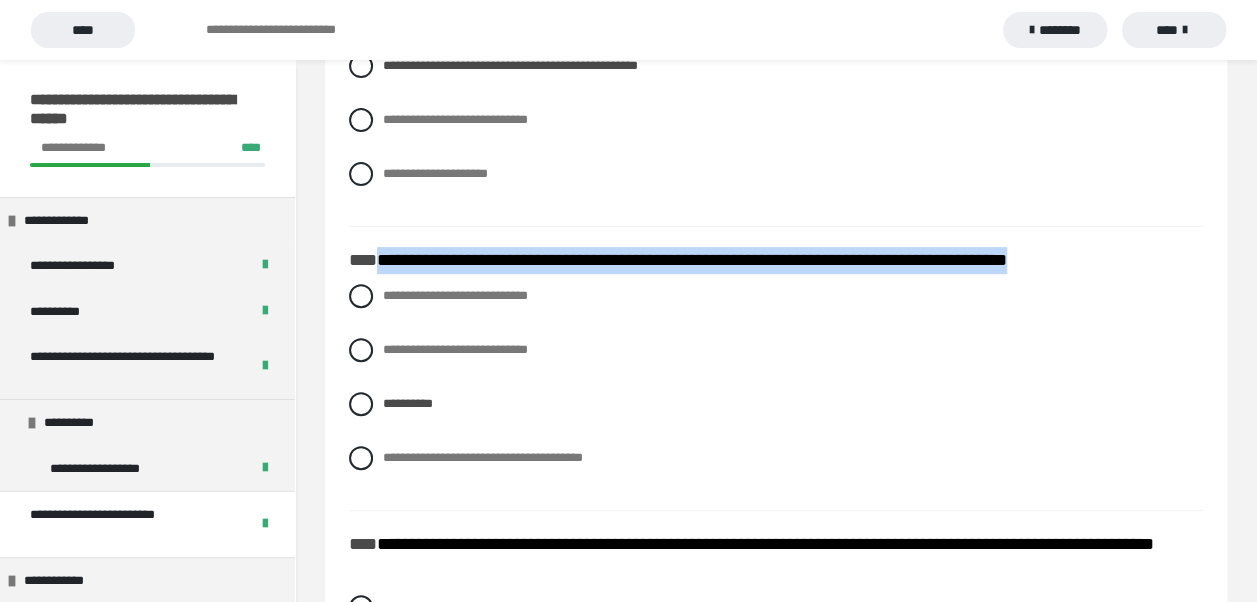 drag, startPoint x: 378, startPoint y: 279, endPoint x: 1163, endPoint y: 286, distance: 785.0312 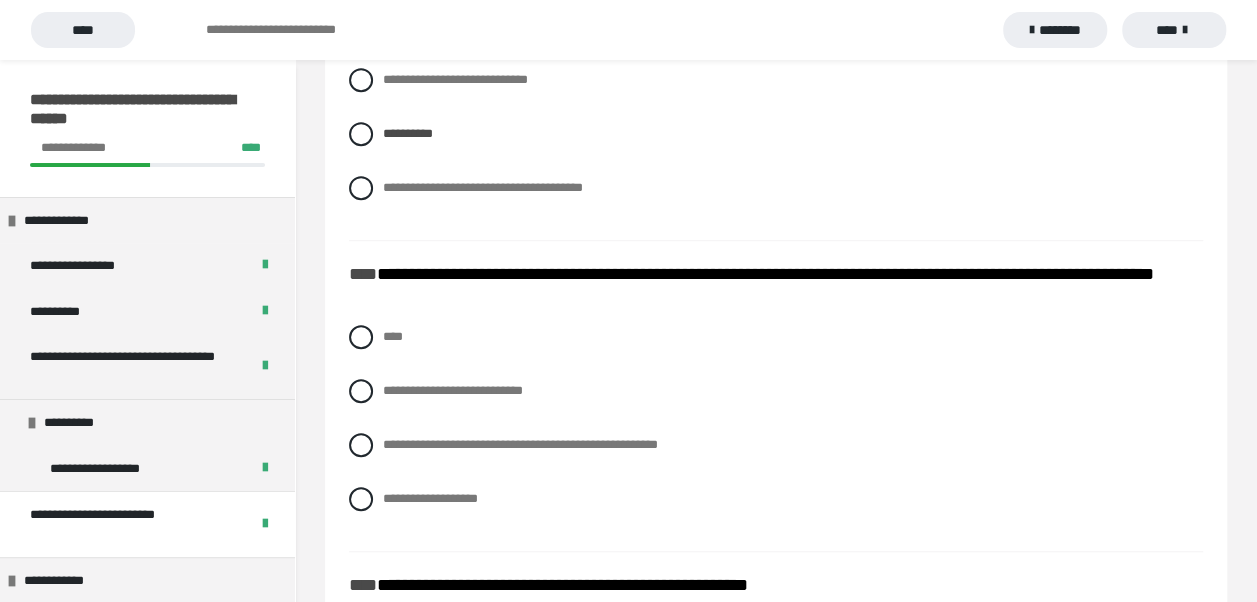 scroll, scrollTop: 4352, scrollLeft: 0, axis: vertical 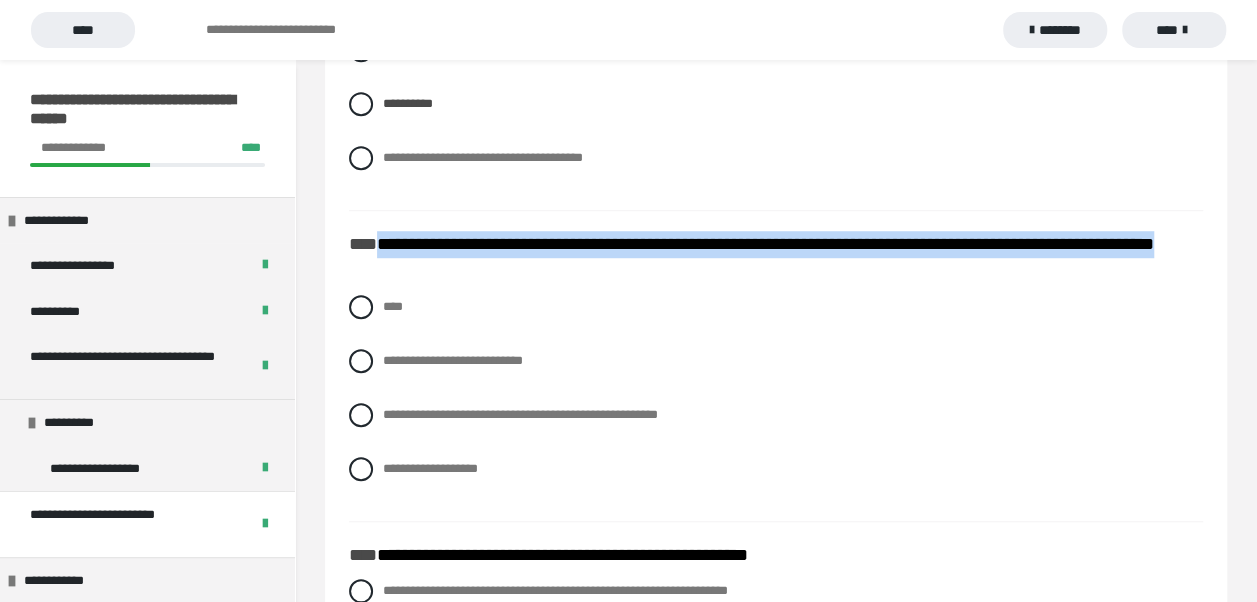 drag, startPoint x: 380, startPoint y: 262, endPoint x: 564, endPoint y: 296, distance: 187.11494 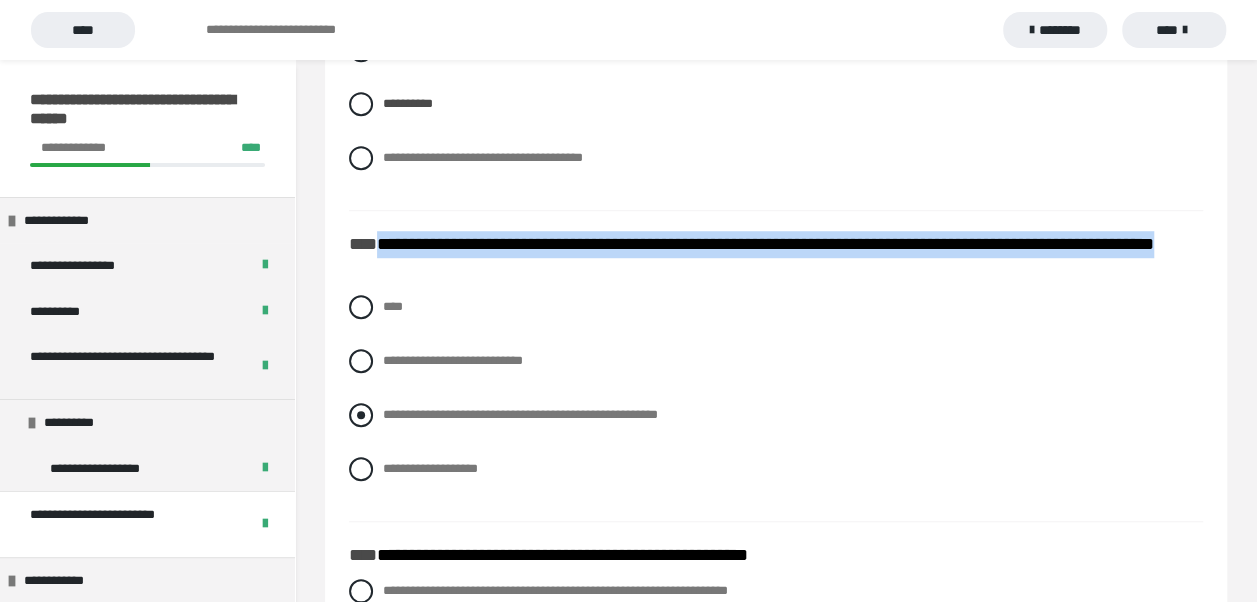 click at bounding box center [361, 415] 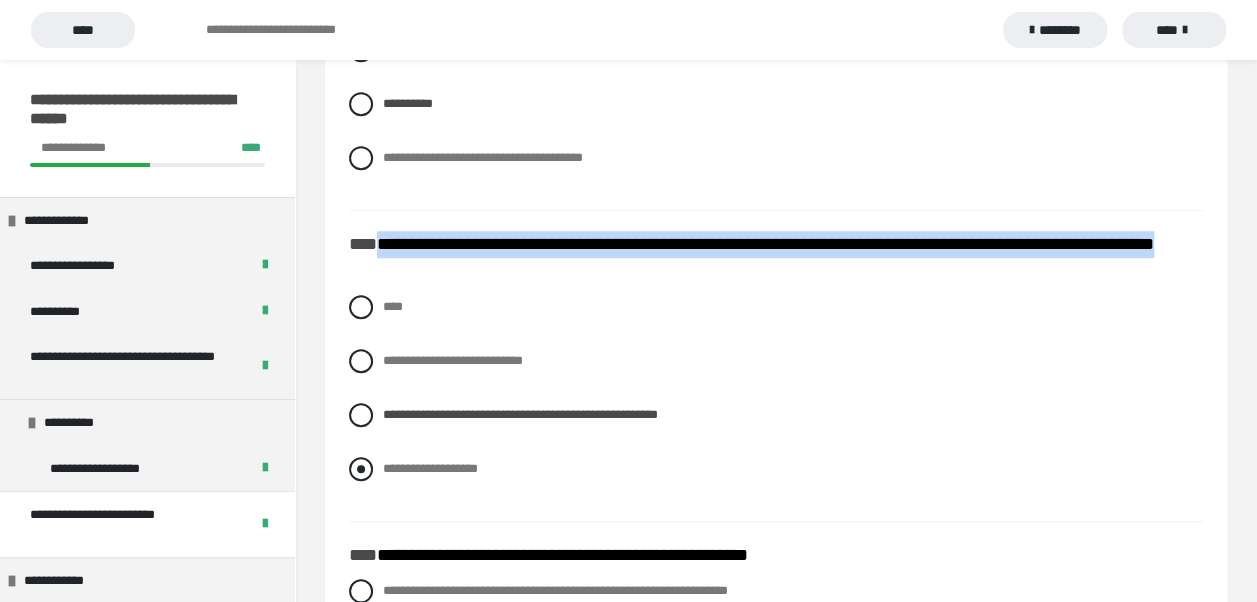 click on "**********" at bounding box center [776, 469] 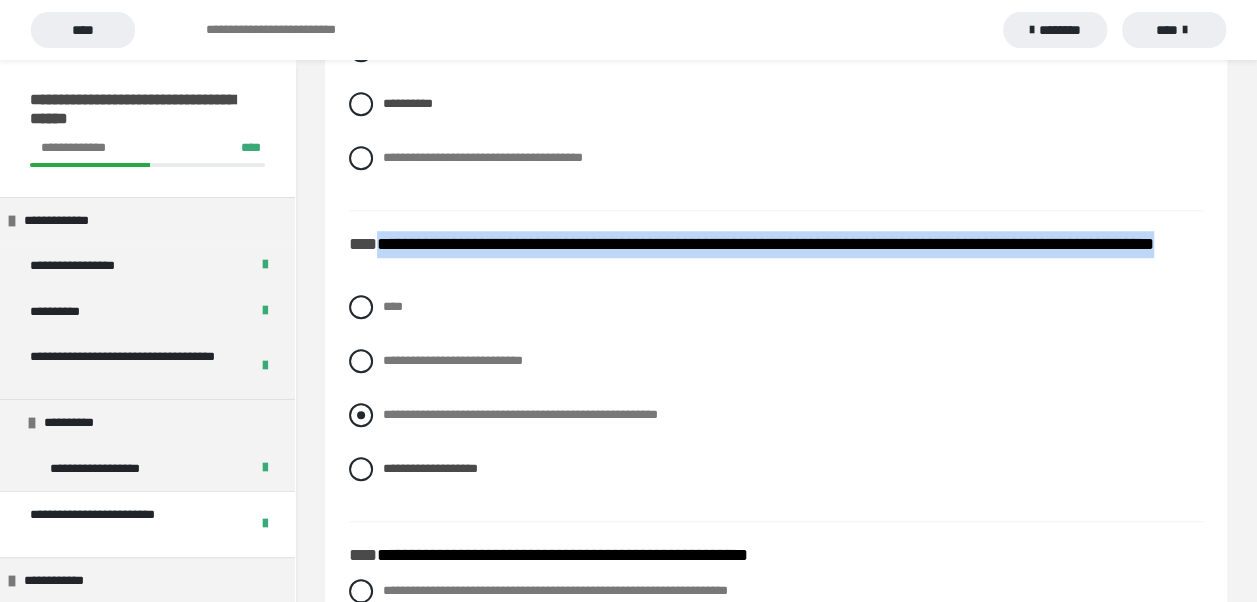click at bounding box center (361, 415) 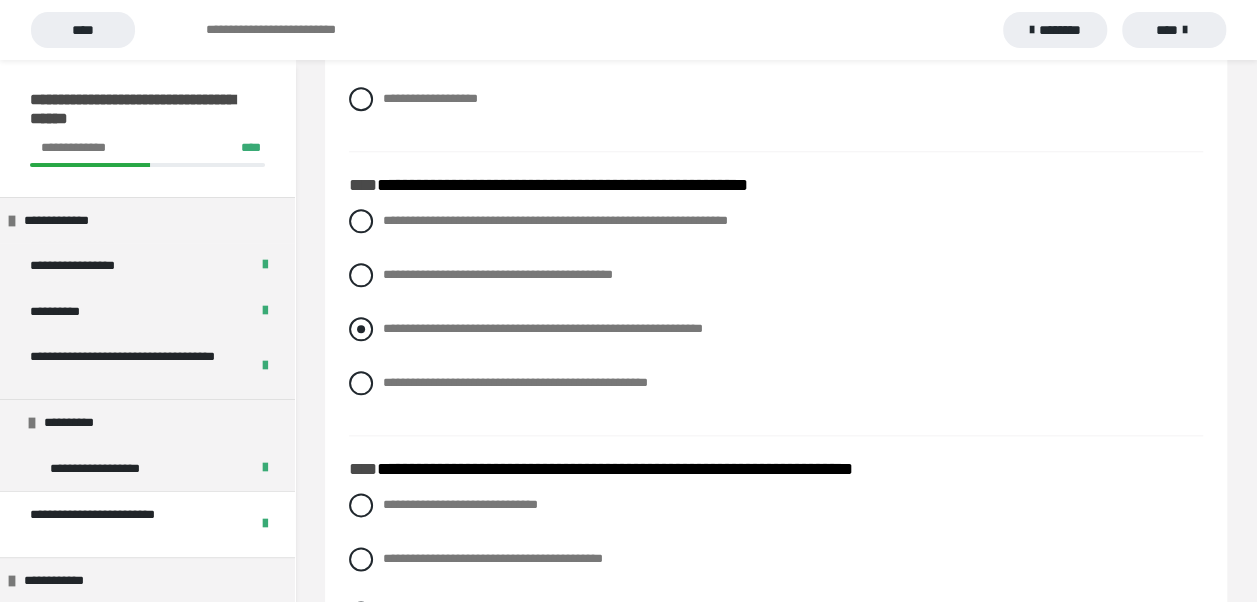 scroll, scrollTop: 4752, scrollLeft: 0, axis: vertical 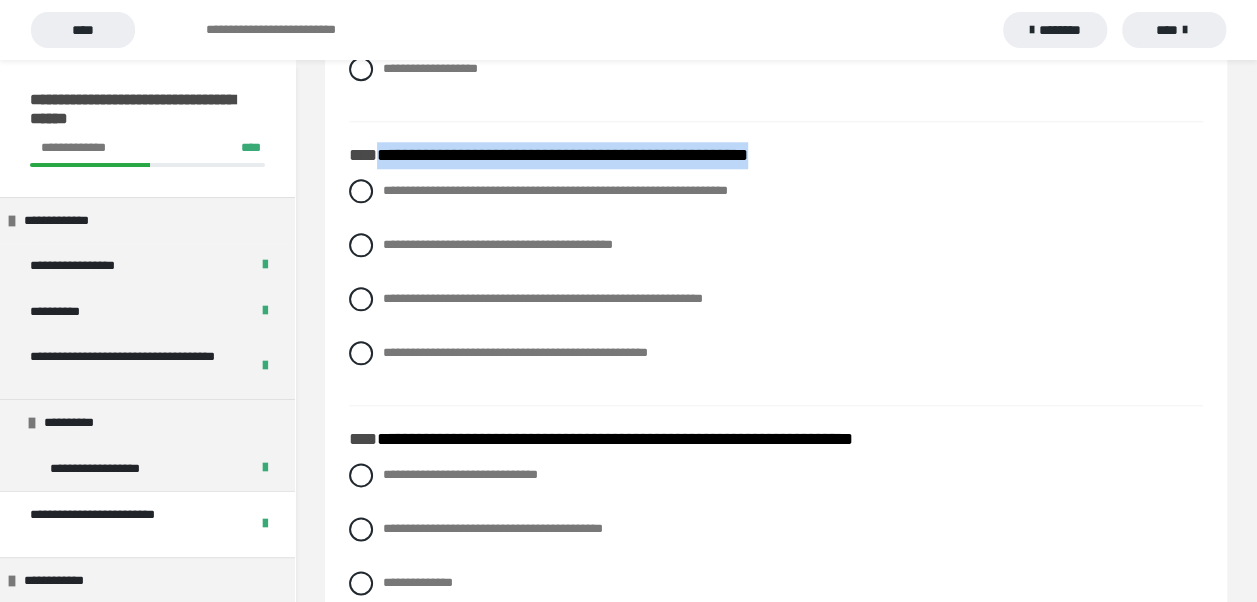 drag, startPoint x: 380, startPoint y: 172, endPoint x: 832, endPoint y: 174, distance: 452.00443 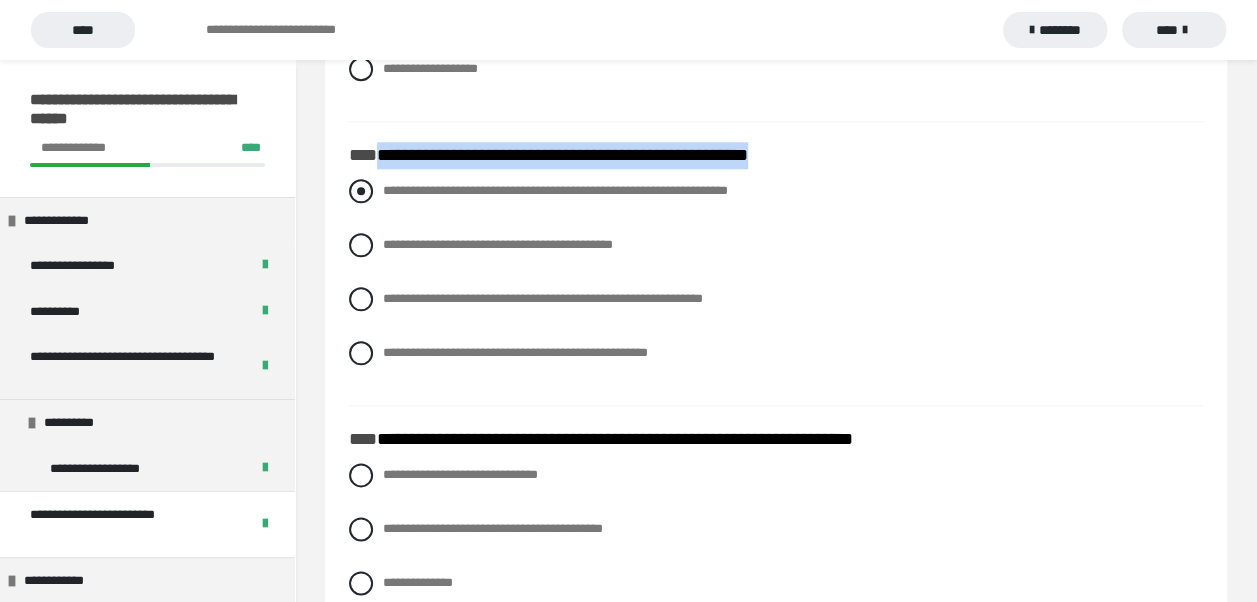 click at bounding box center [361, 191] 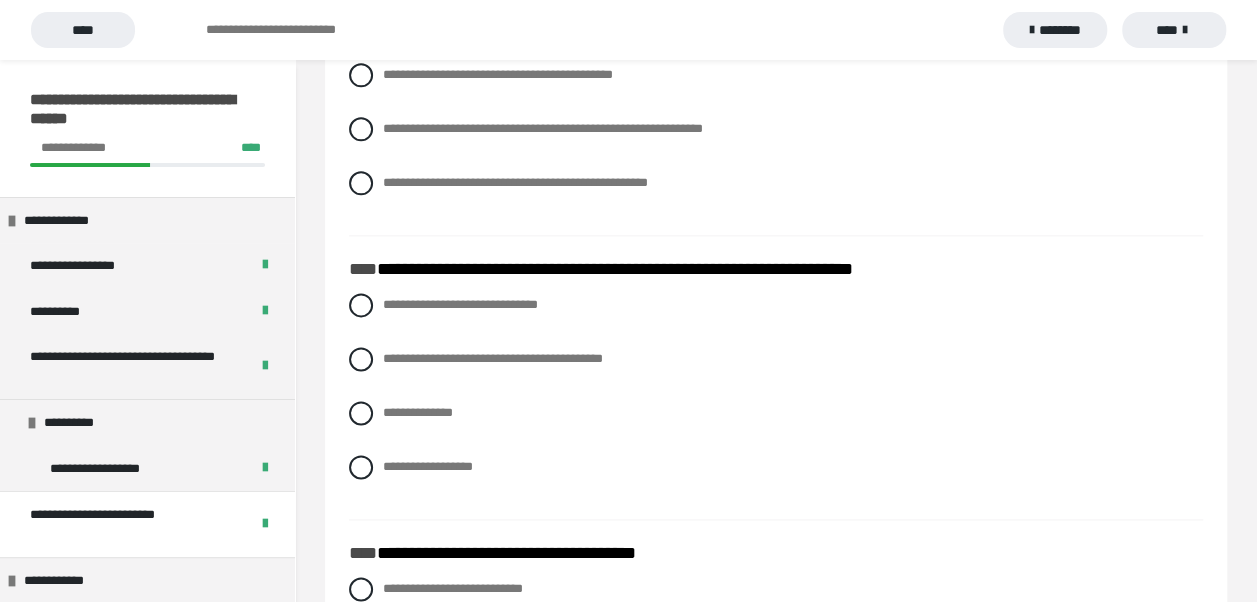 scroll, scrollTop: 4952, scrollLeft: 0, axis: vertical 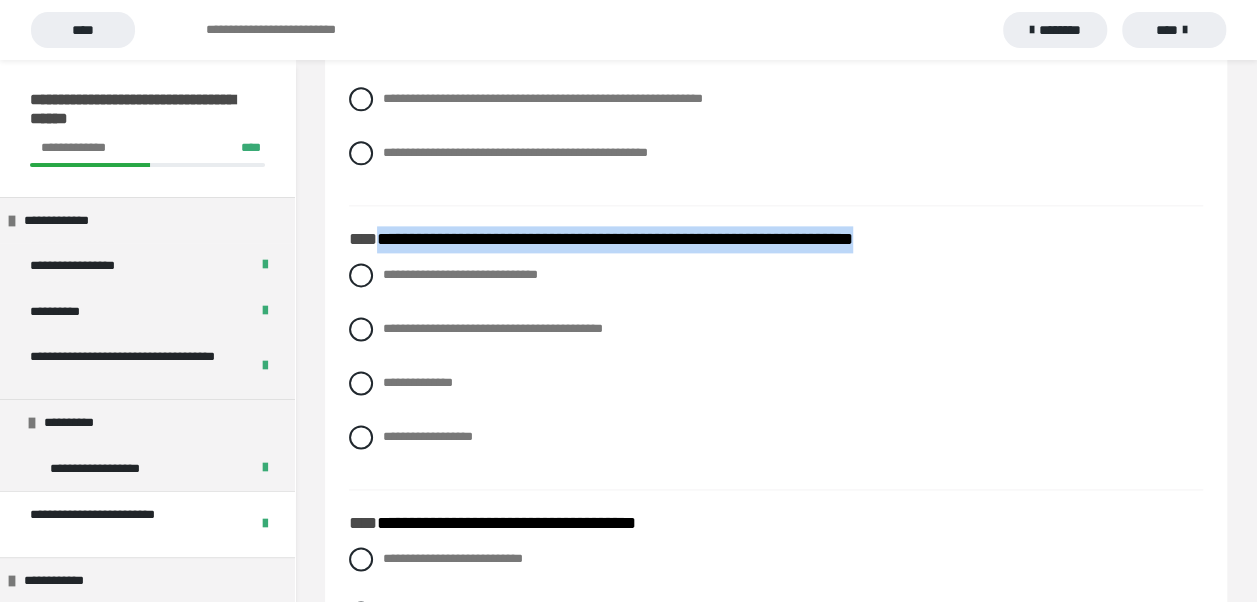 drag, startPoint x: 383, startPoint y: 258, endPoint x: 949, endPoint y: 253, distance: 566.0221 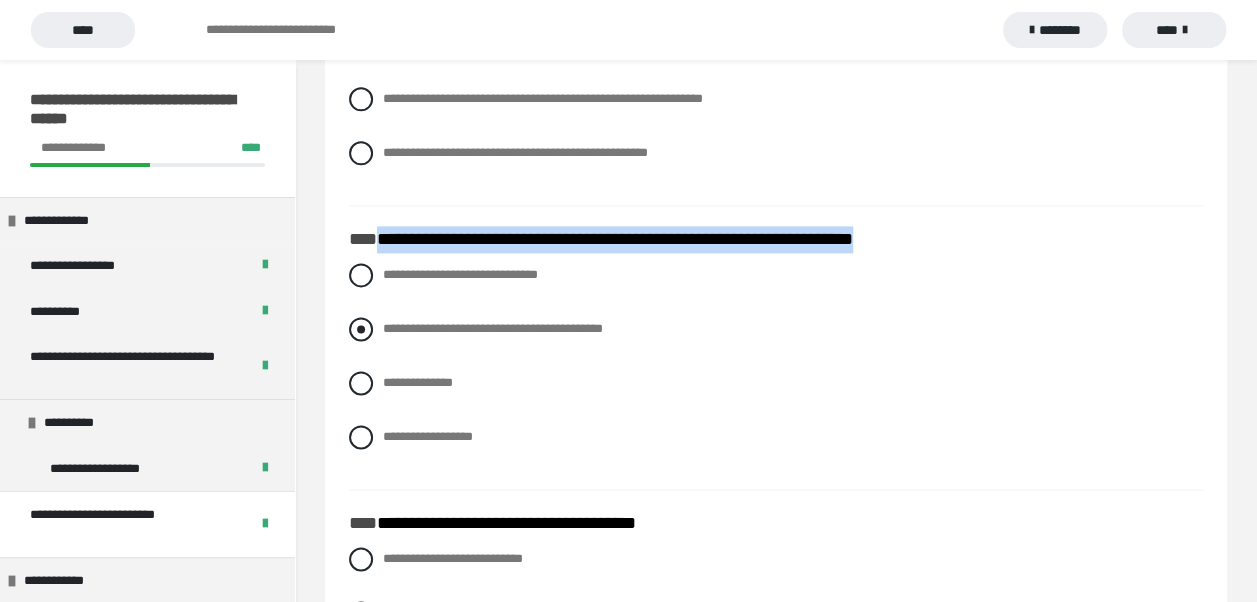 drag, startPoint x: 359, startPoint y: 342, endPoint x: 368, endPoint y: 351, distance: 12.727922 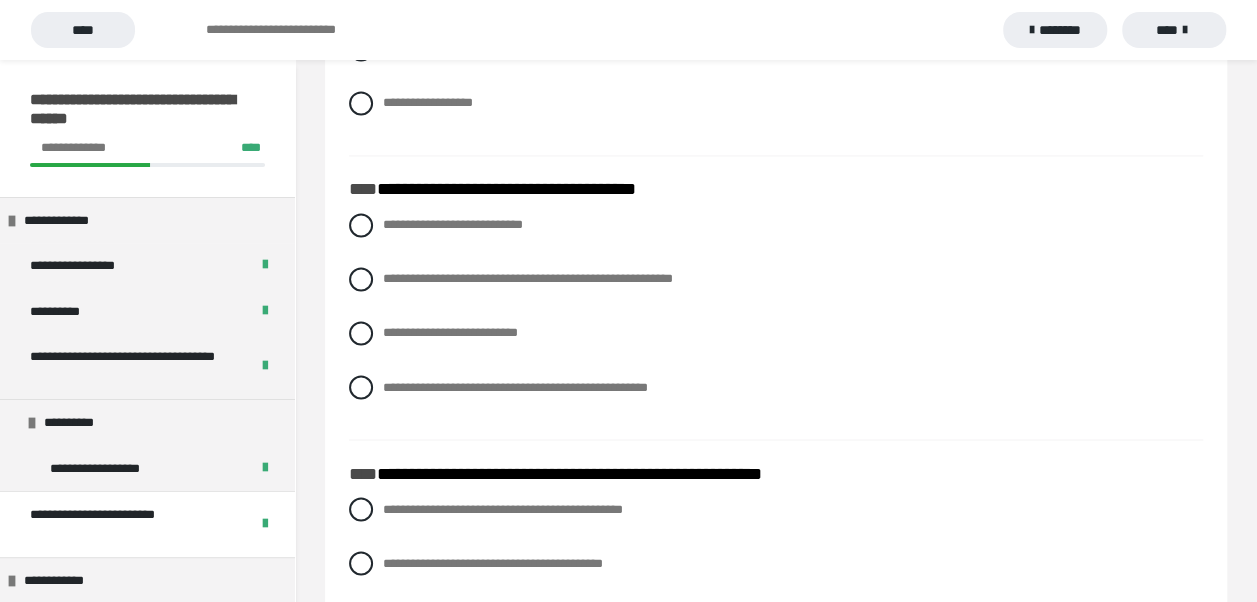 scroll, scrollTop: 5352, scrollLeft: 0, axis: vertical 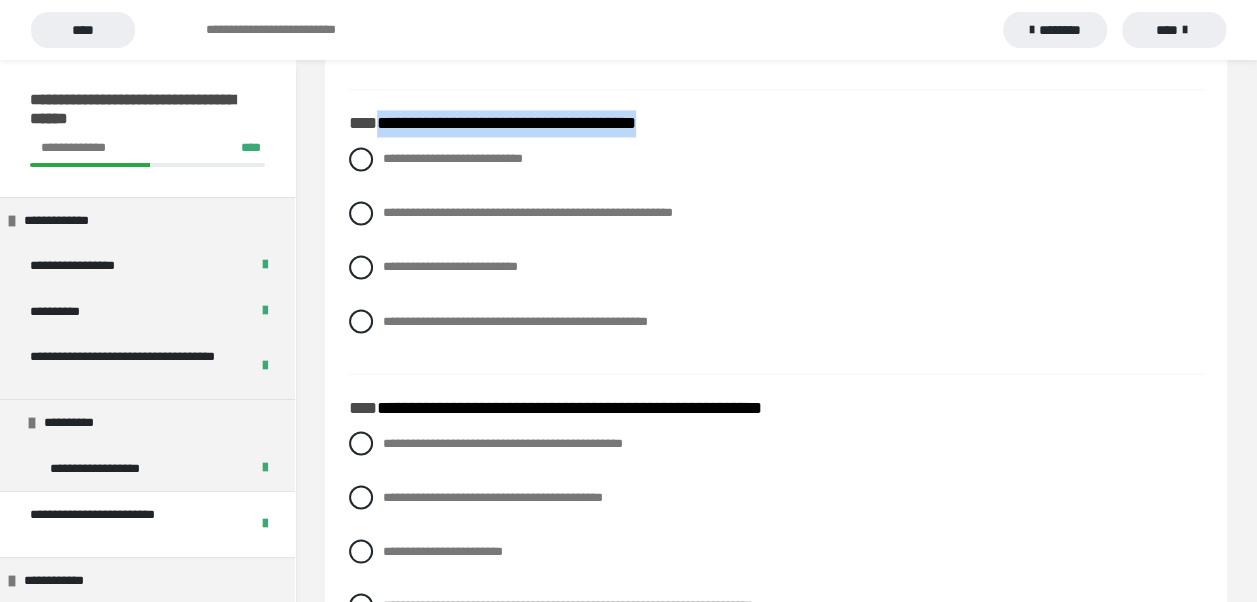 drag, startPoint x: 378, startPoint y: 138, endPoint x: 697, endPoint y: 134, distance: 319.0251 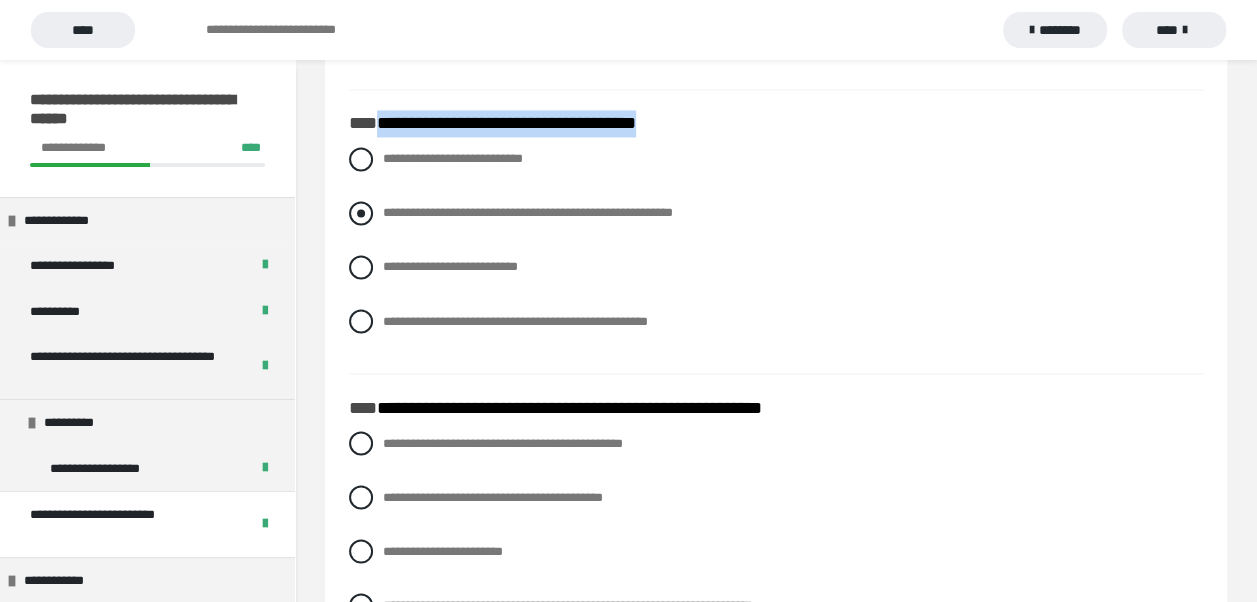 click at bounding box center [361, 213] 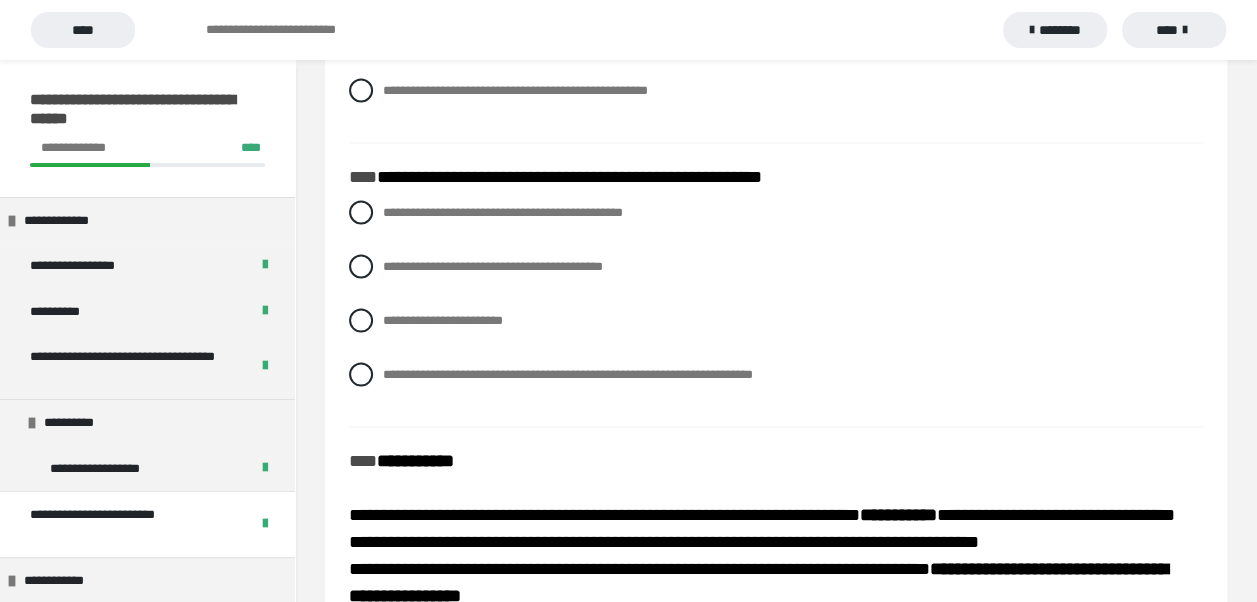 scroll, scrollTop: 5552, scrollLeft: 0, axis: vertical 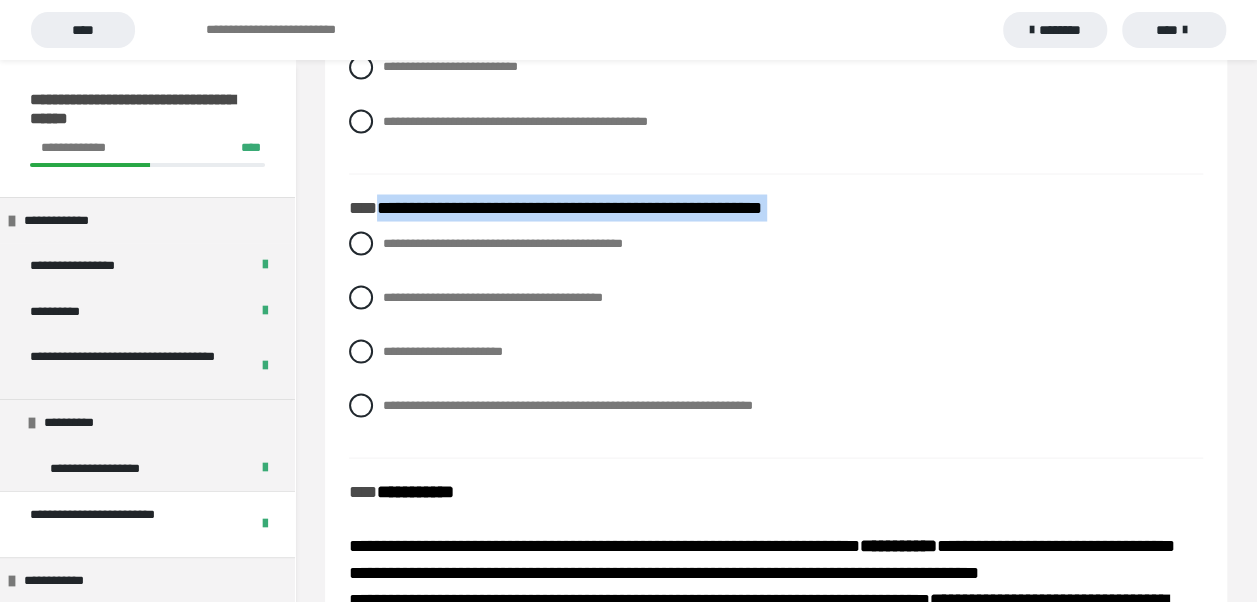 drag, startPoint x: 384, startPoint y: 228, endPoint x: 900, endPoint y: 242, distance: 516.1899 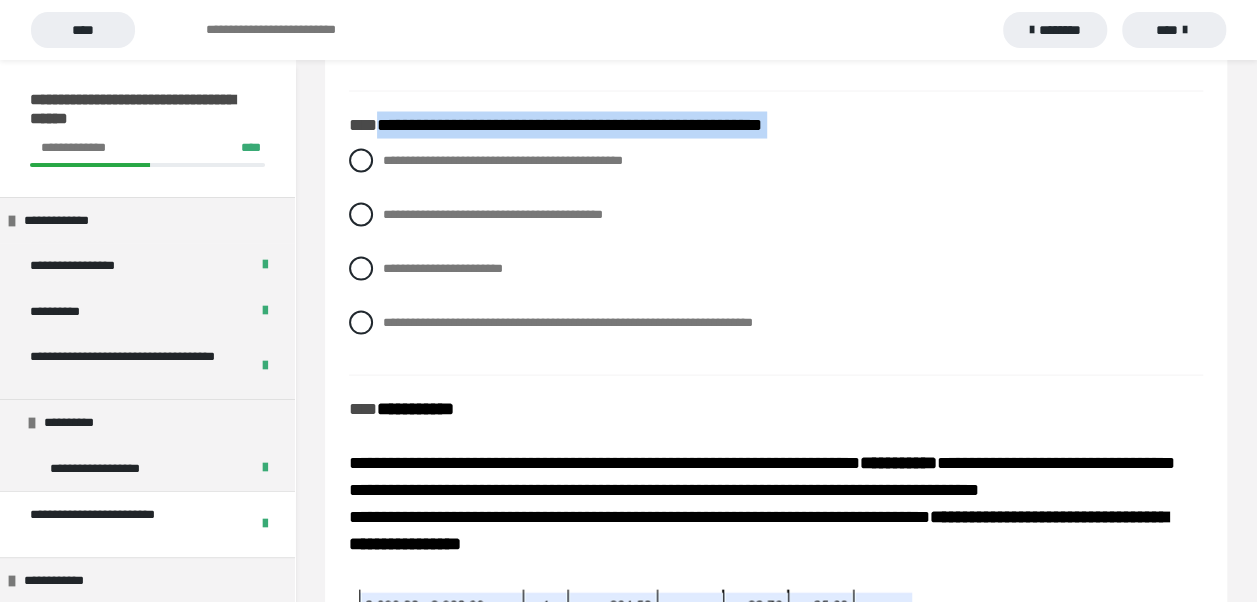scroll, scrollTop: 5552, scrollLeft: 0, axis: vertical 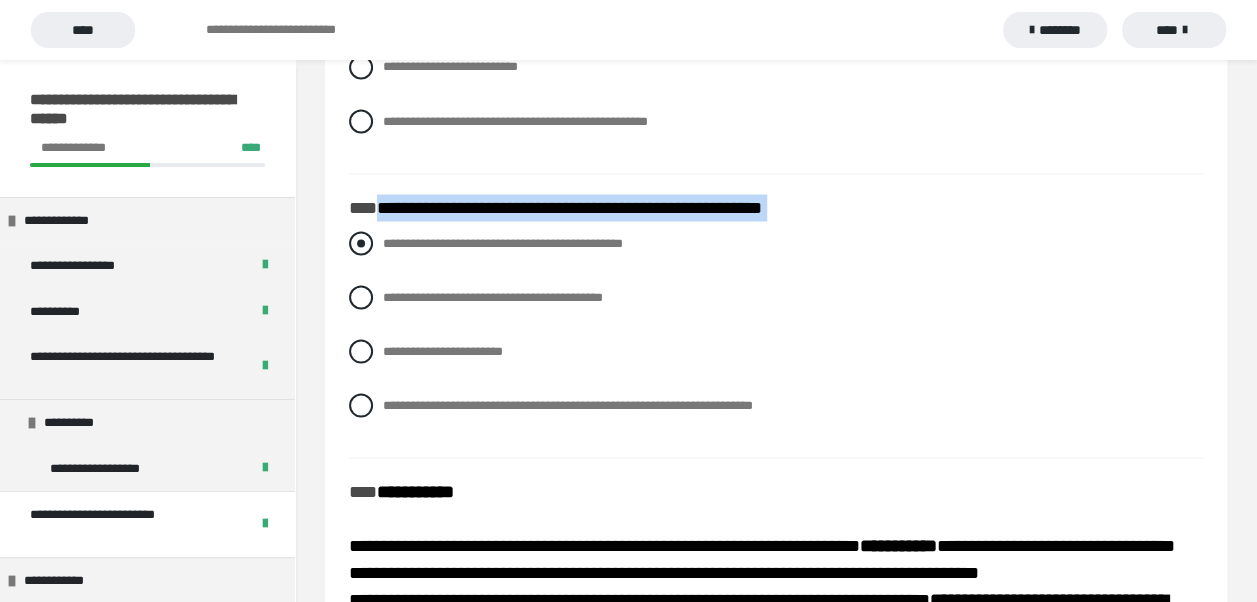 click at bounding box center (361, 243) 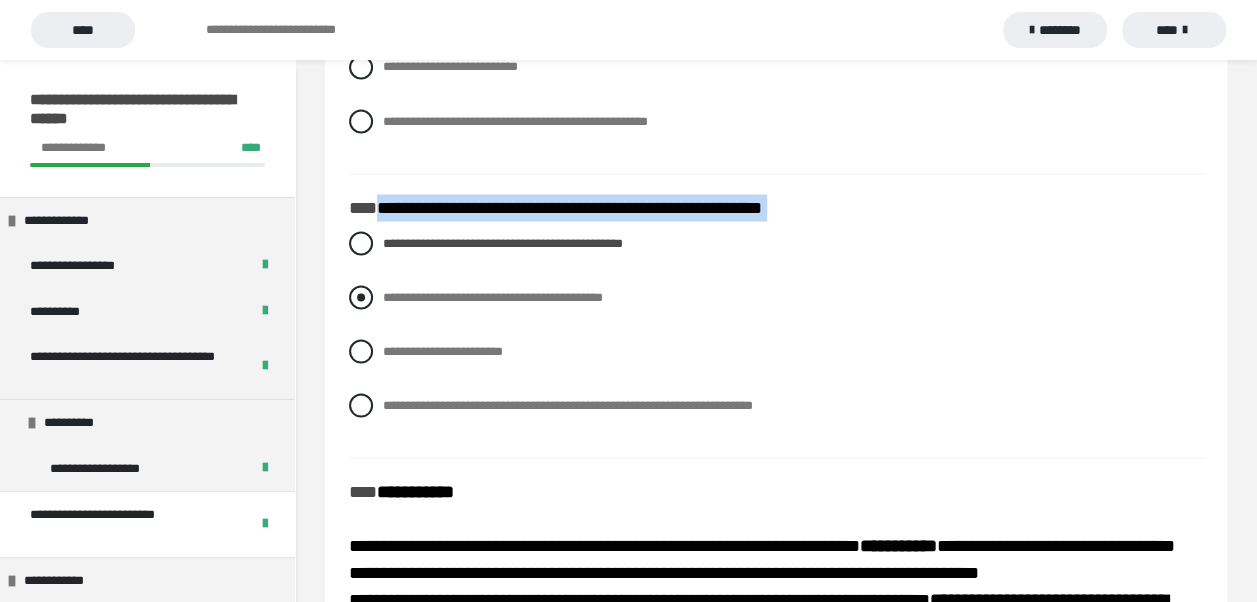 click at bounding box center (361, 297) 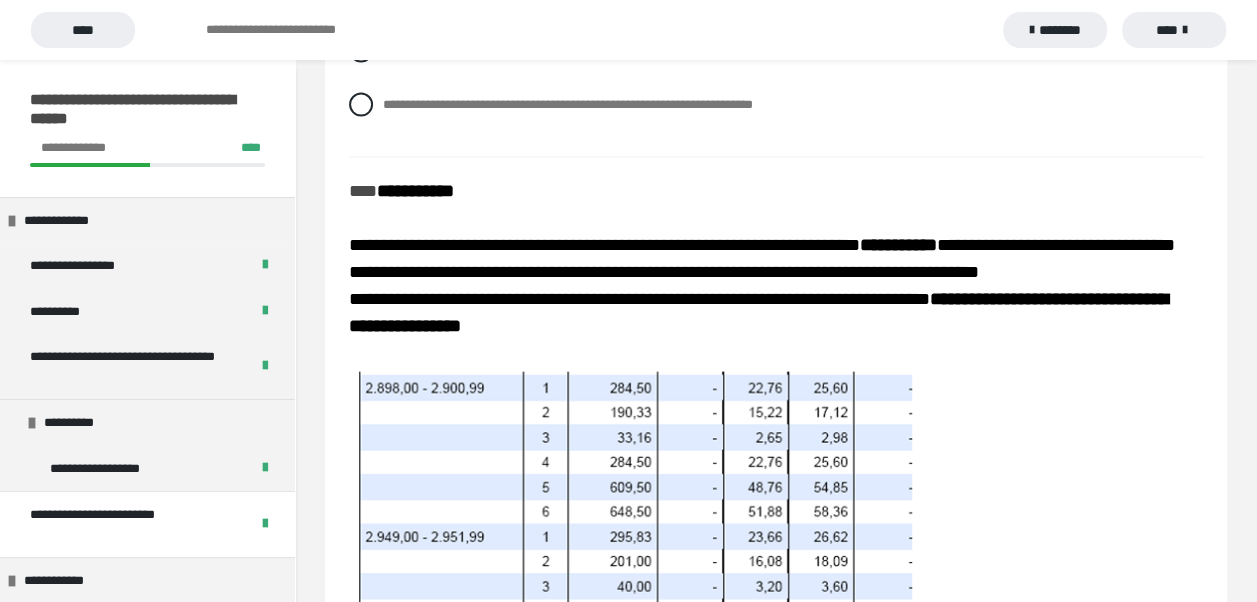 scroll, scrollTop: 5952, scrollLeft: 0, axis: vertical 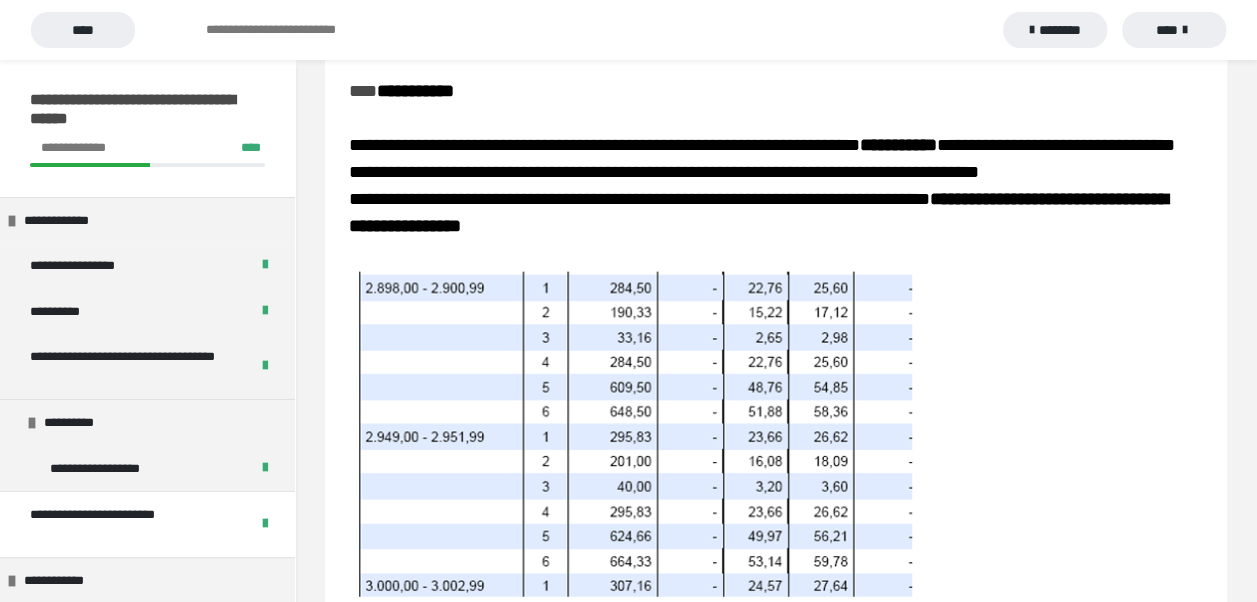 click at bounding box center [630, 434] 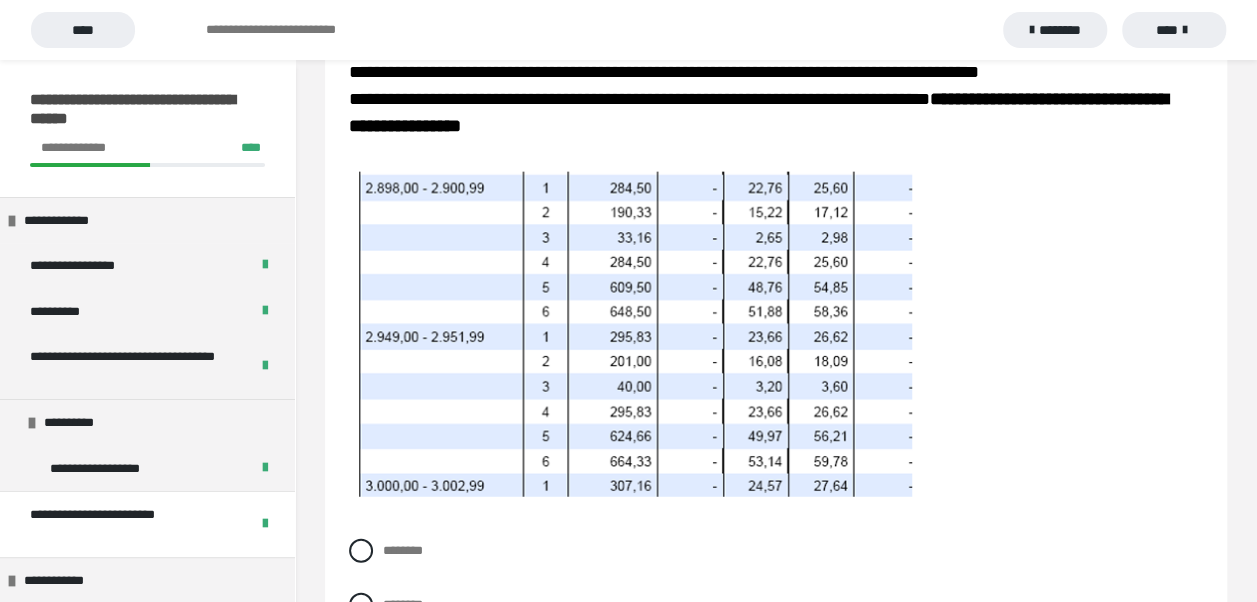 scroll, scrollTop: 6252, scrollLeft: 0, axis: vertical 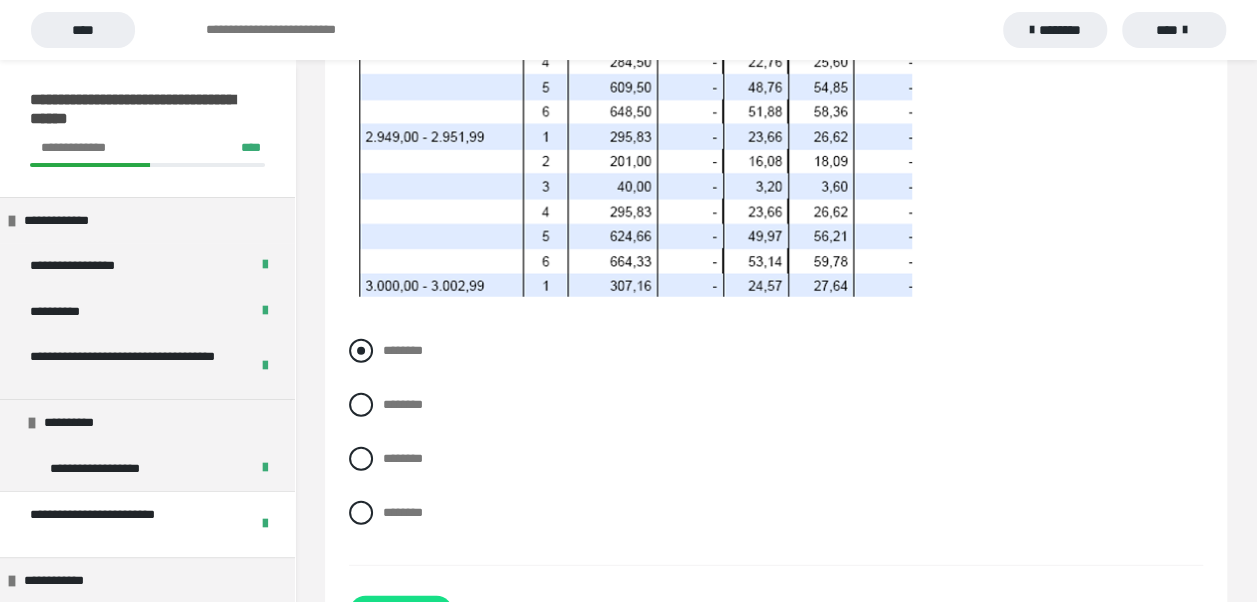click at bounding box center (361, 351) 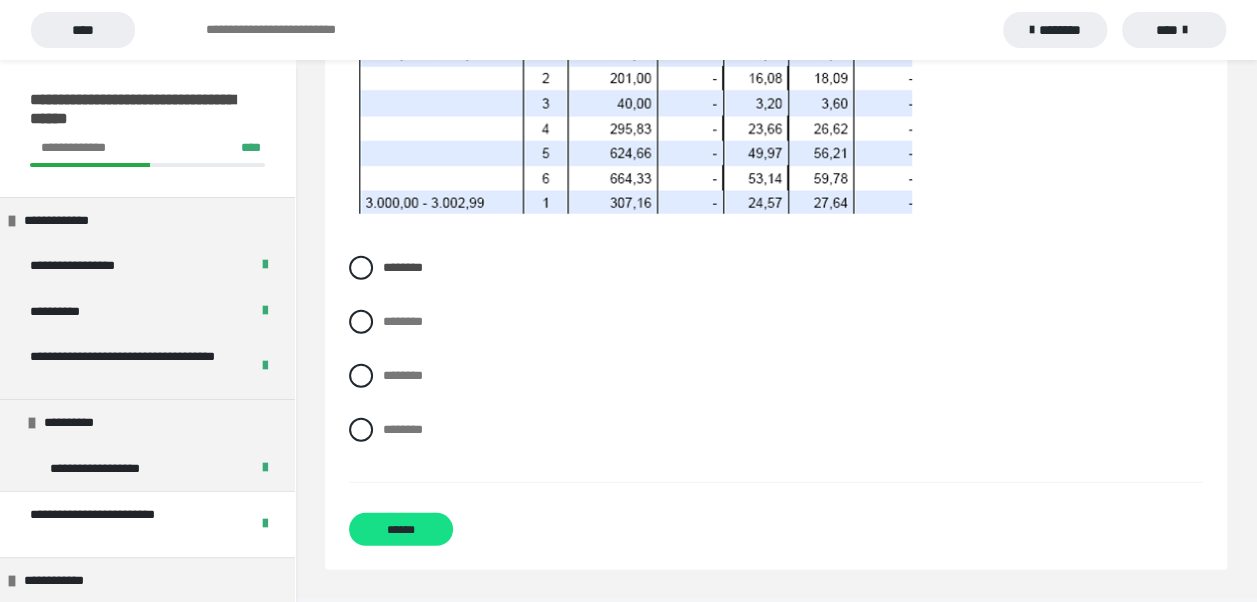 scroll, scrollTop: 6352, scrollLeft: 0, axis: vertical 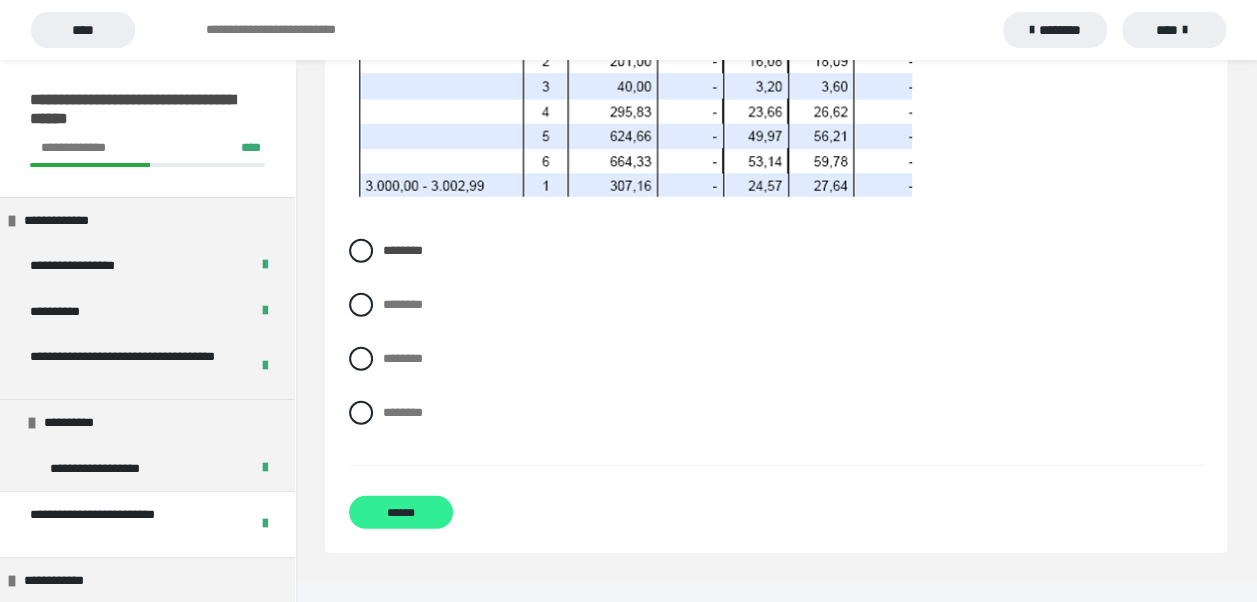 click on "******" at bounding box center (401, 512) 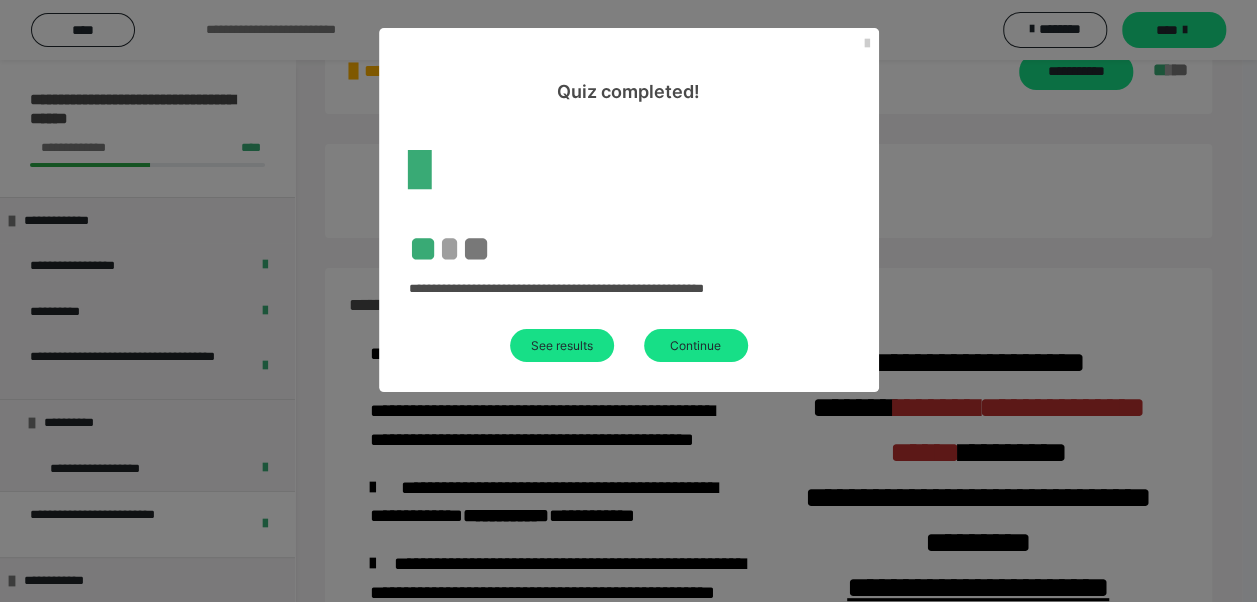 scroll, scrollTop: 701, scrollLeft: 0, axis: vertical 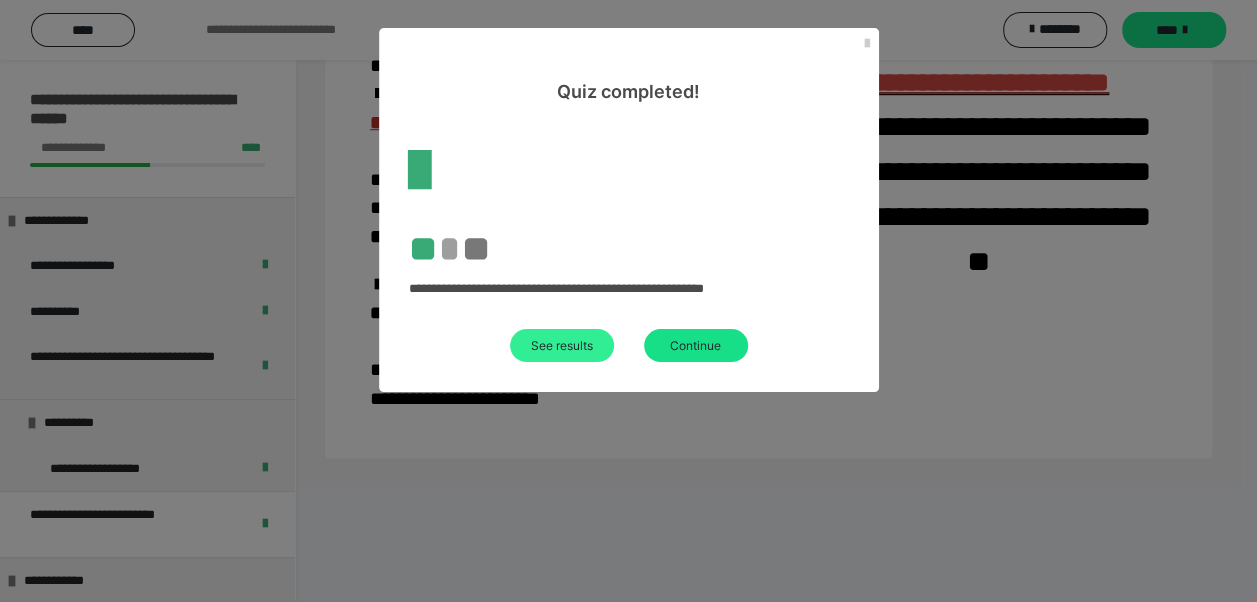 click on "See results" at bounding box center (562, 345) 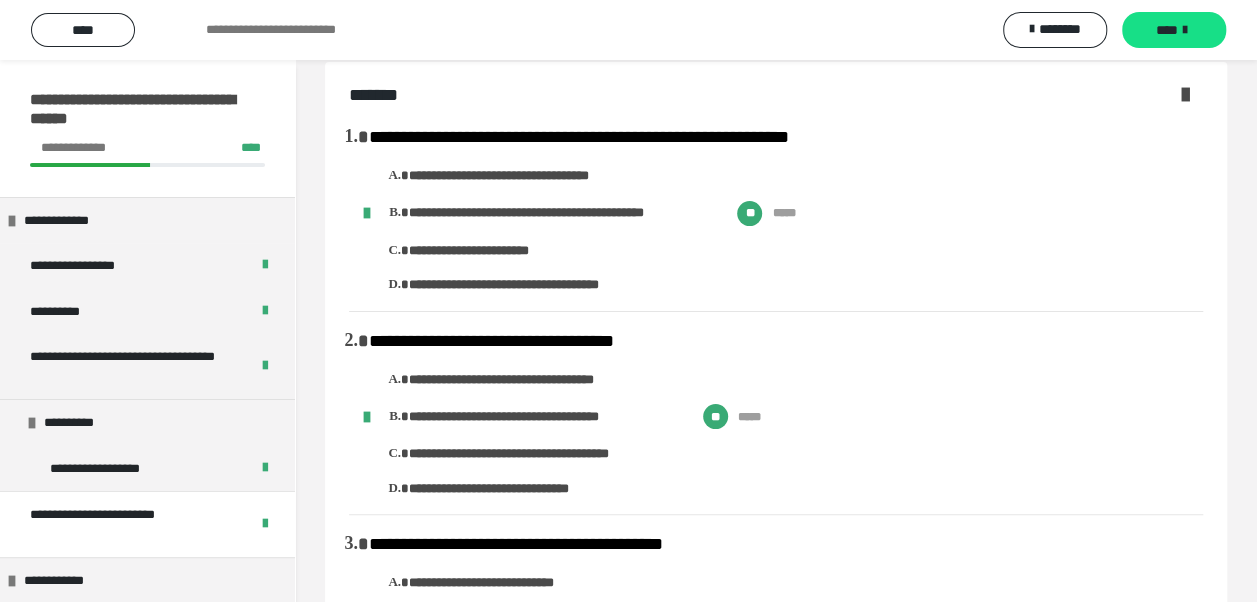 scroll, scrollTop: 0, scrollLeft: 0, axis: both 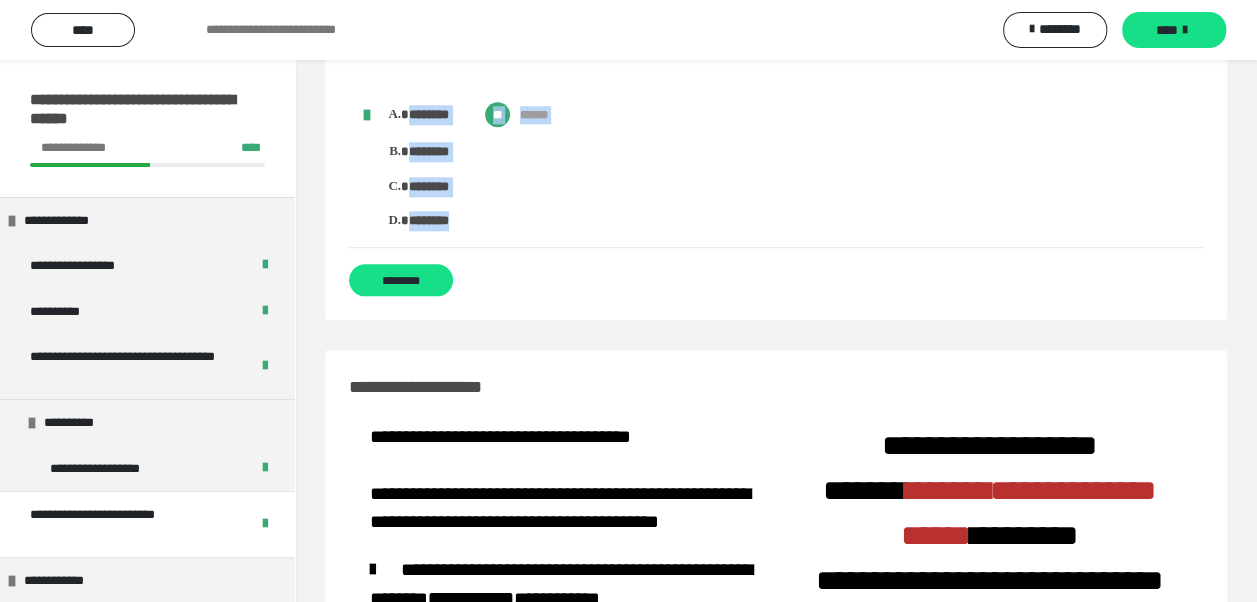 drag, startPoint x: 394, startPoint y: 125, endPoint x: 501, endPoint y: 270, distance: 180.20544 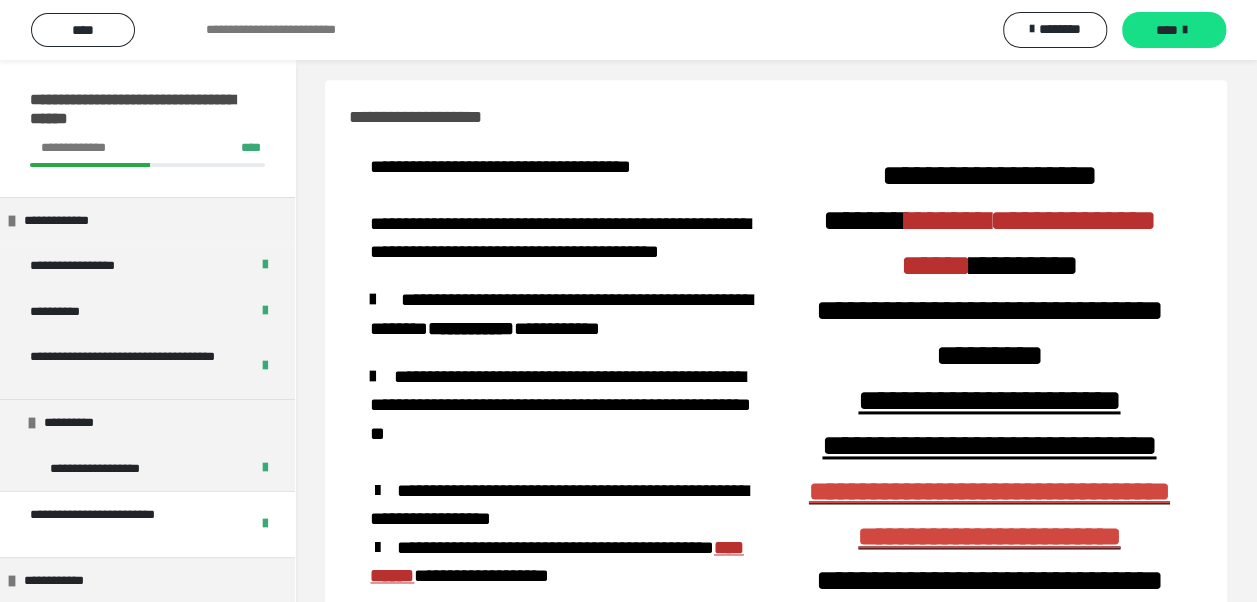 scroll, scrollTop: 5000, scrollLeft: 0, axis: vertical 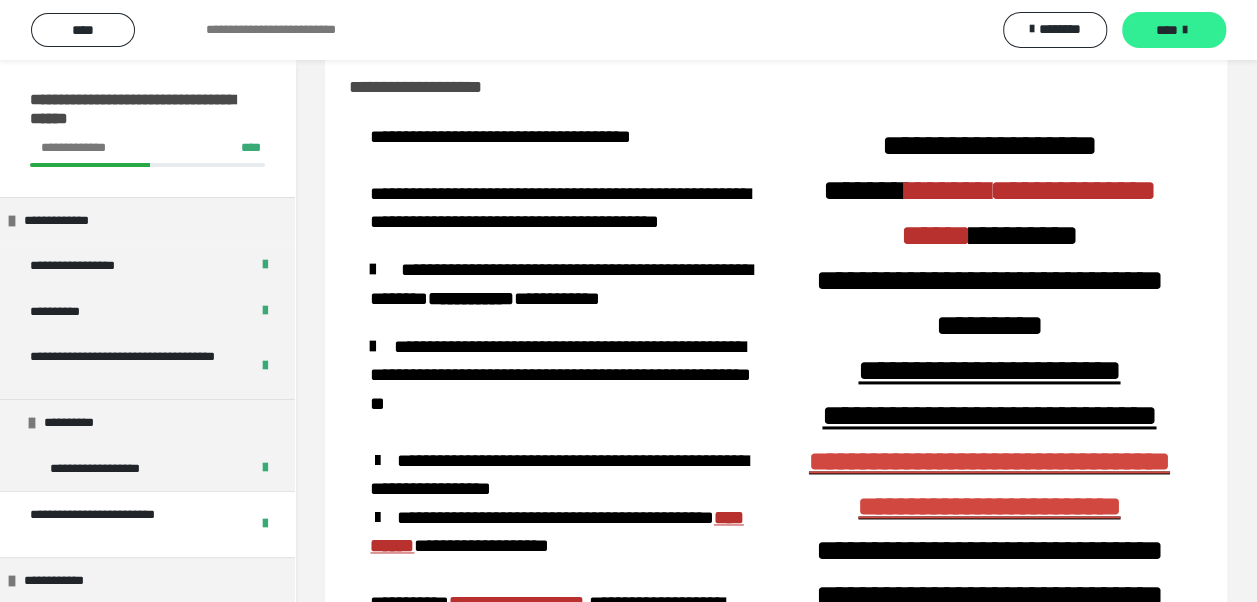 click on "****" at bounding box center [1174, 30] 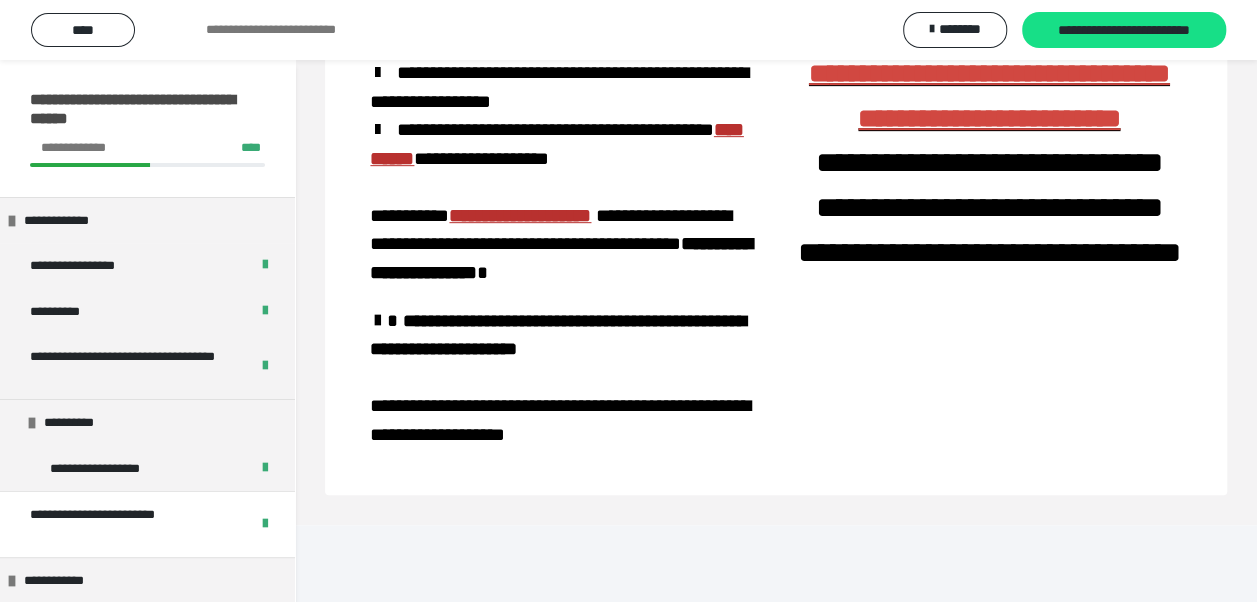 scroll, scrollTop: 435, scrollLeft: 0, axis: vertical 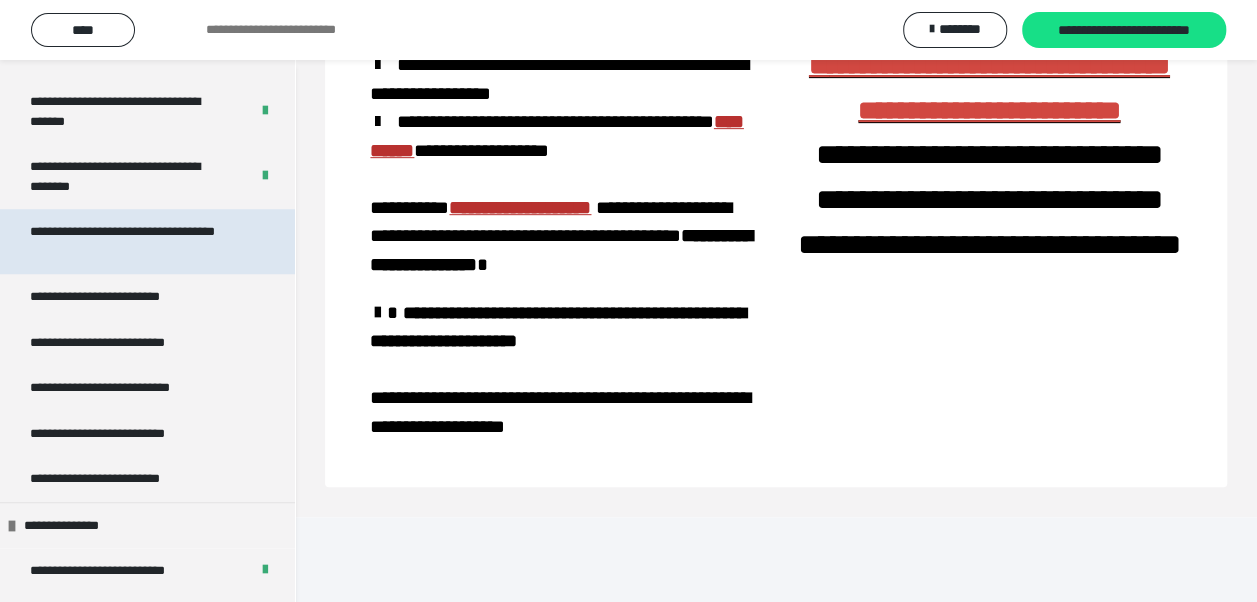 click on "**********" at bounding box center [132, 241] 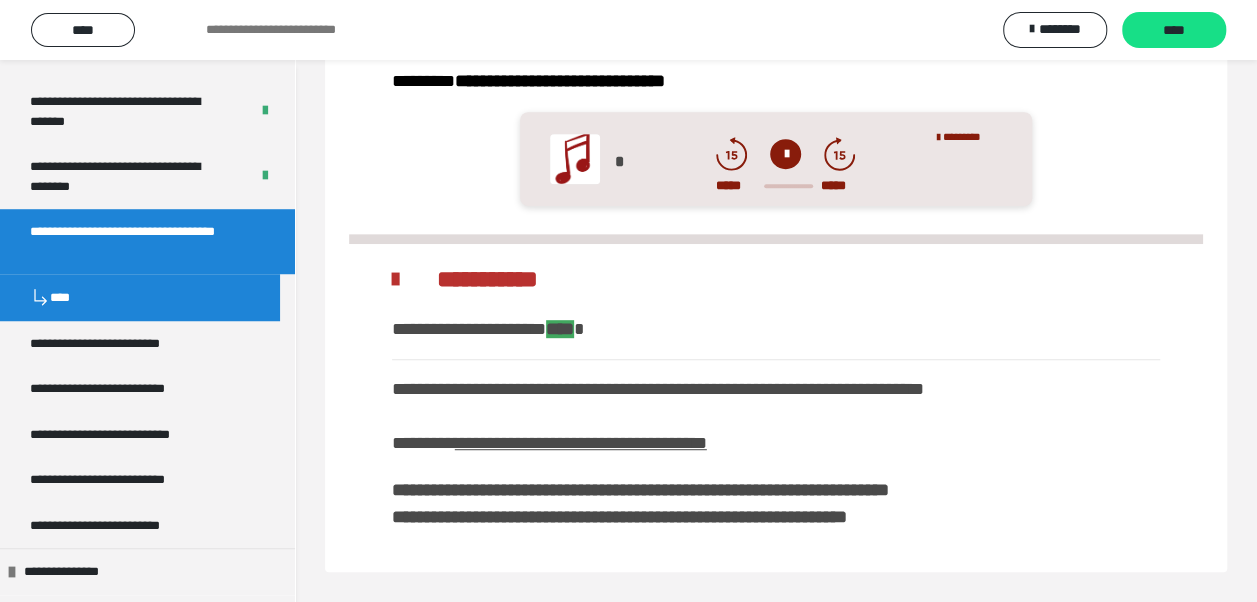 scroll, scrollTop: 394, scrollLeft: 0, axis: vertical 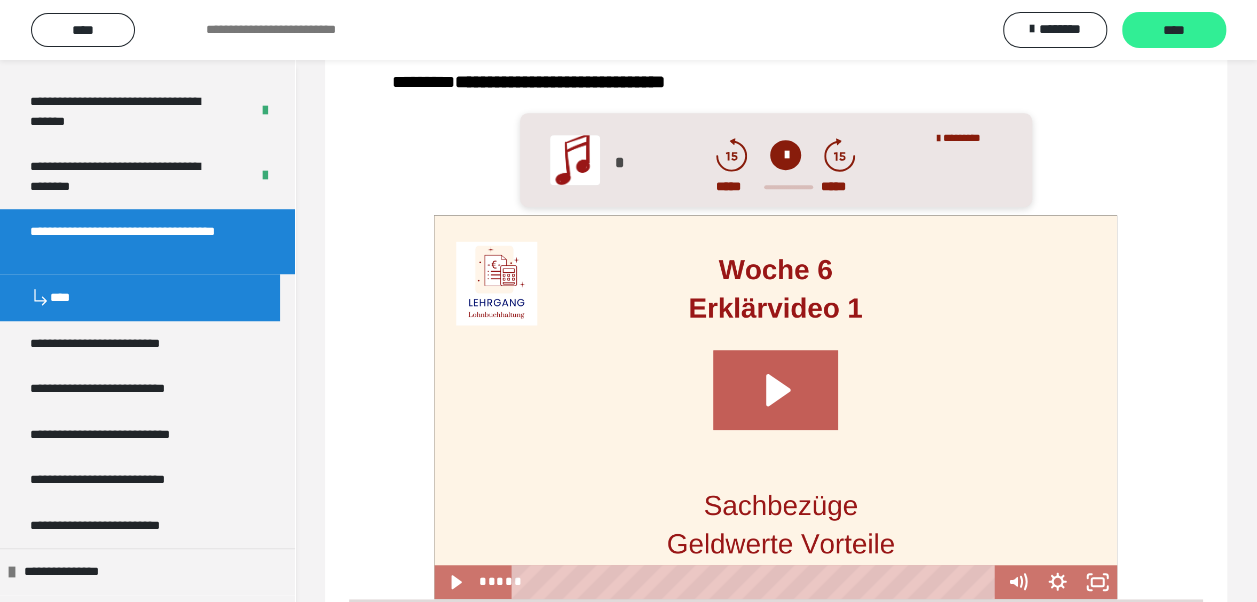 click on "****" at bounding box center [1174, 31] 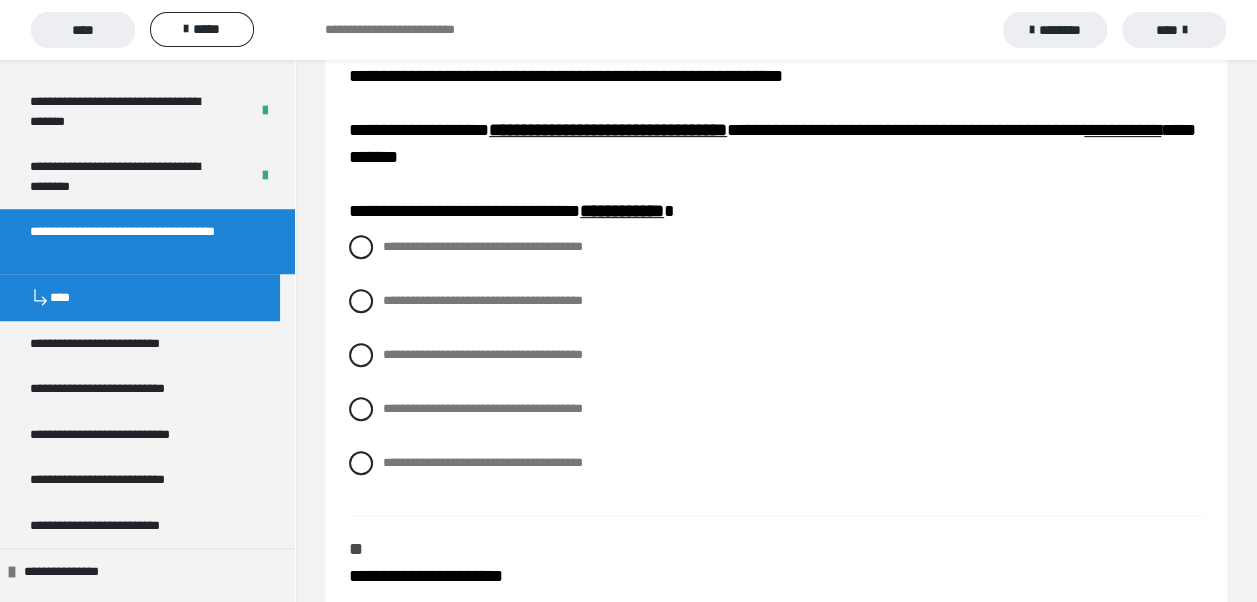 scroll, scrollTop: 400, scrollLeft: 0, axis: vertical 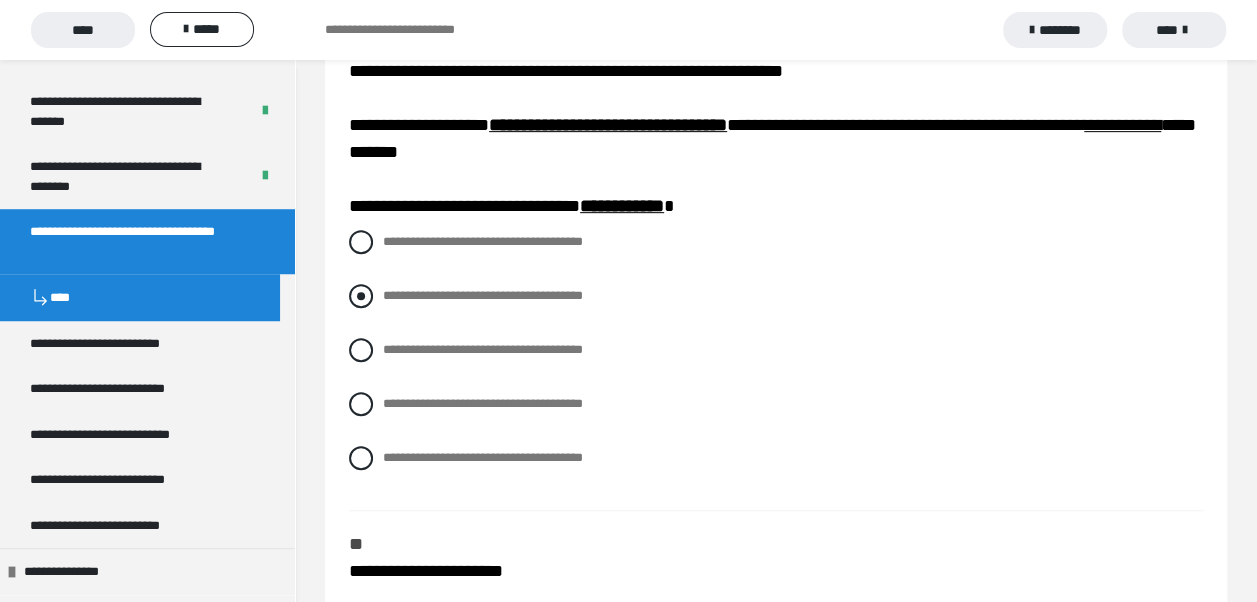 click at bounding box center (361, 296) 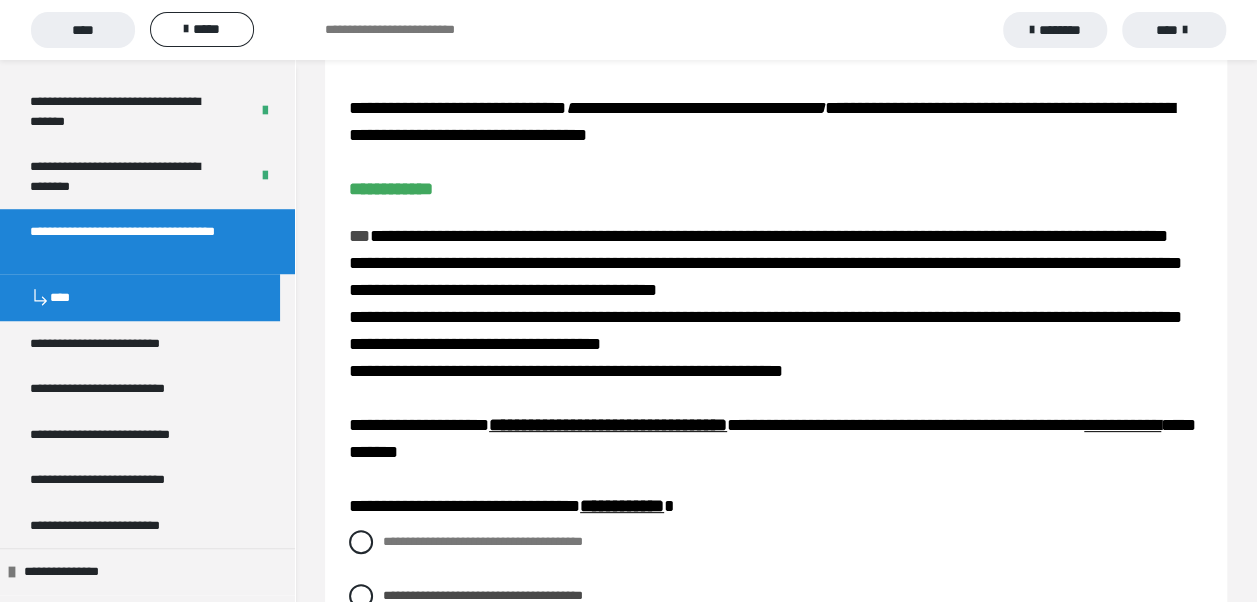 scroll, scrollTop: 100, scrollLeft: 0, axis: vertical 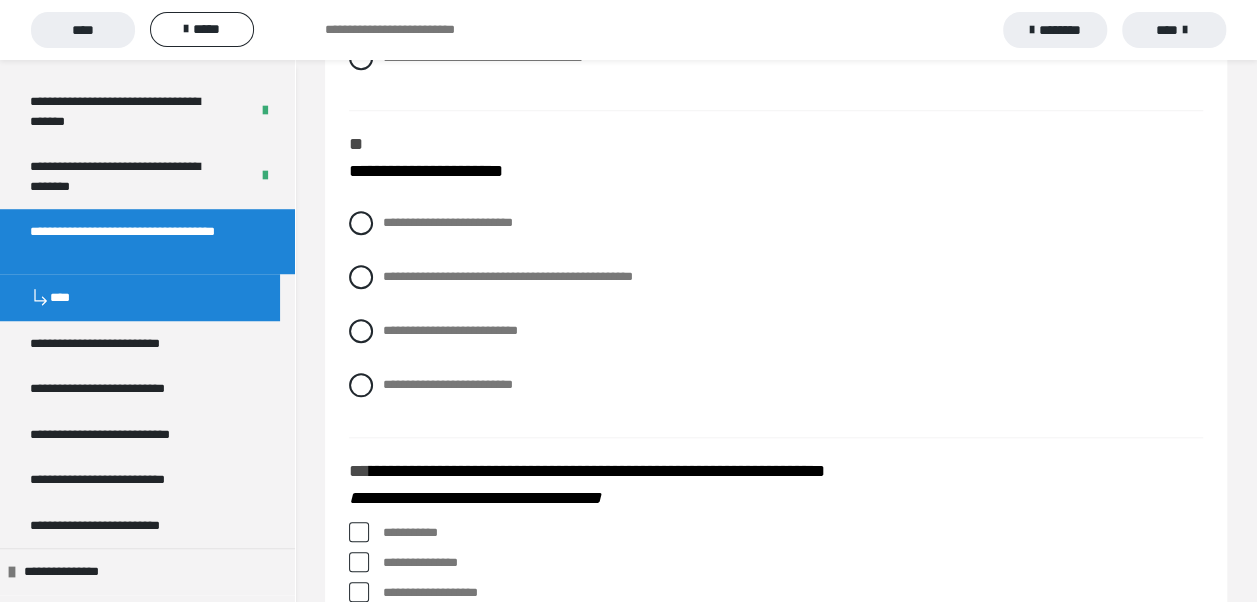 drag, startPoint x: 360, startPoint y: 267, endPoint x: 364, endPoint y: 295, distance: 28.284271 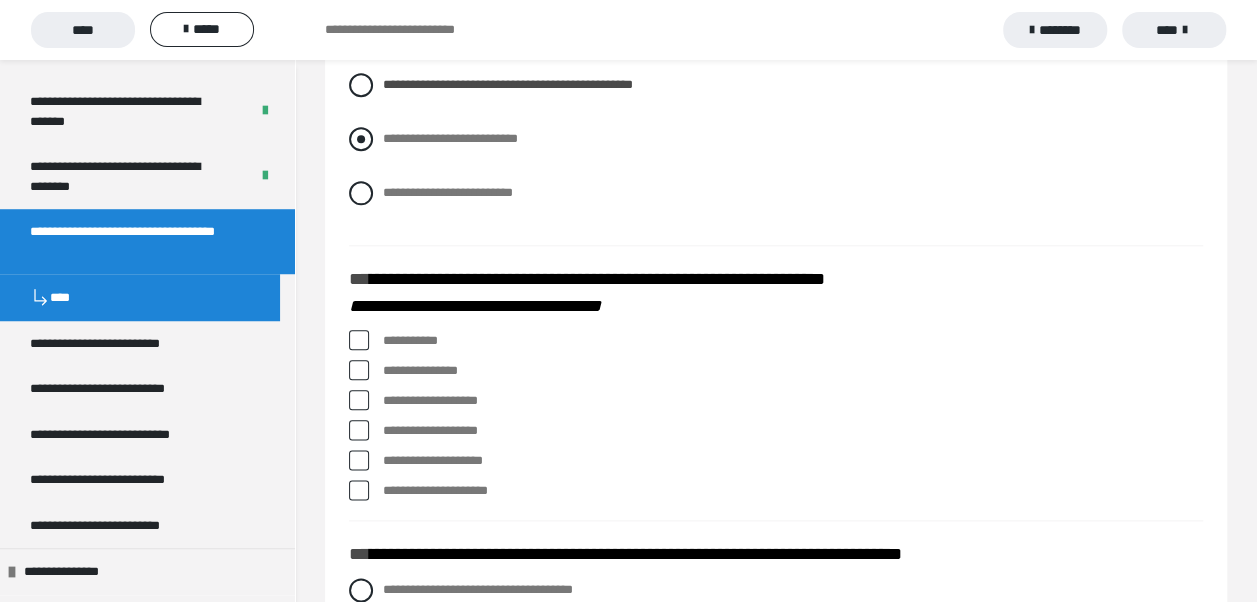scroll, scrollTop: 1000, scrollLeft: 0, axis: vertical 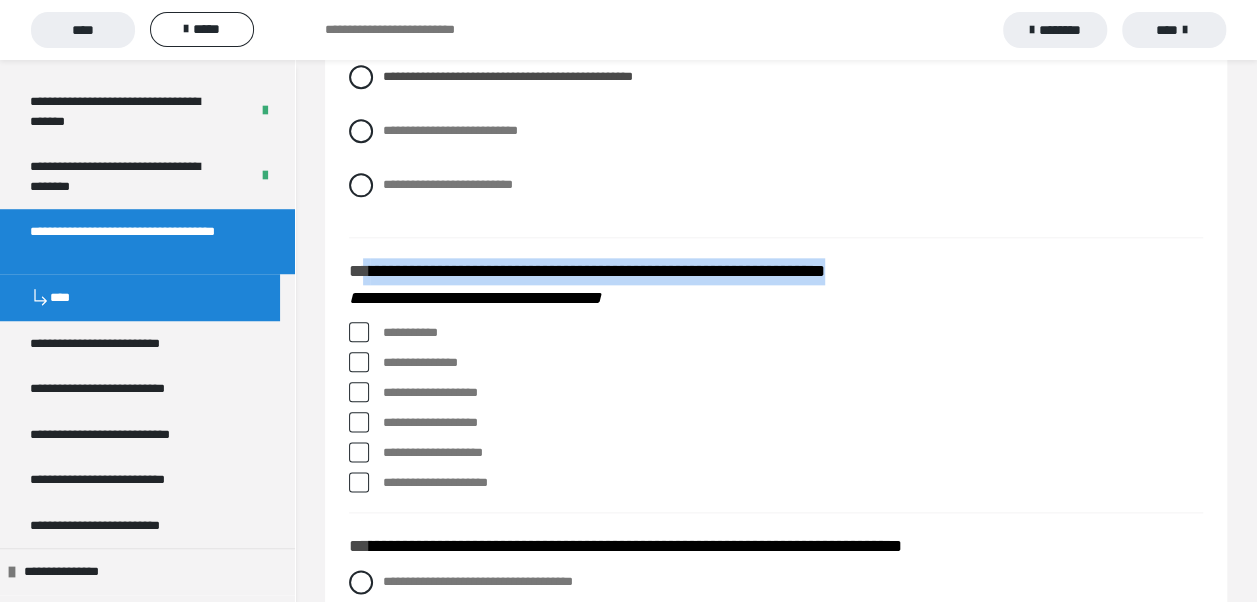 drag, startPoint x: 366, startPoint y: 266, endPoint x: 938, endPoint y: 269, distance: 572.0079 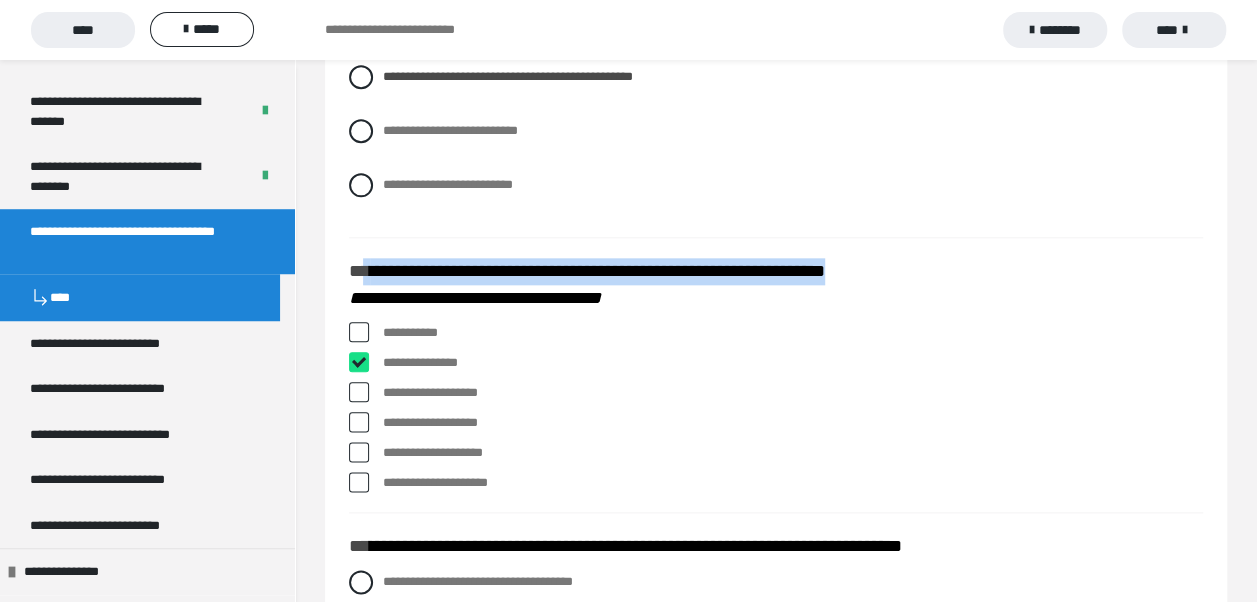 checkbox on "****" 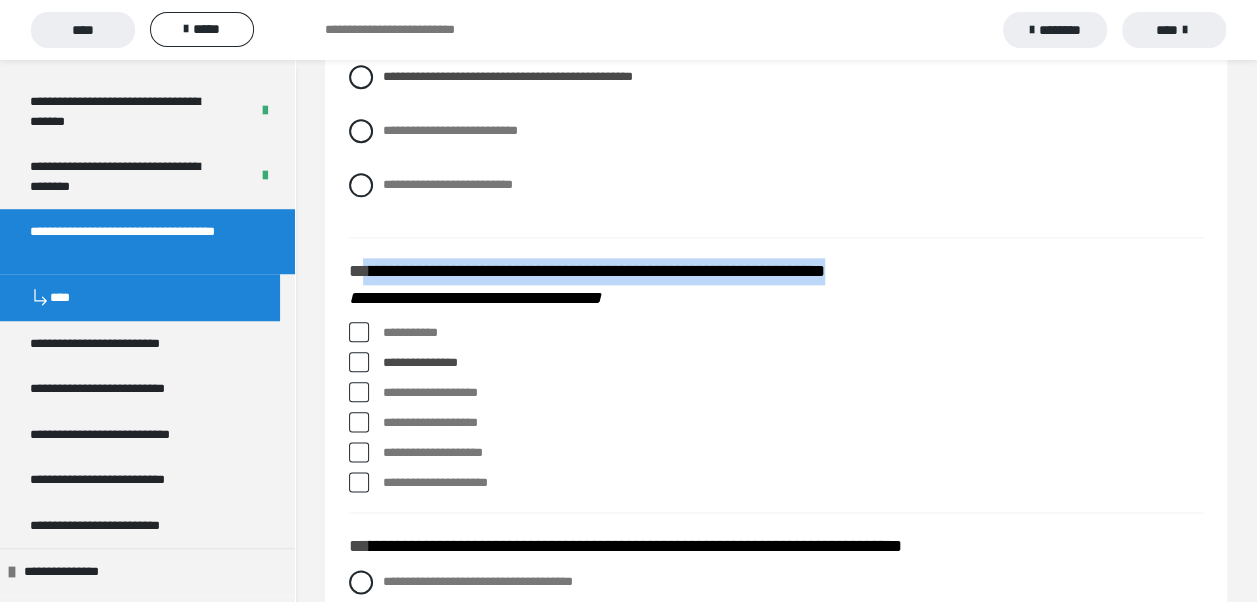 click at bounding box center [359, 422] 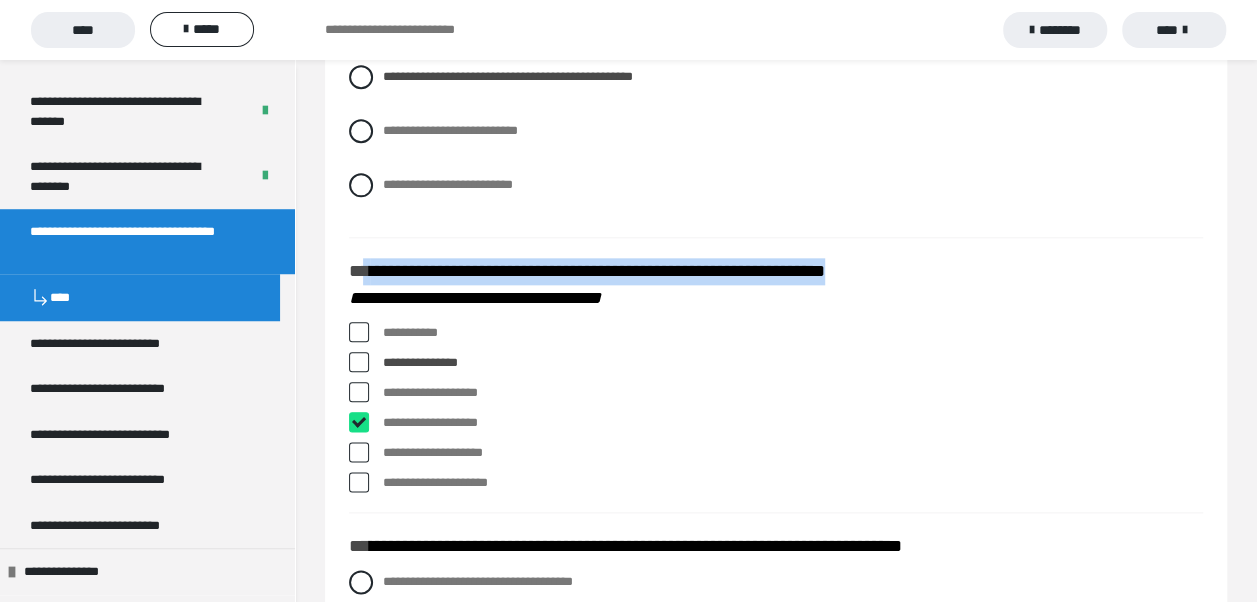 checkbox on "****" 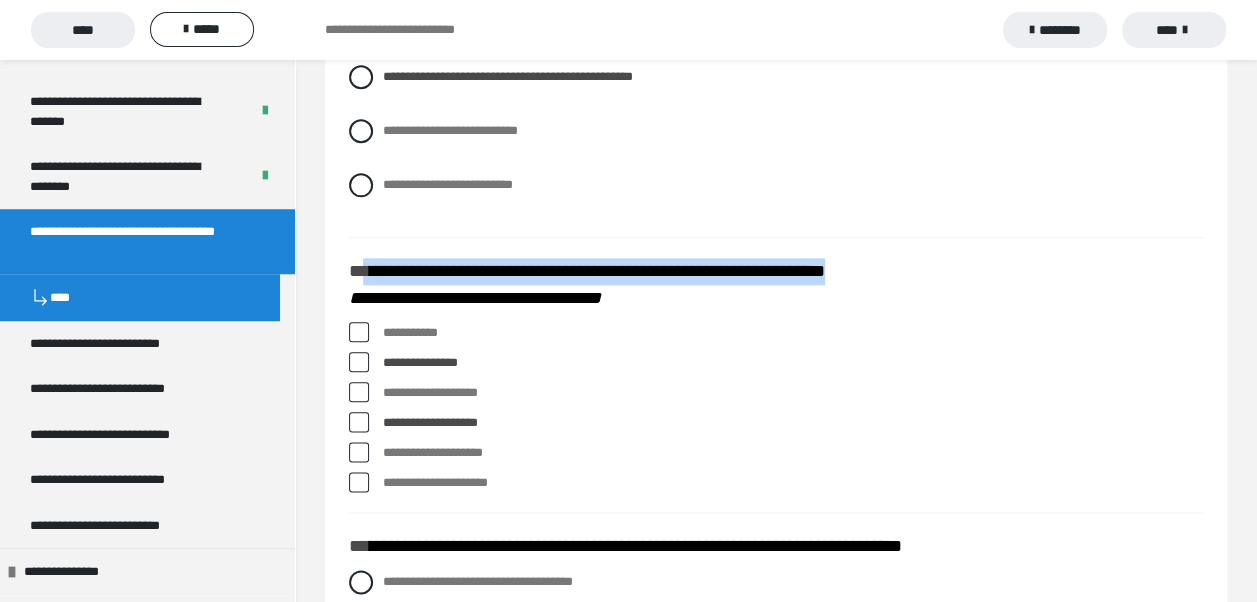 drag, startPoint x: 382, startPoint y: 332, endPoint x: 449, endPoint y: 326, distance: 67.26812 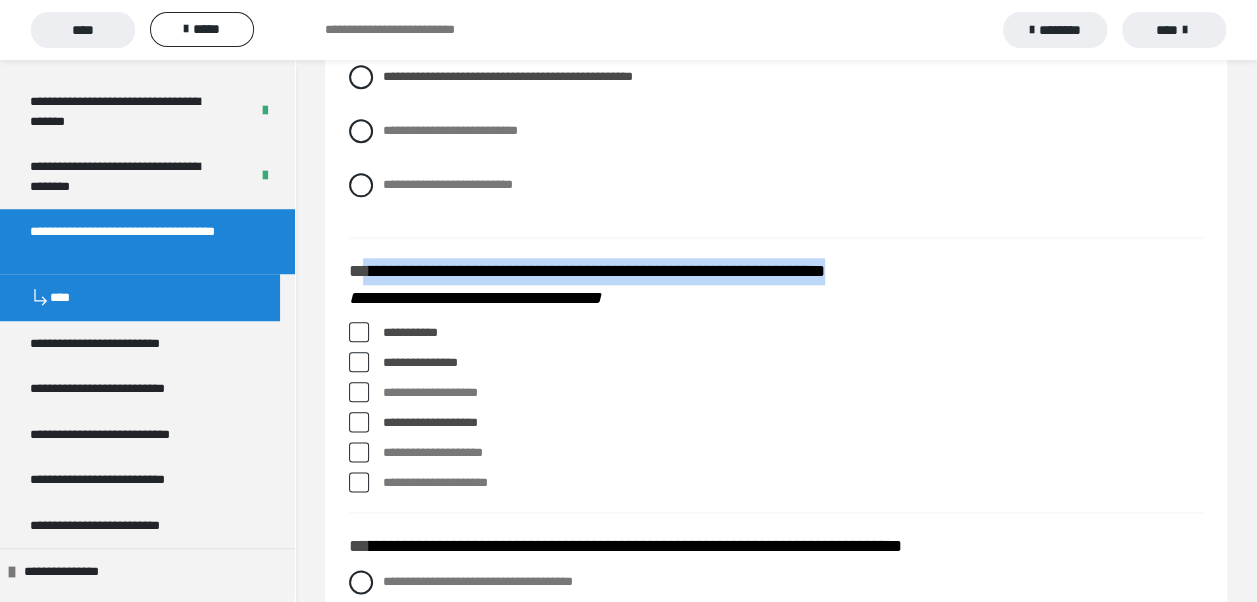 click at bounding box center [359, 332] 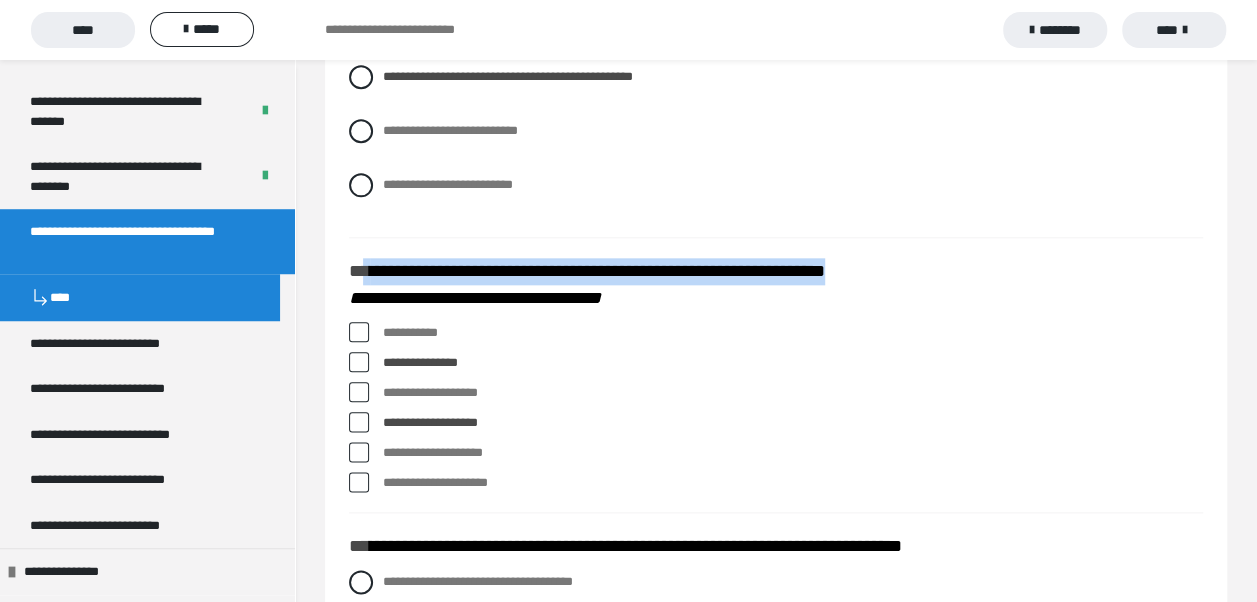 click at bounding box center [359, 362] 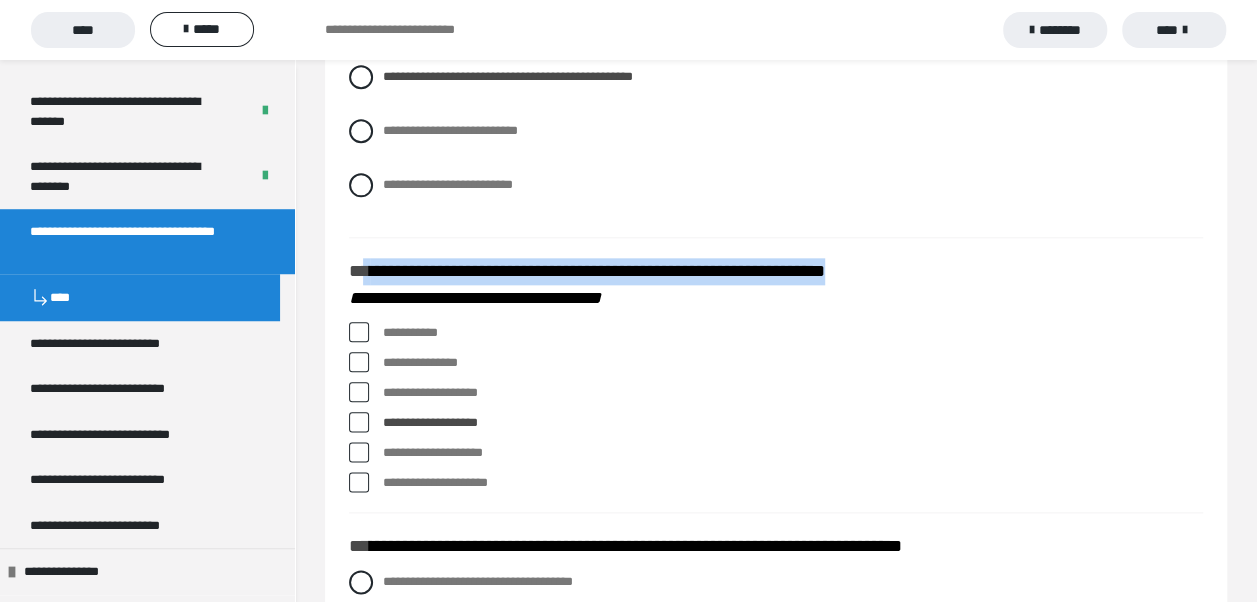 click at bounding box center [359, 422] 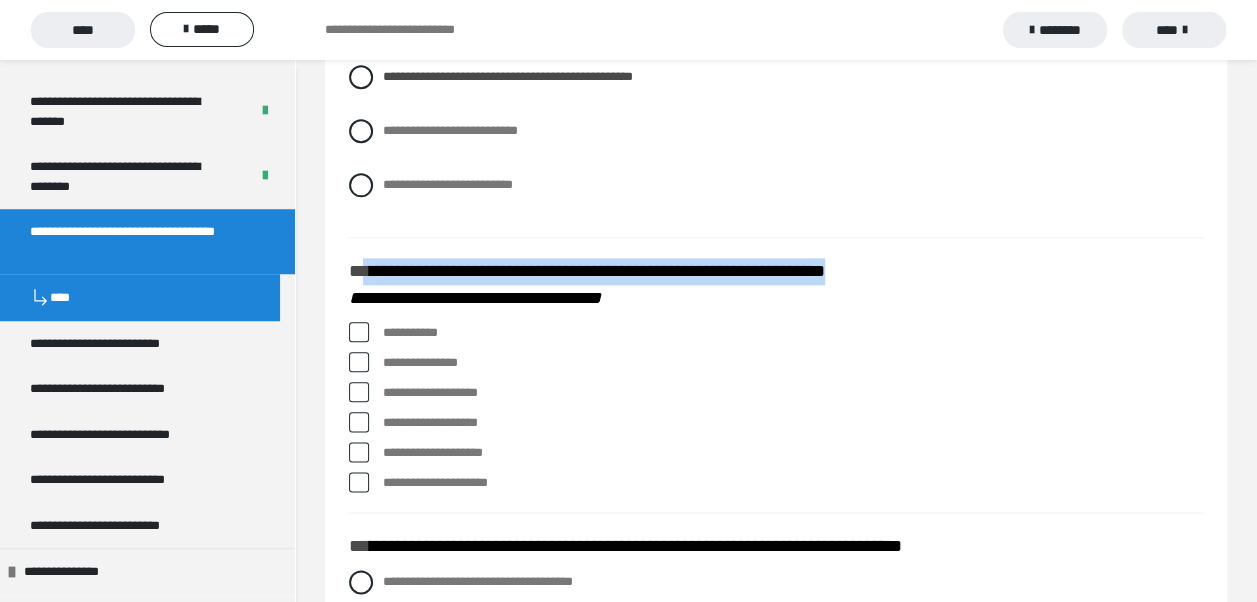 click at bounding box center (359, 392) 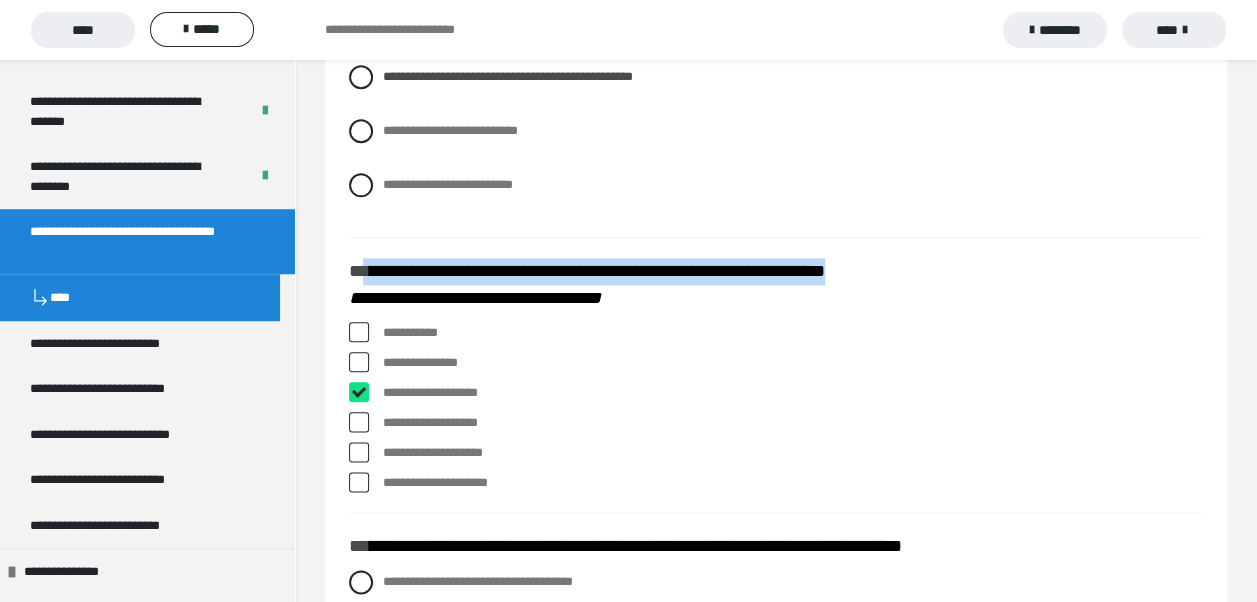 checkbox on "****" 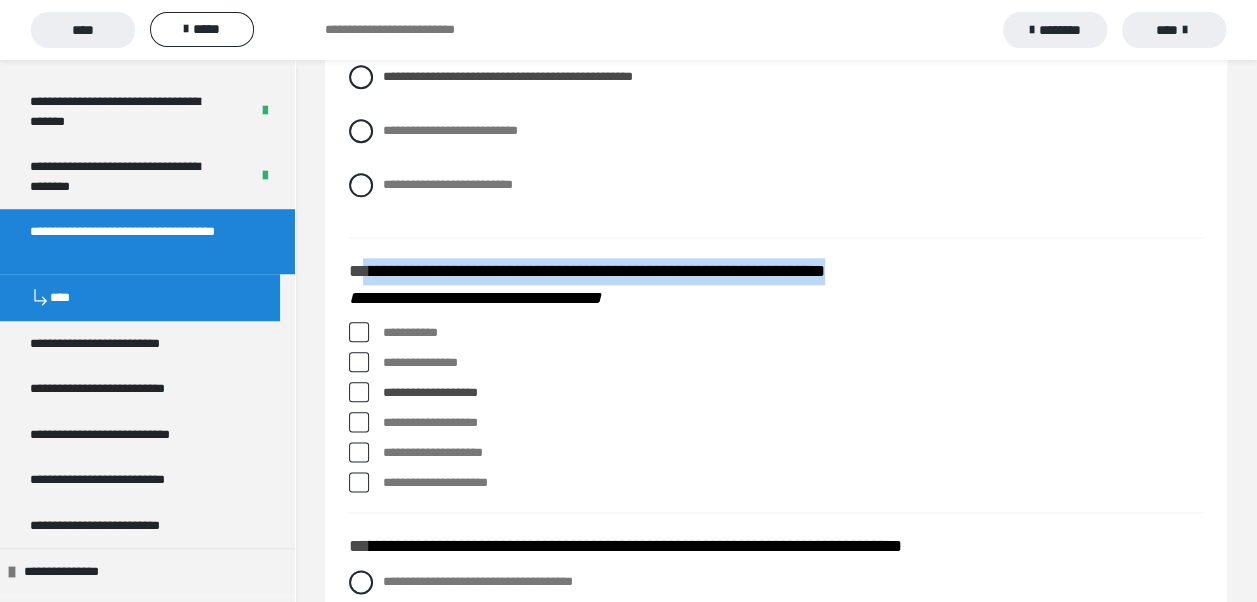 click at bounding box center (359, 482) 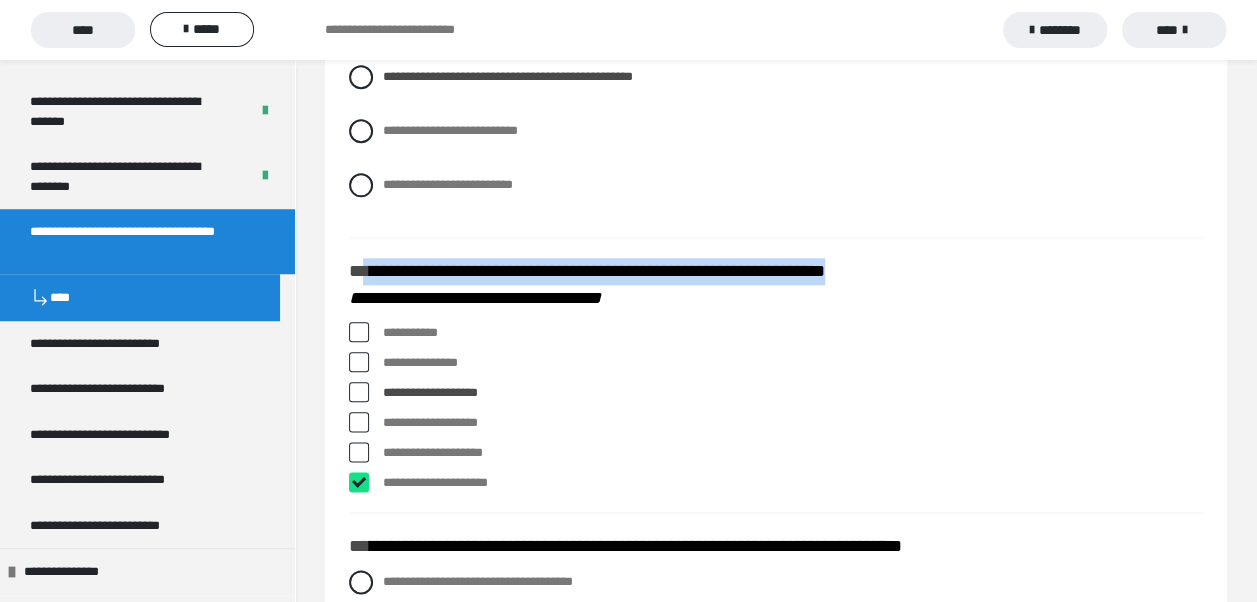 checkbox on "****" 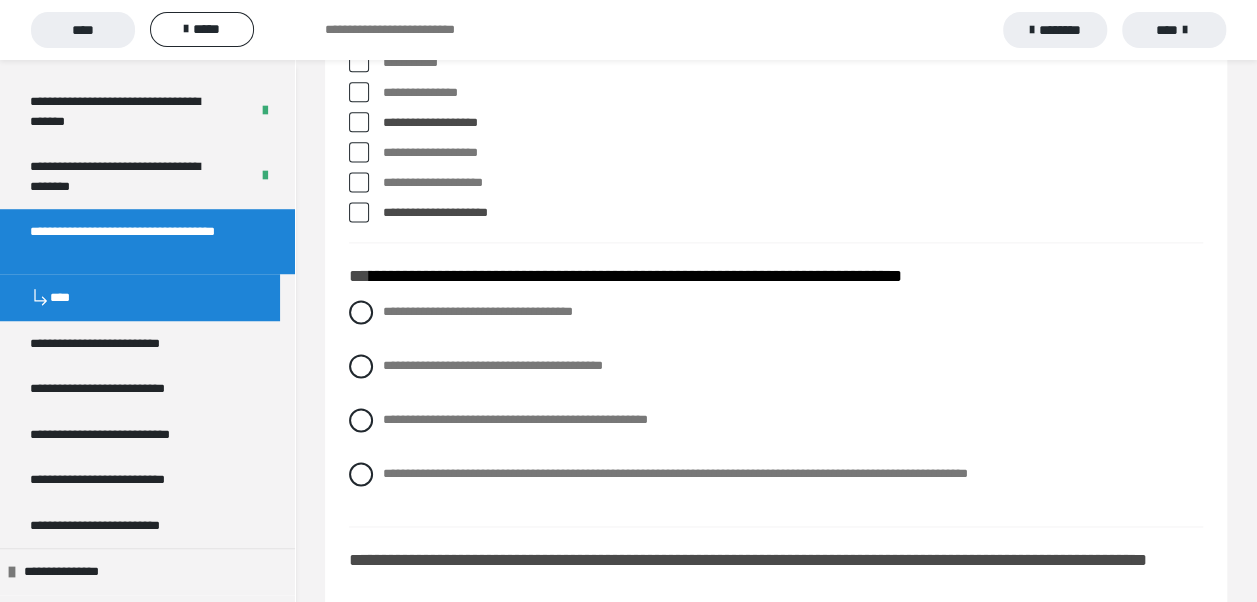 scroll, scrollTop: 1300, scrollLeft: 0, axis: vertical 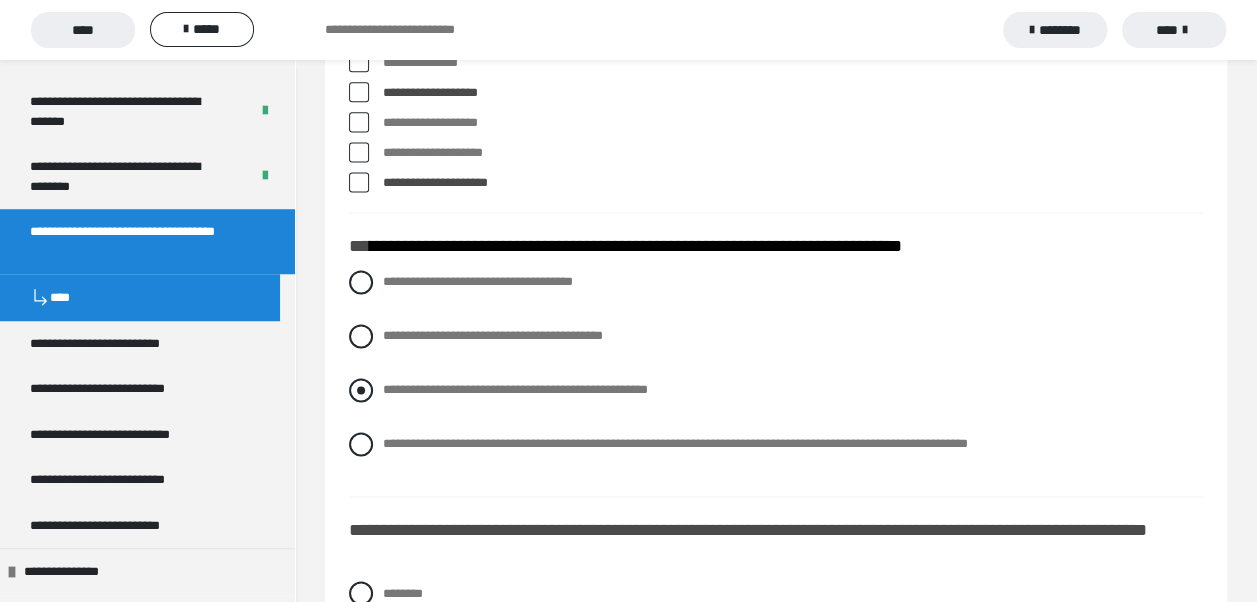 click at bounding box center (361, 390) 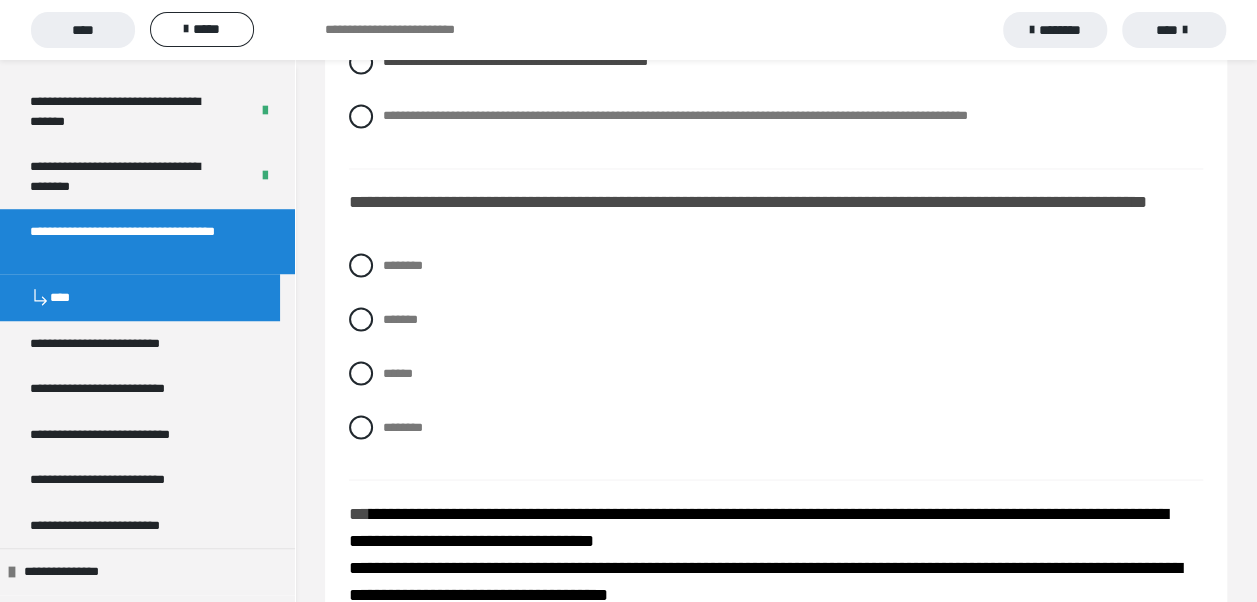 scroll, scrollTop: 1636, scrollLeft: 0, axis: vertical 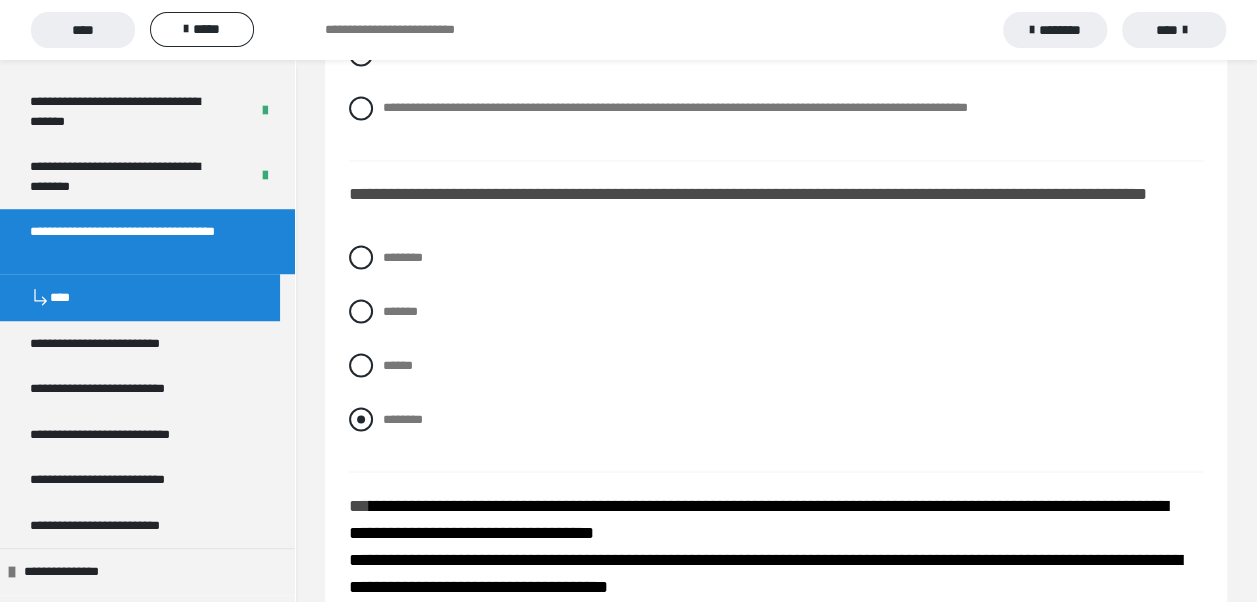 click at bounding box center [361, 419] 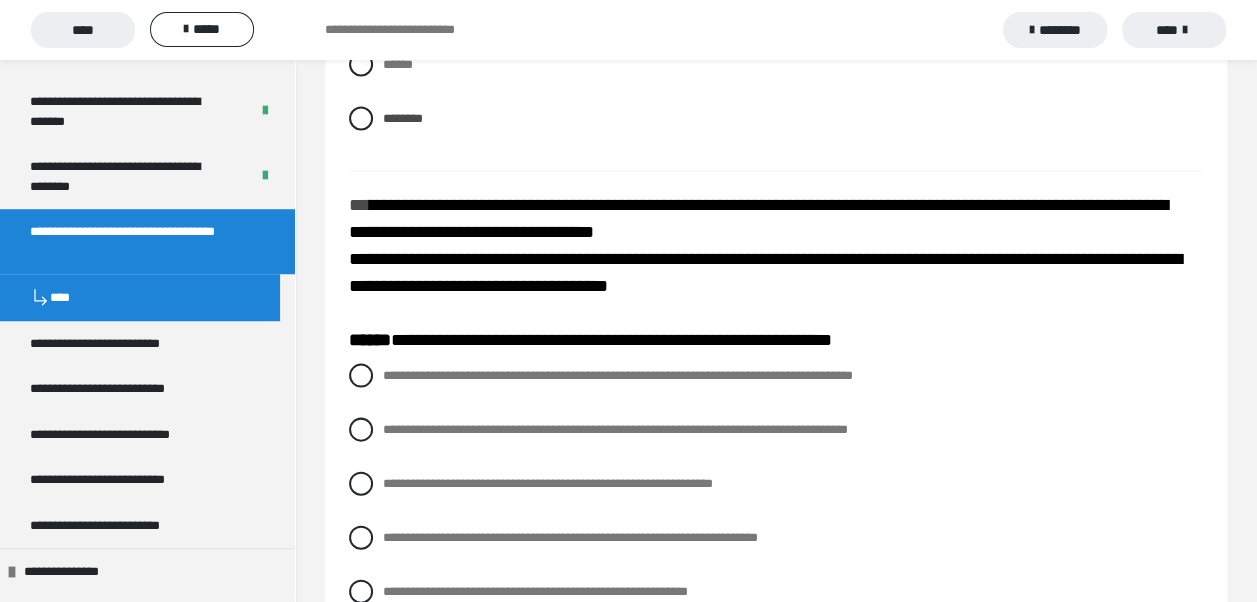 scroll, scrollTop: 2036, scrollLeft: 0, axis: vertical 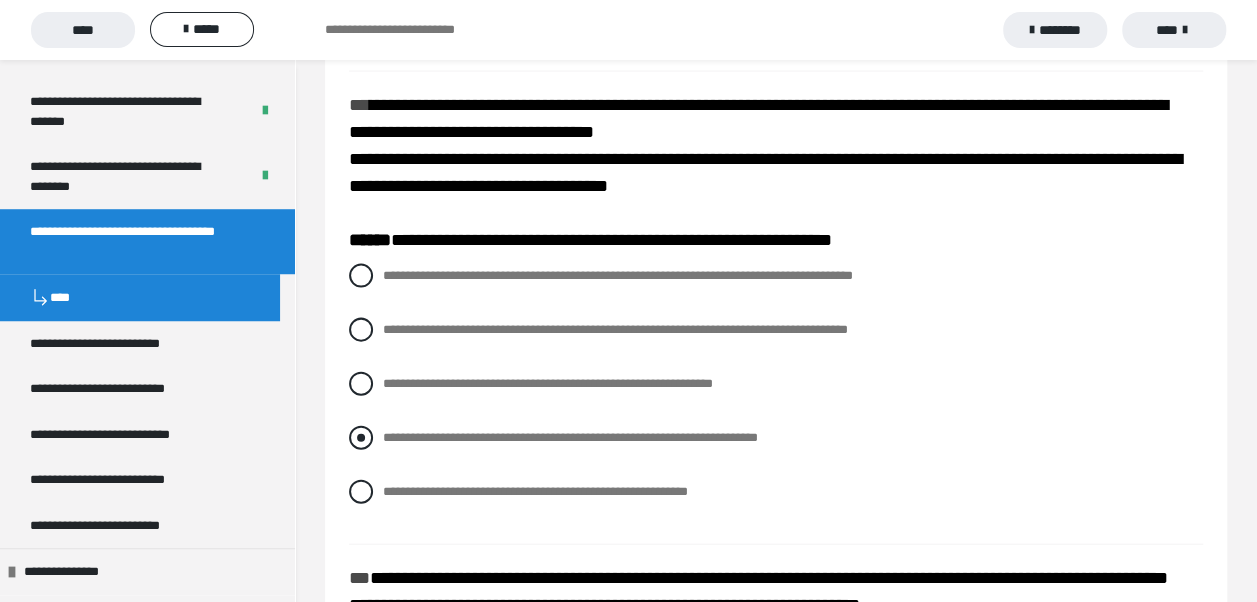 click at bounding box center (361, 438) 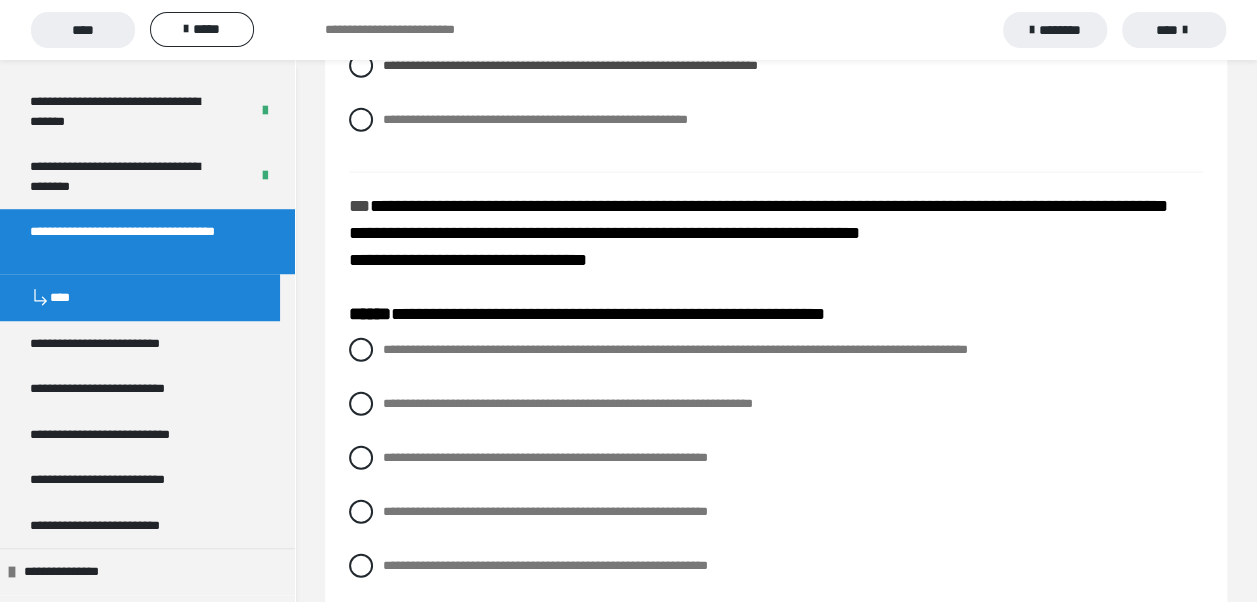 scroll, scrollTop: 2436, scrollLeft: 0, axis: vertical 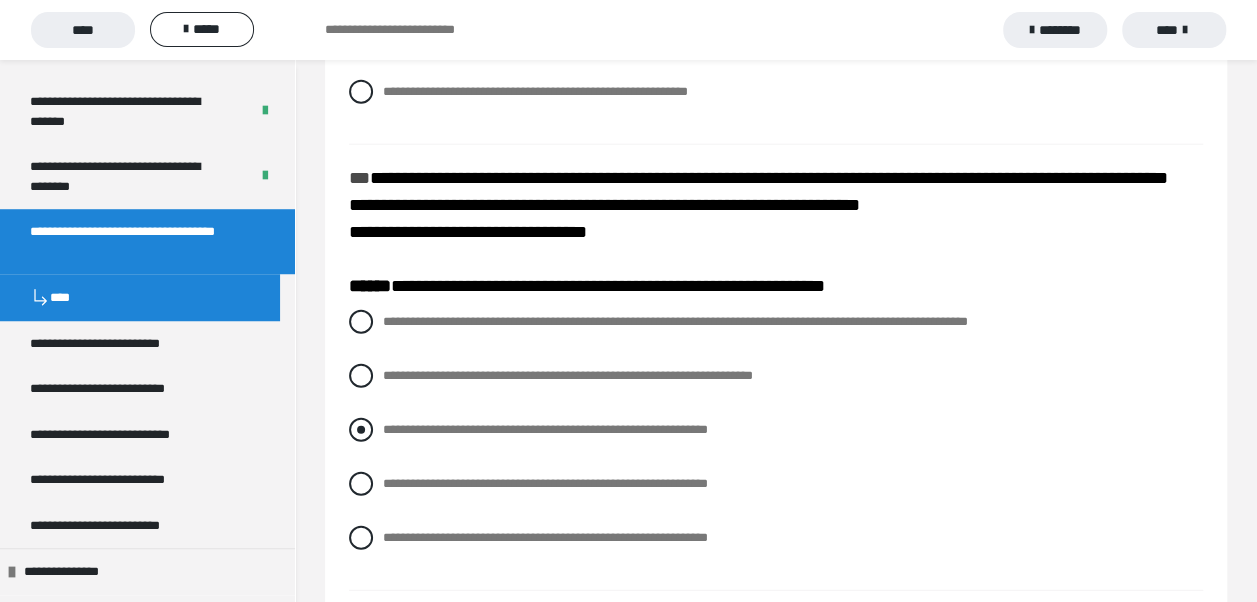 click at bounding box center (361, 430) 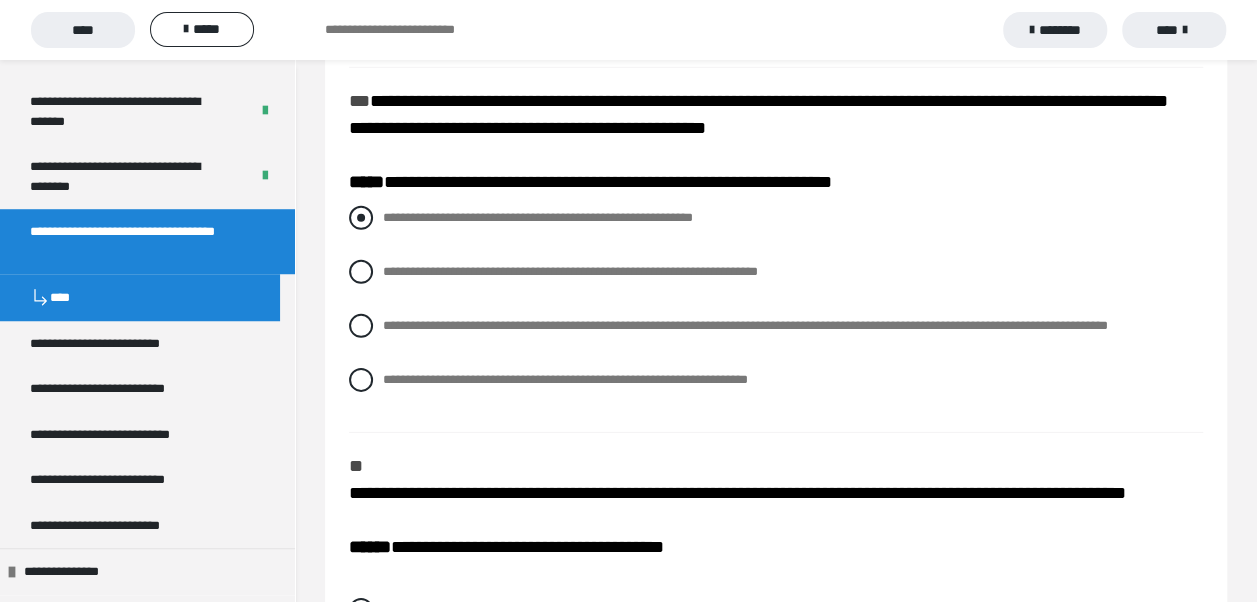 scroll, scrollTop: 2836, scrollLeft: 0, axis: vertical 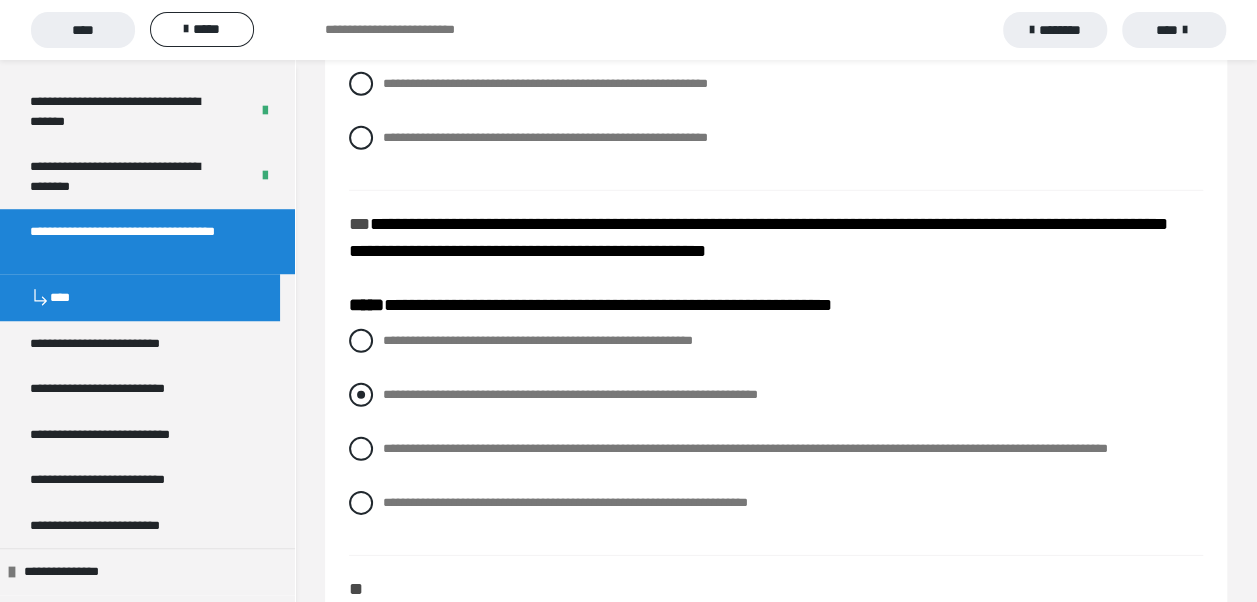 click at bounding box center (361, 395) 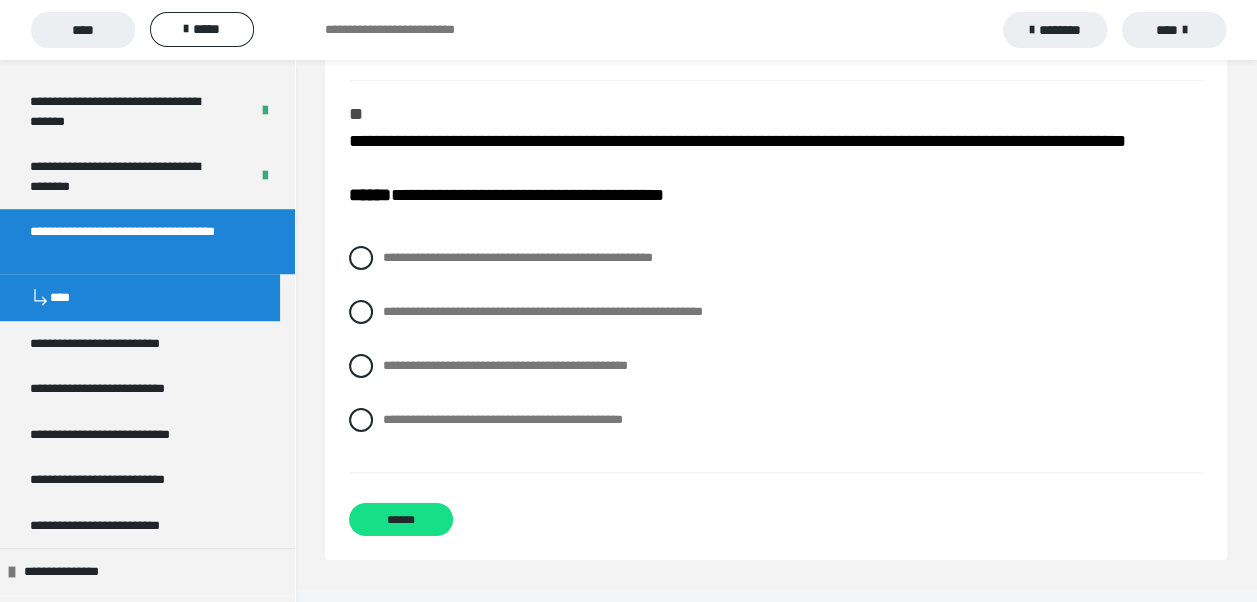 scroll, scrollTop: 3336, scrollLeft: 0, axis: vertical 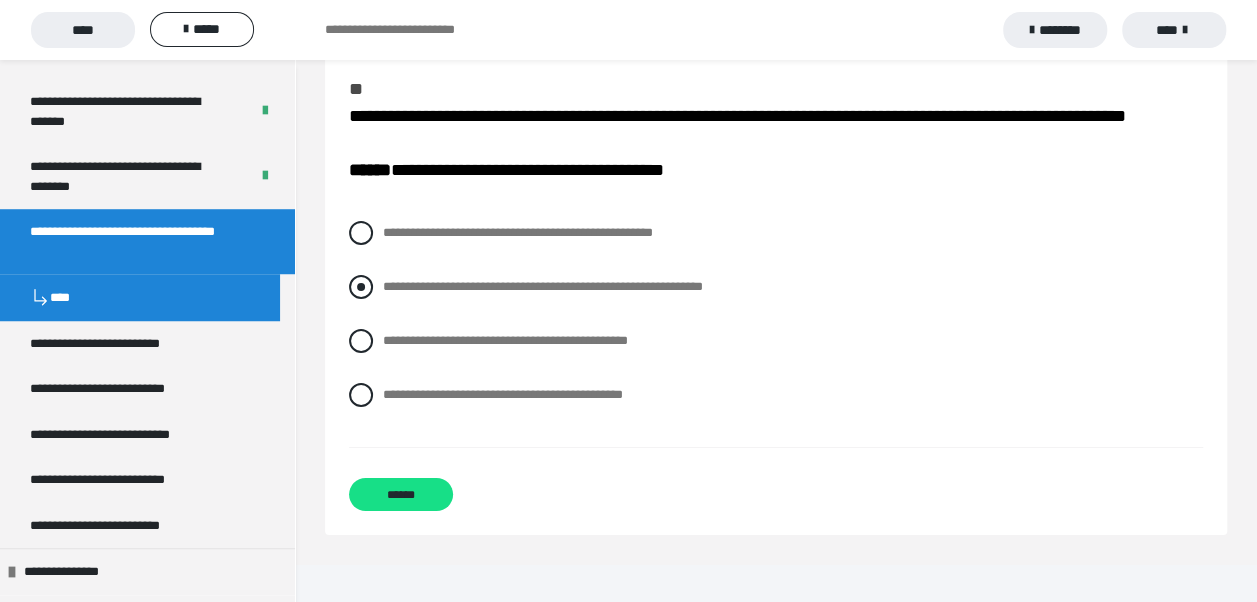 click at bounding box center (361, 287) 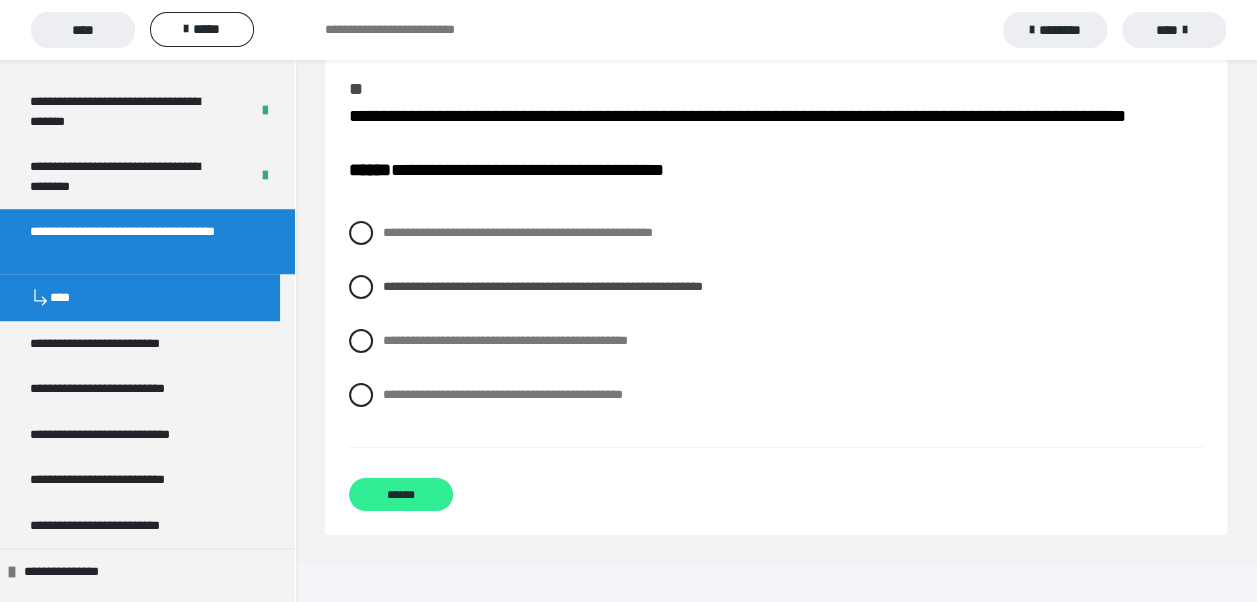 click on "******" at bounding box center [401, 494] 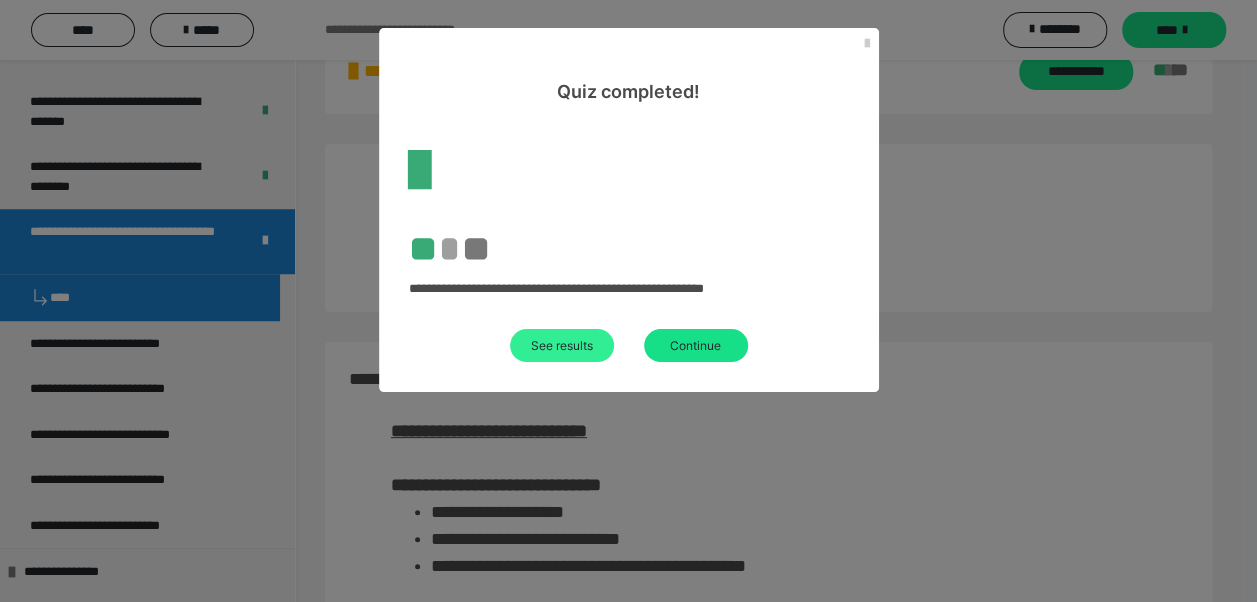 scroll, scrollTop: 704, scrollLeft: 0, axis: vertical 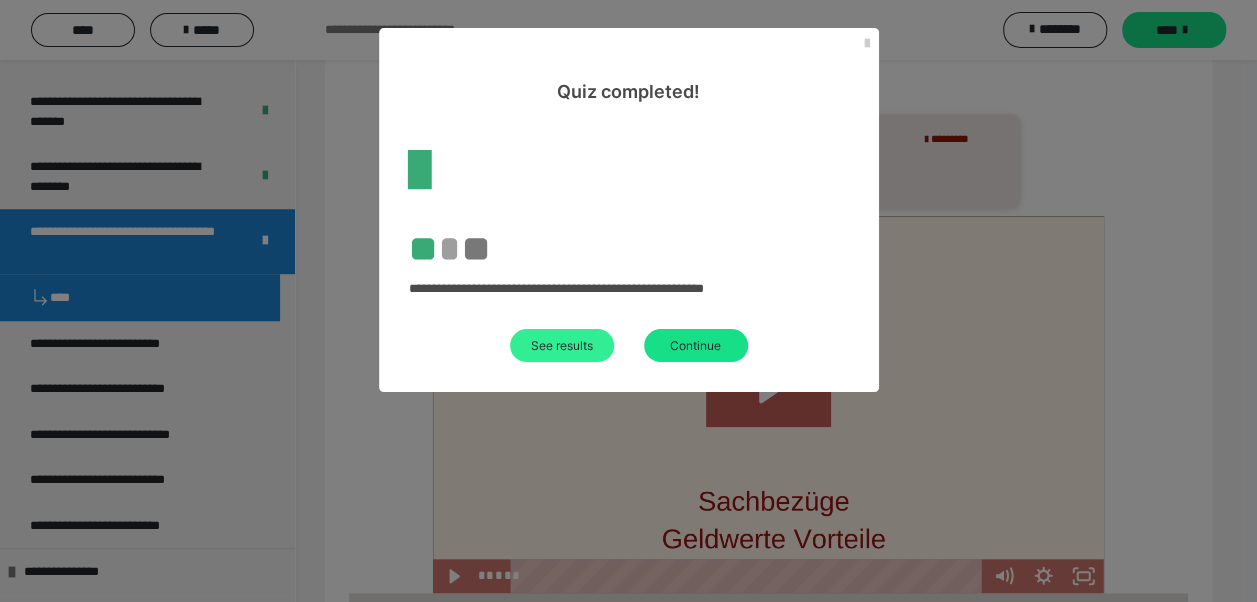 click on "See results" at bounding box center [562, 345] 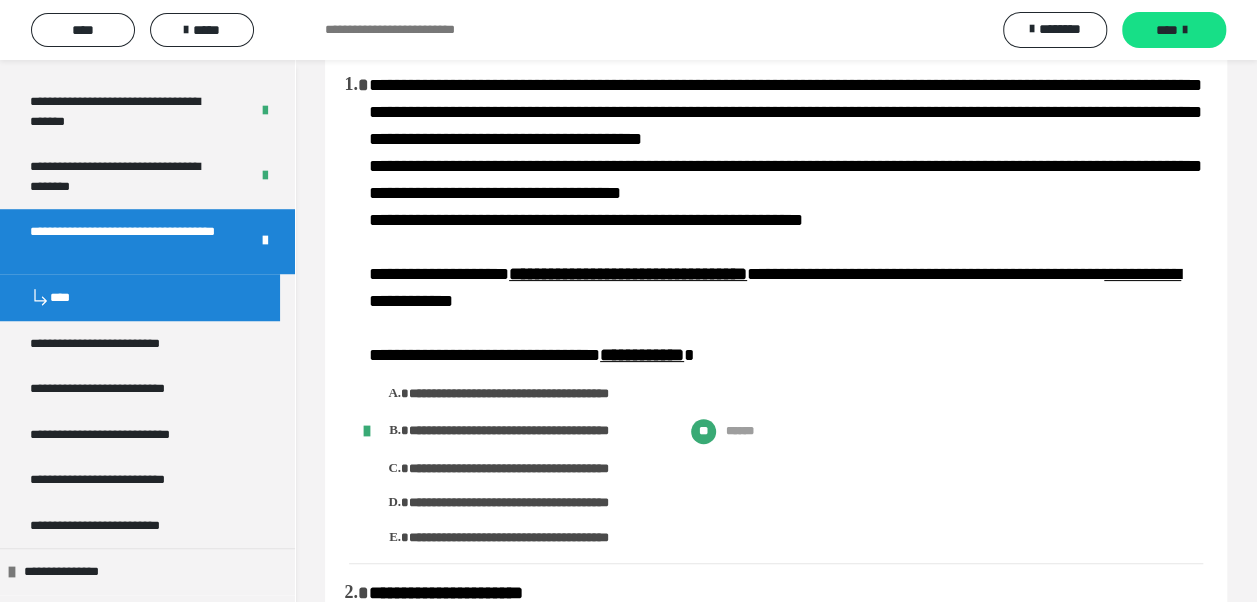 scroll, scrollTop: 0, scrollLeft: 0, axis: both 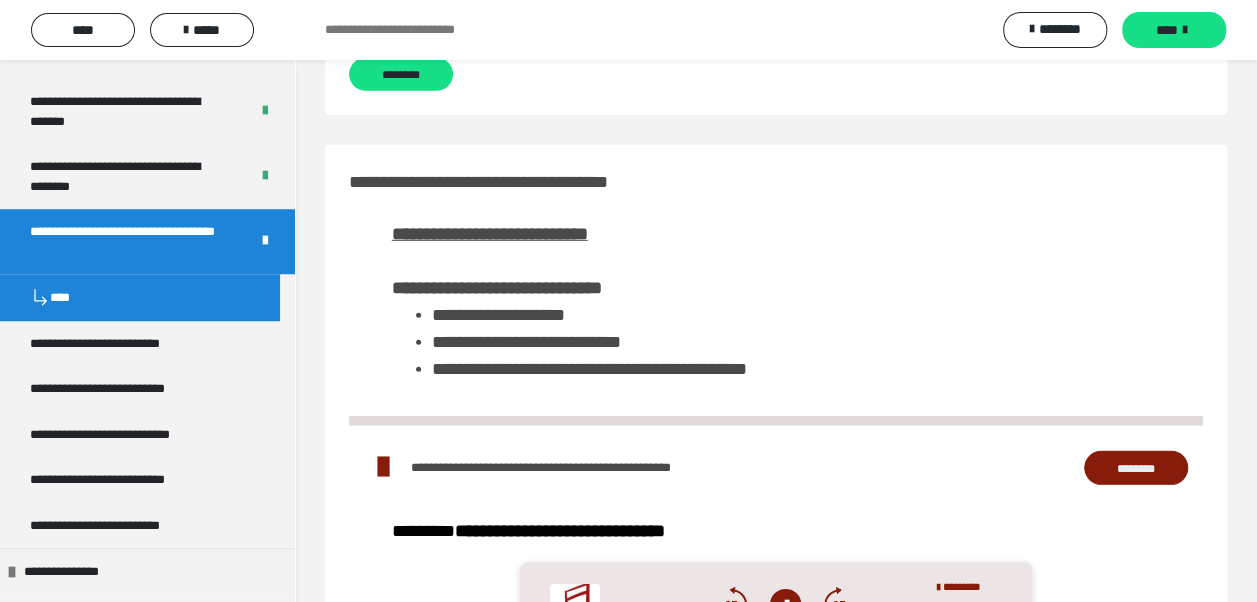 drag, startPoint x: 348, startPoint y: 116, endPoint x: 749, endPoint y: 72, distance: 403.40674 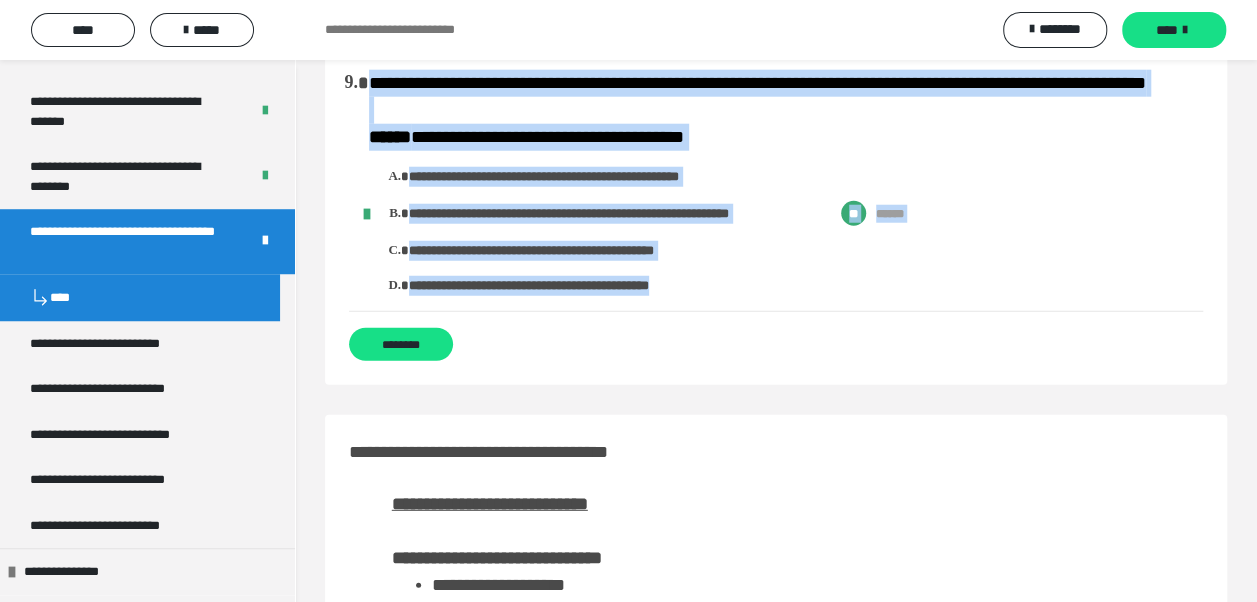 scroll, scrollTop: 2500, scrollLeft: 0, axis: vertical 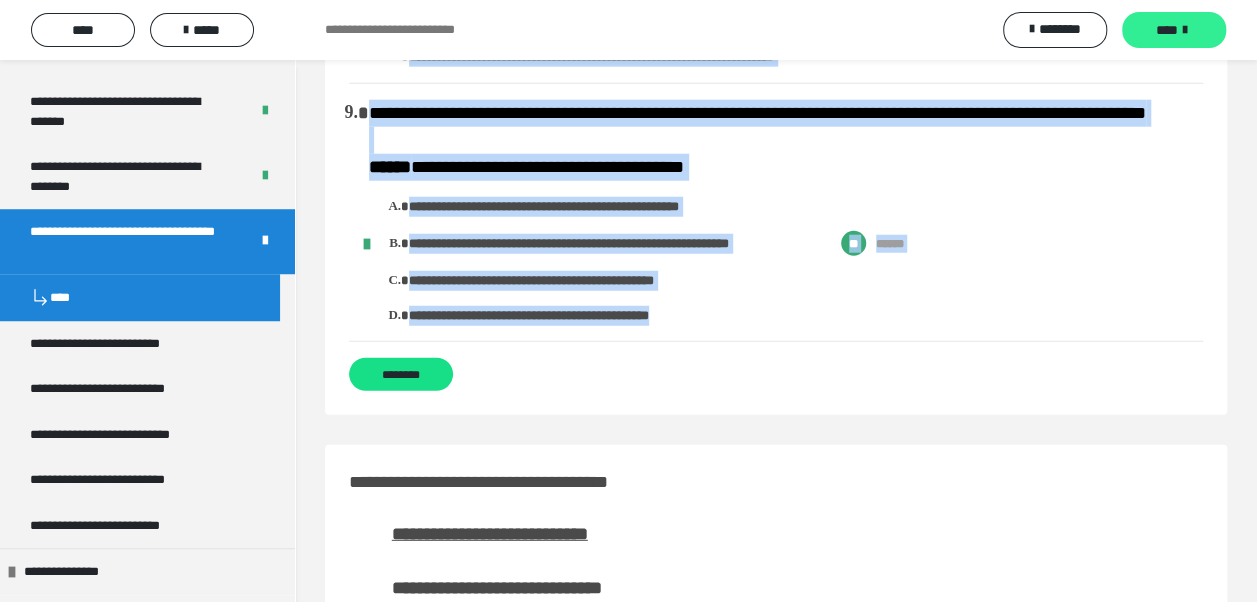 click at bounding box center [1185, 30] 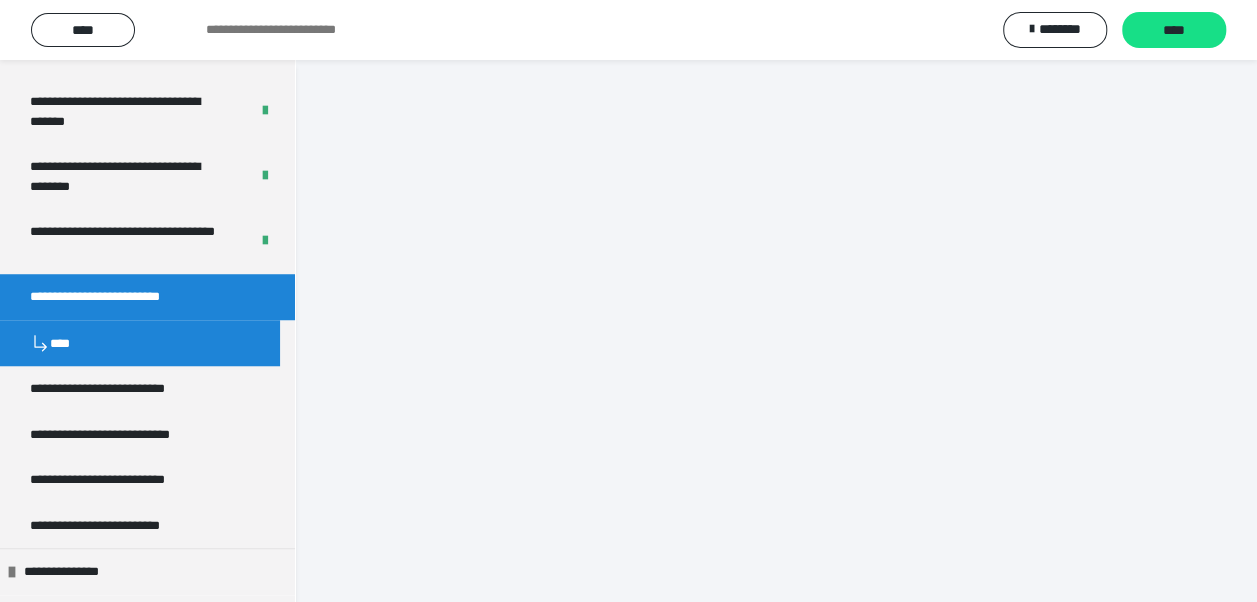 scroll, scrollTop: 0, scrollLeft: 0, axis: both 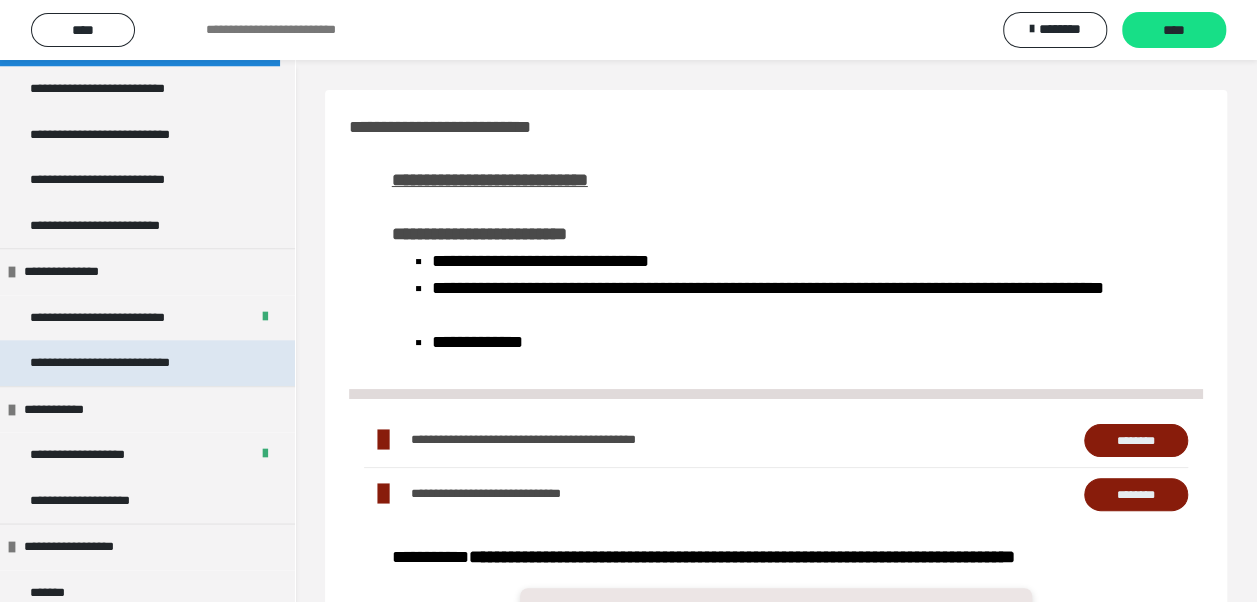 click on "**********" at bounding box center (147, 363) 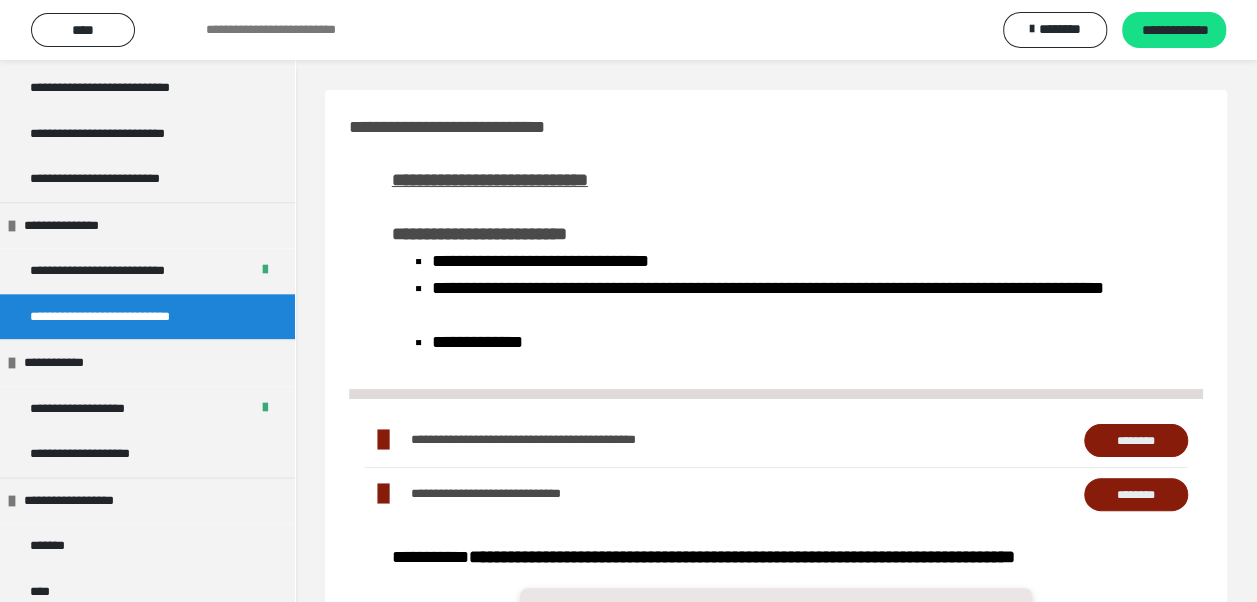 scroll, scrollTop: 953, scrollLeft: 0, axis: vertical 